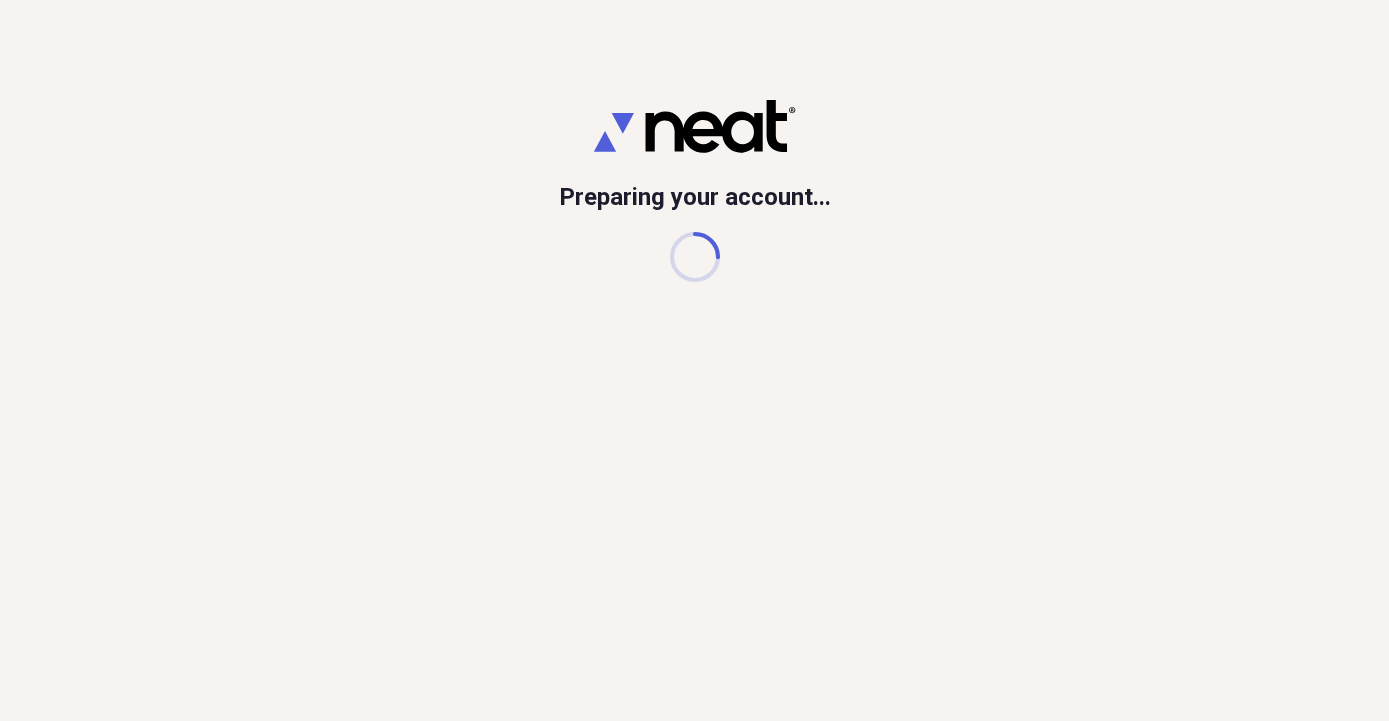 scroll, scrollTop: 0, scrollLeft: 0, axis: both 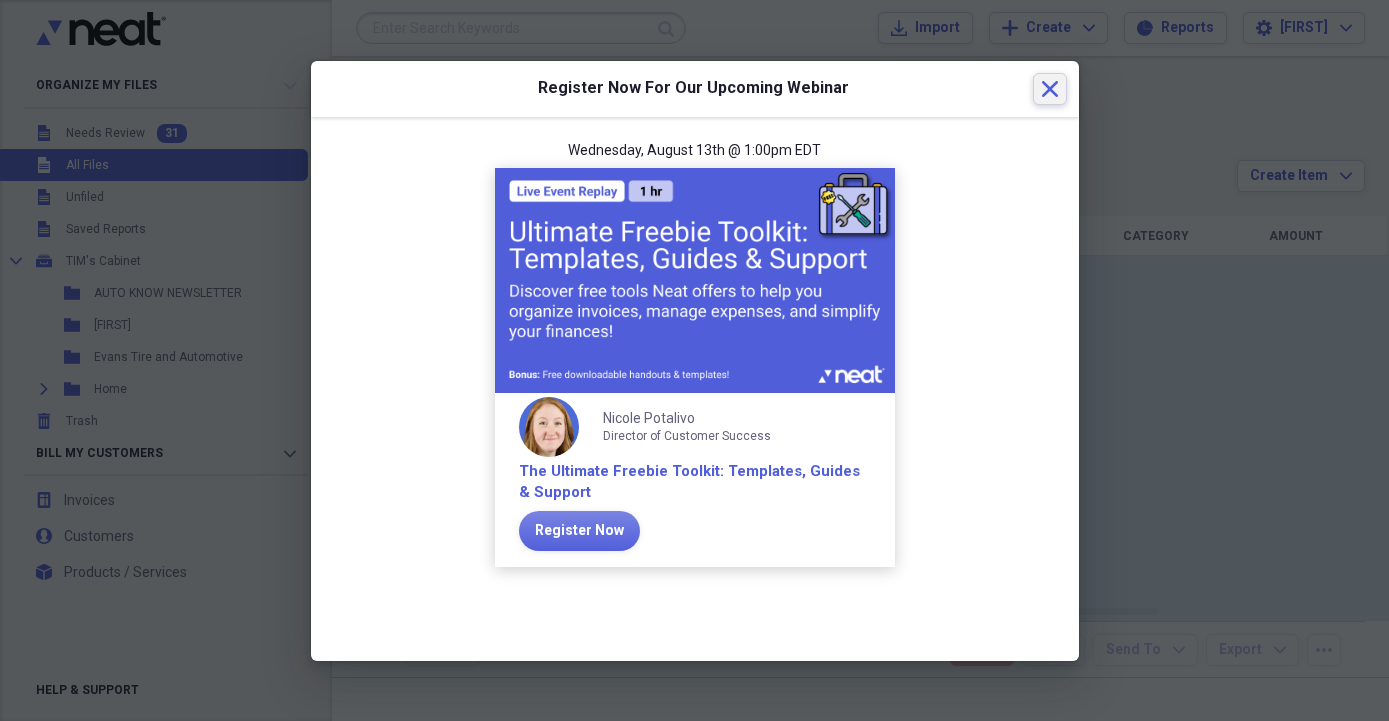 click on "Close" 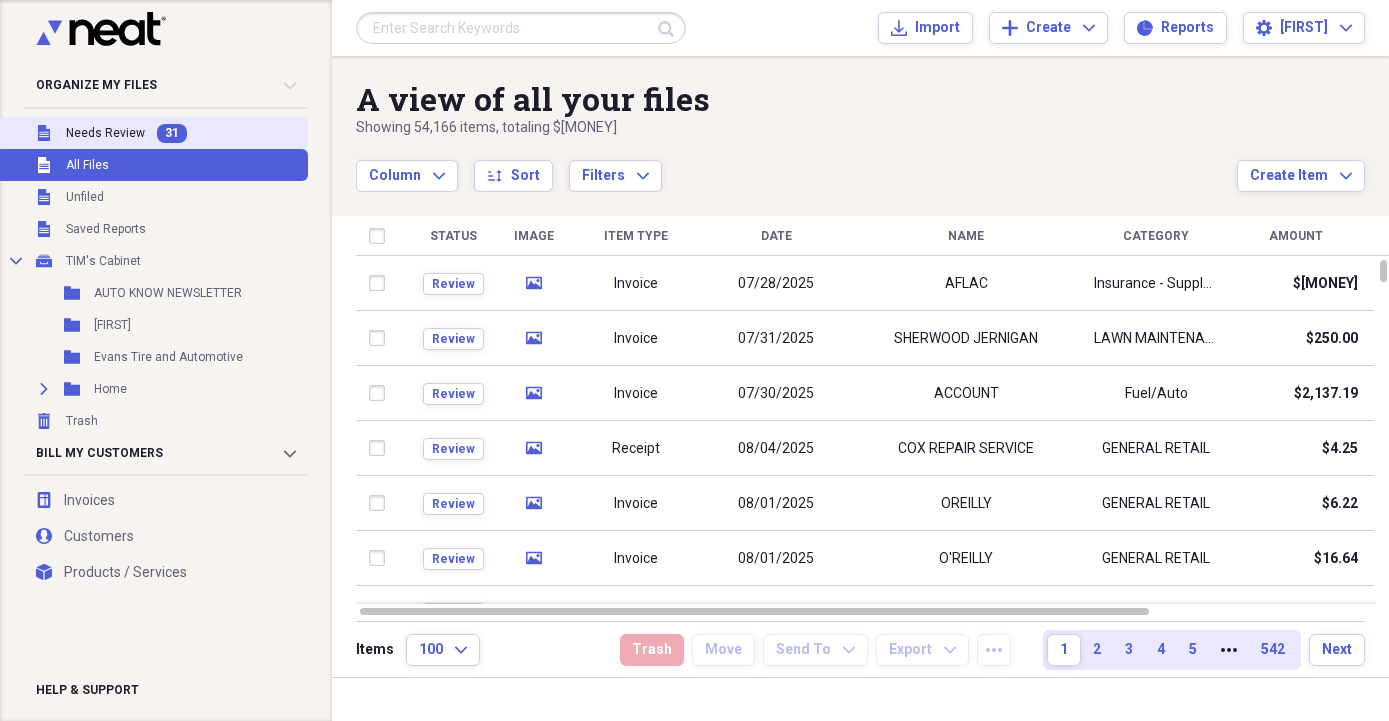 click on "Needs Review" at bounding box center (105, 133) 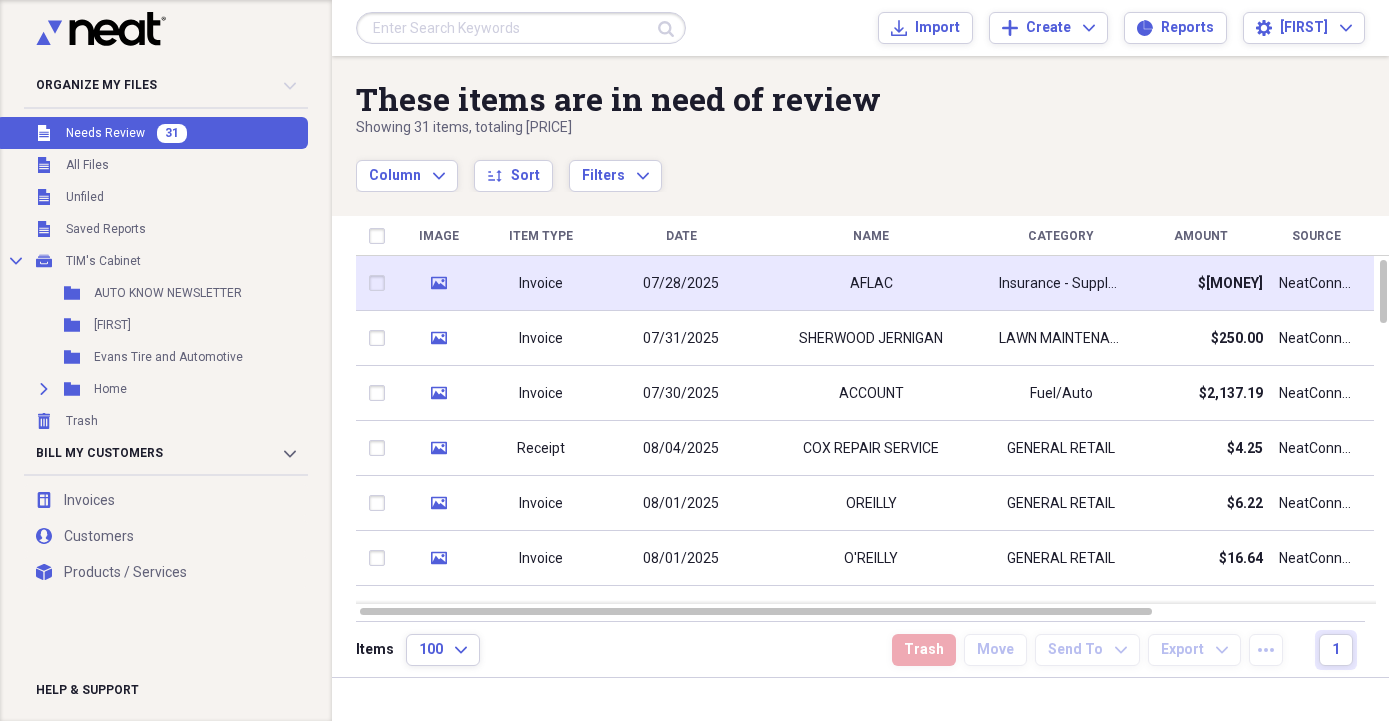 click on "AFLAC" at bounding box center (871, 284) 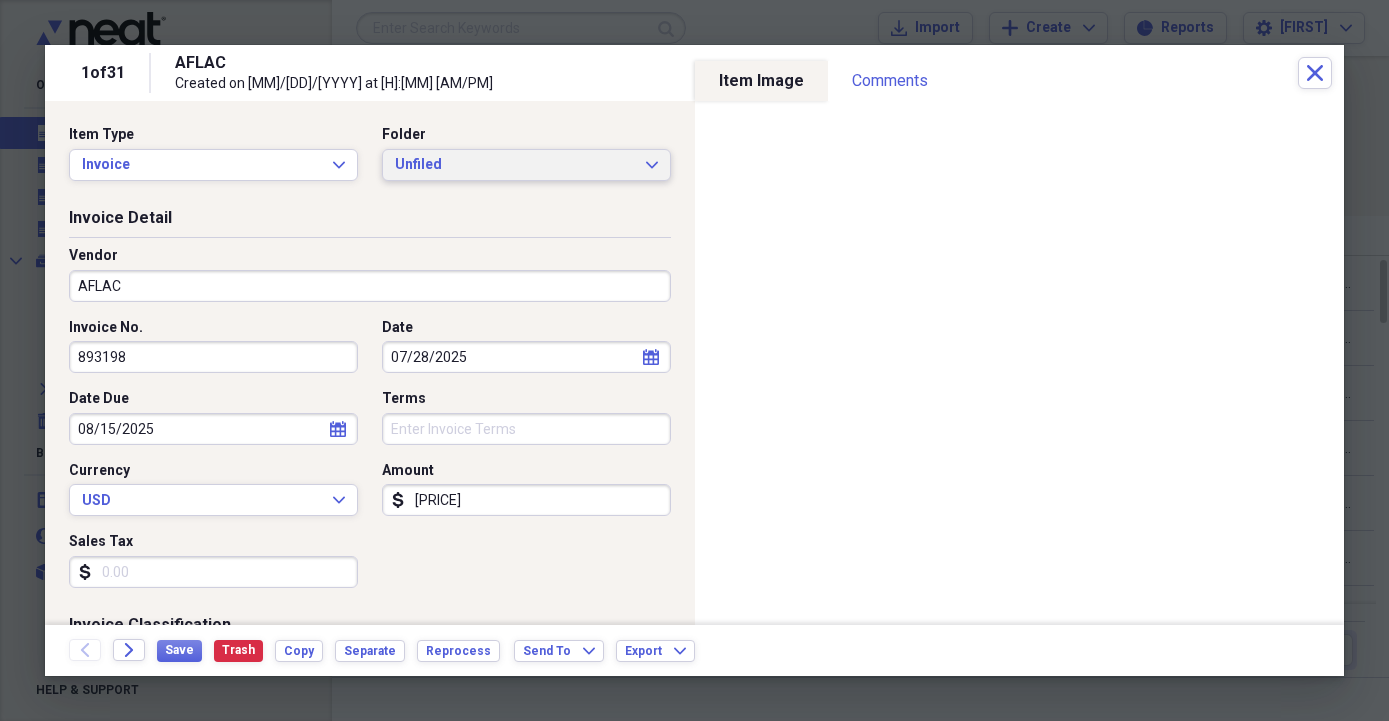 click on "Unfiled Expand" at bounding box center [526, 165] 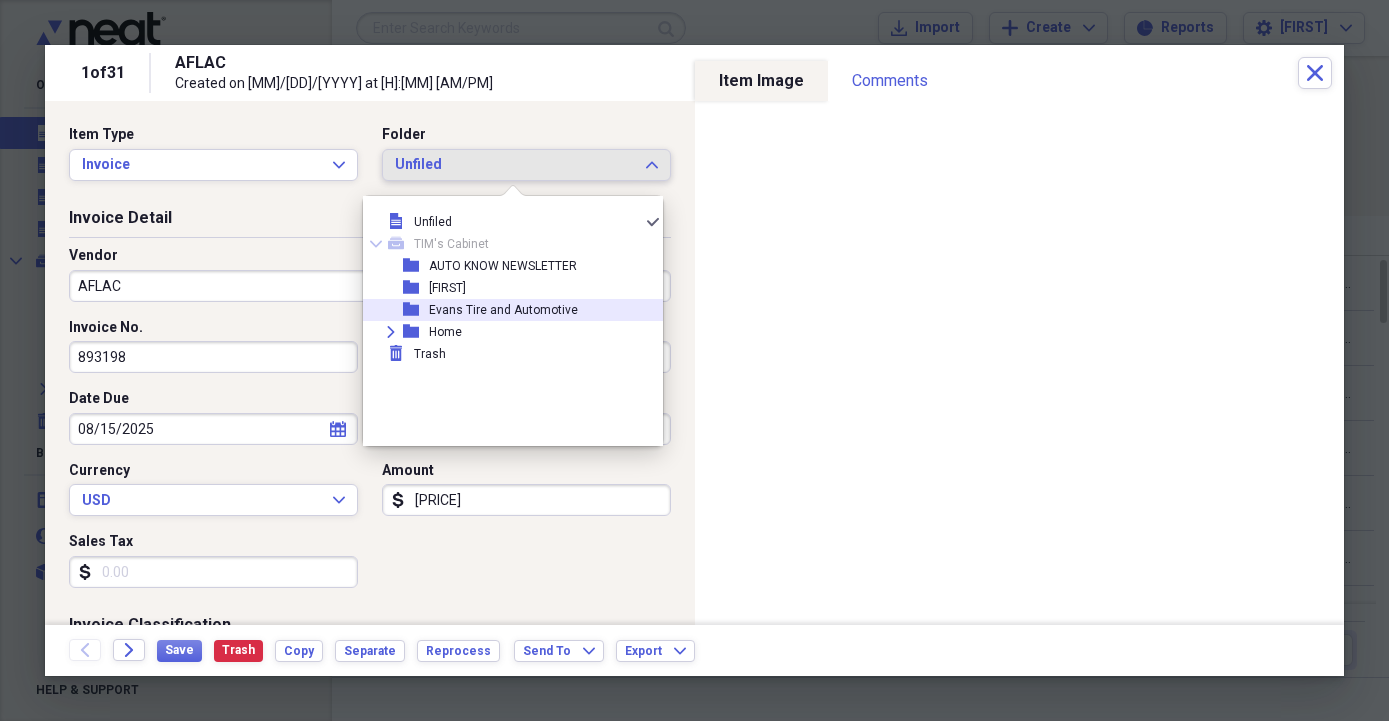 click on "Evans Tire and Automotive" at bounding box center [503, 310] 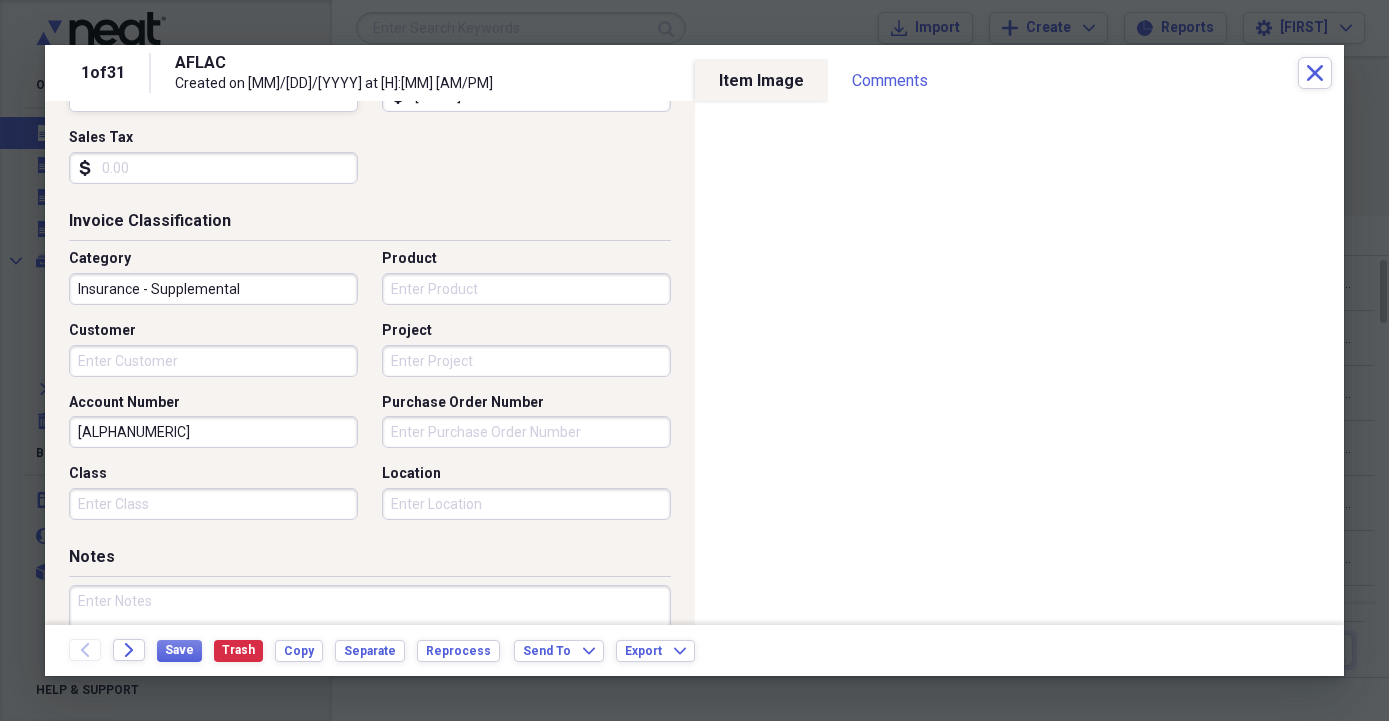 scroll, scrollTop: 456, scrollLeft: 0, axis: vertical 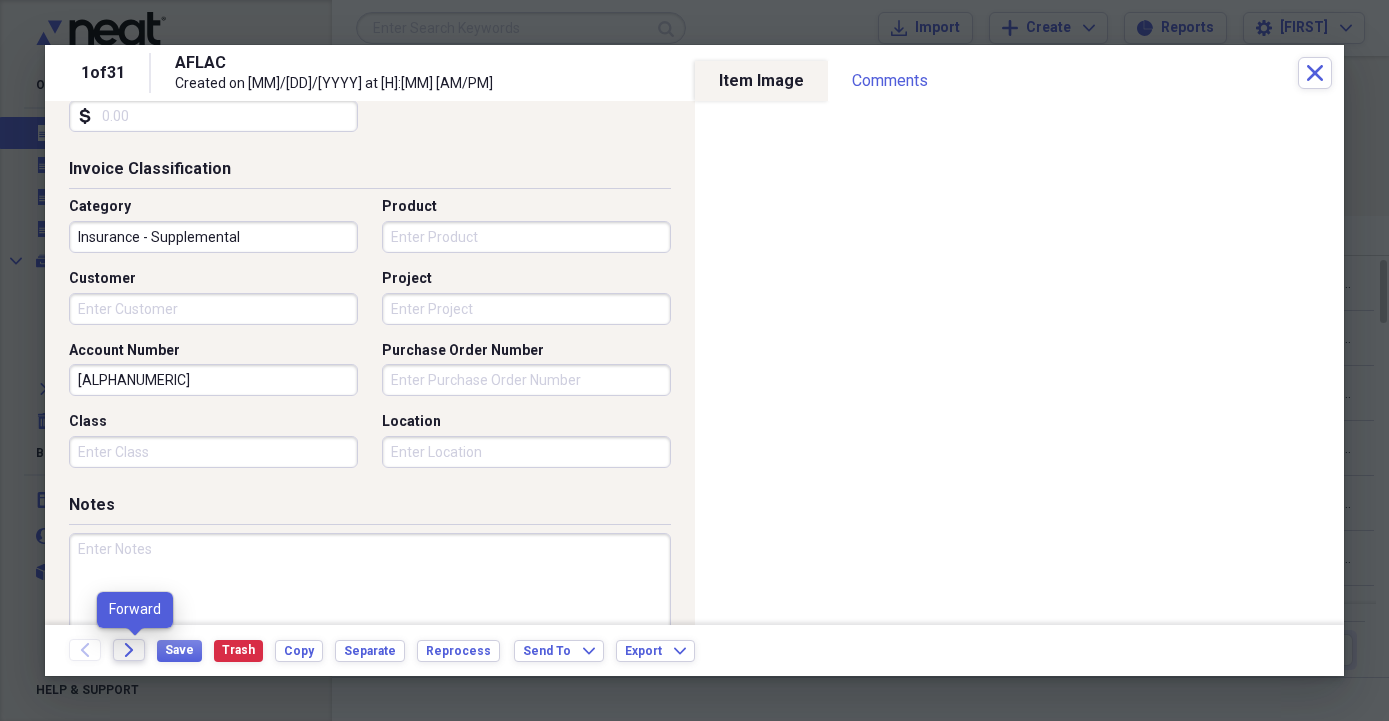 click on "Forward" at bounding box center [129, 650] 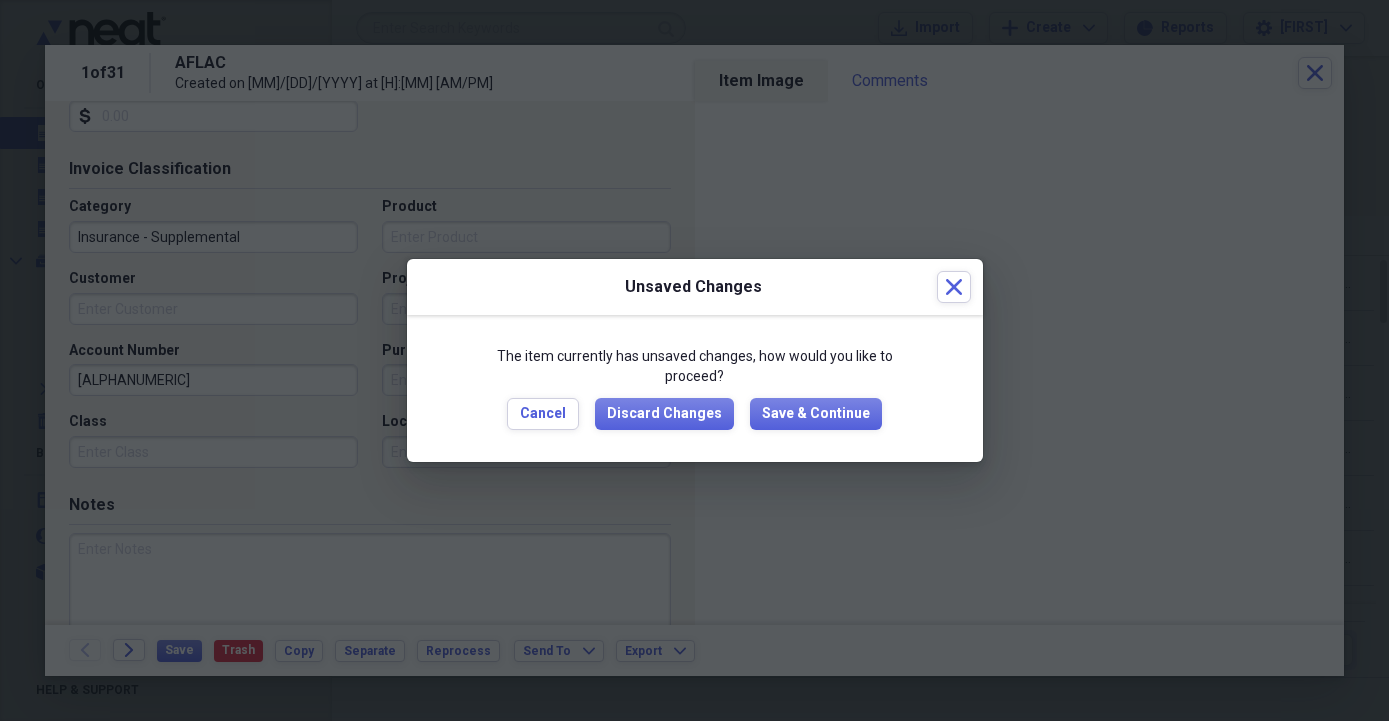 click on "The item currently has unsaved changes, how would you like to proceed? Cancel Discard Changes Save & Continue" at bounding box center (695, 388) 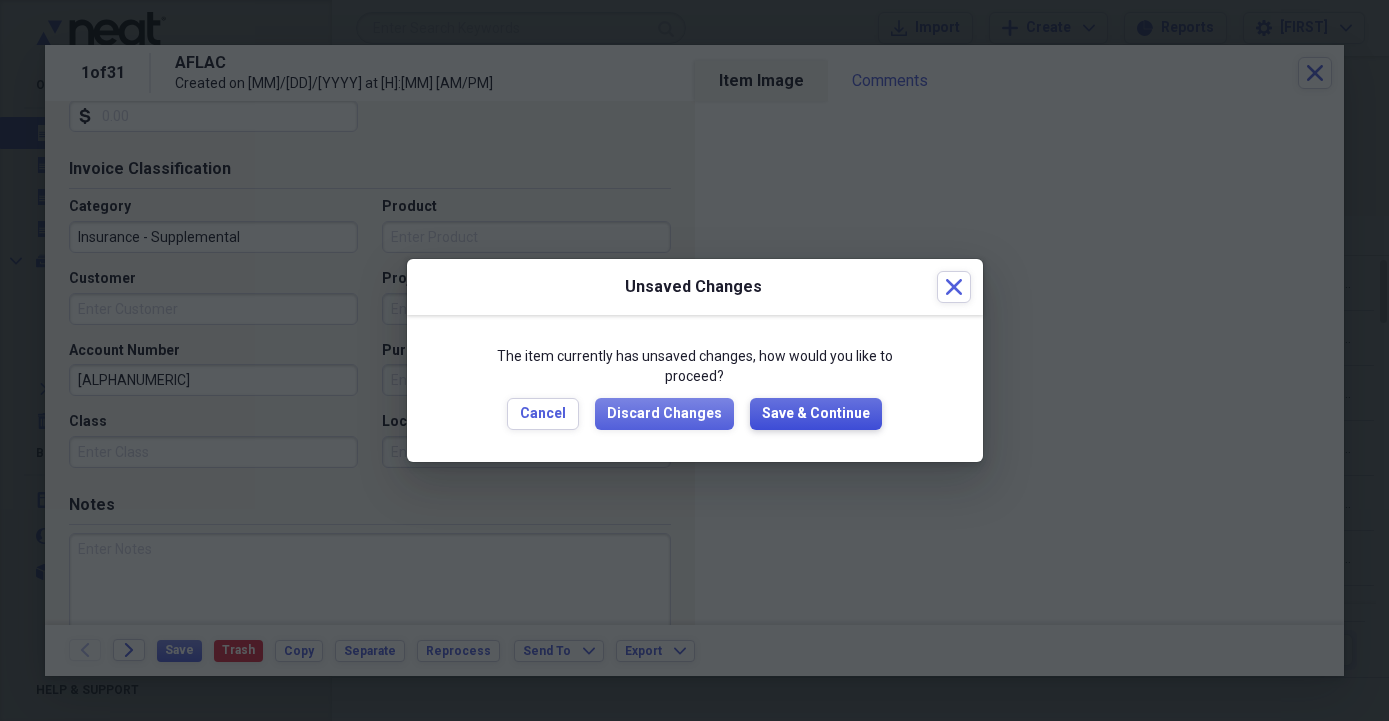 click on "Save & Continue" at bounding box center (816, 414) 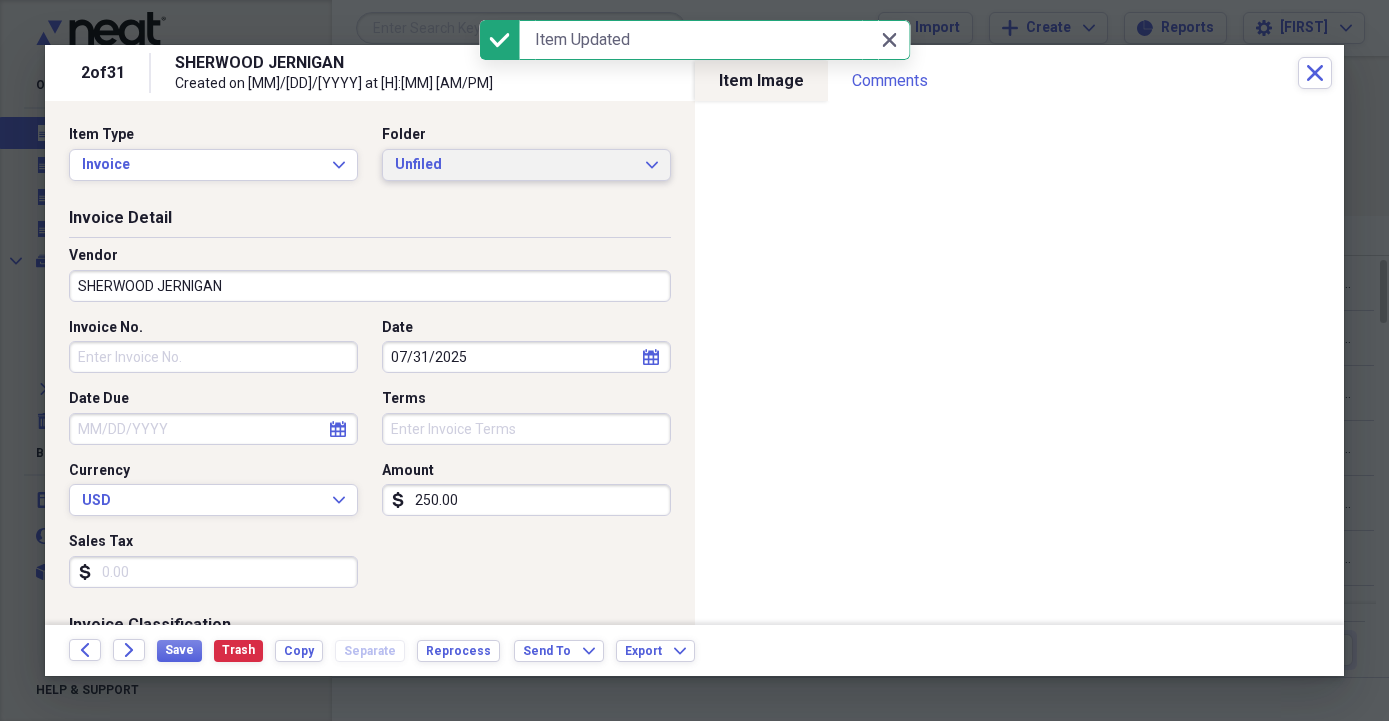 click on "Expand" 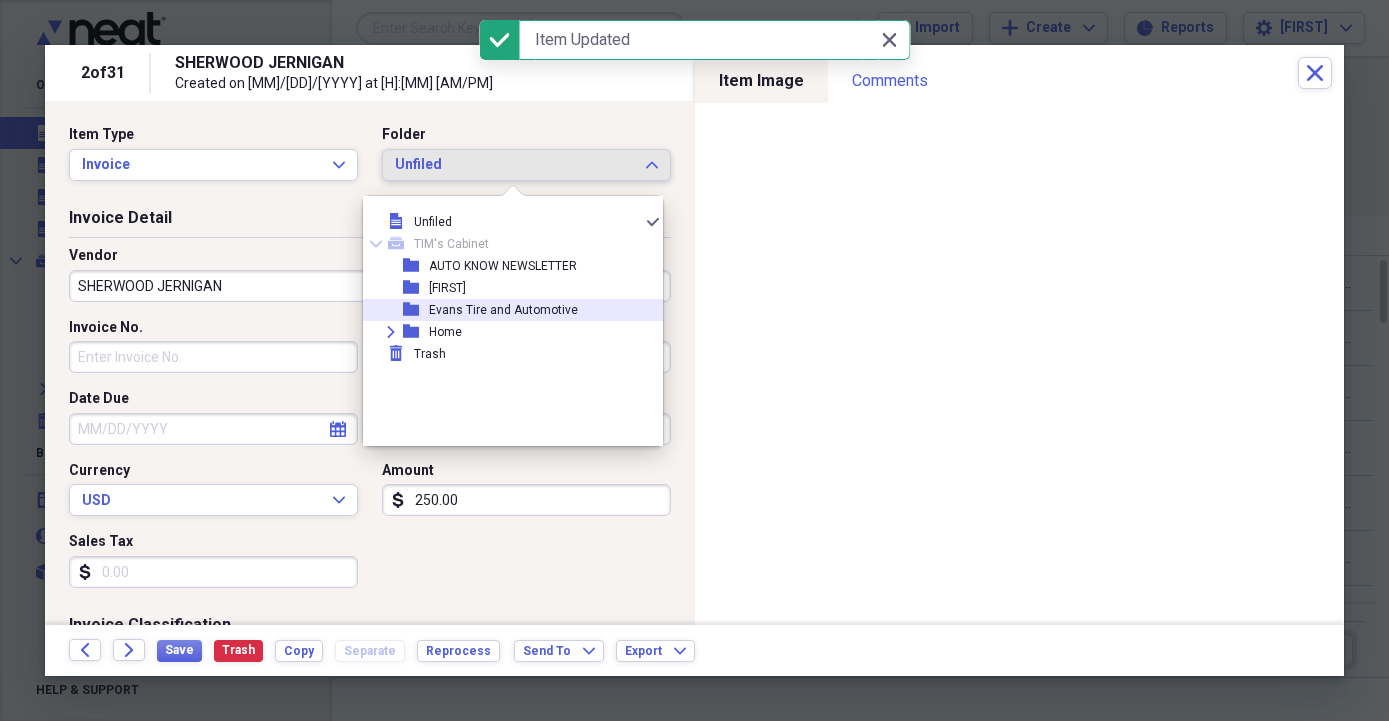 click on "Evans Tire and Automotive" at bounding box center (503, 310) 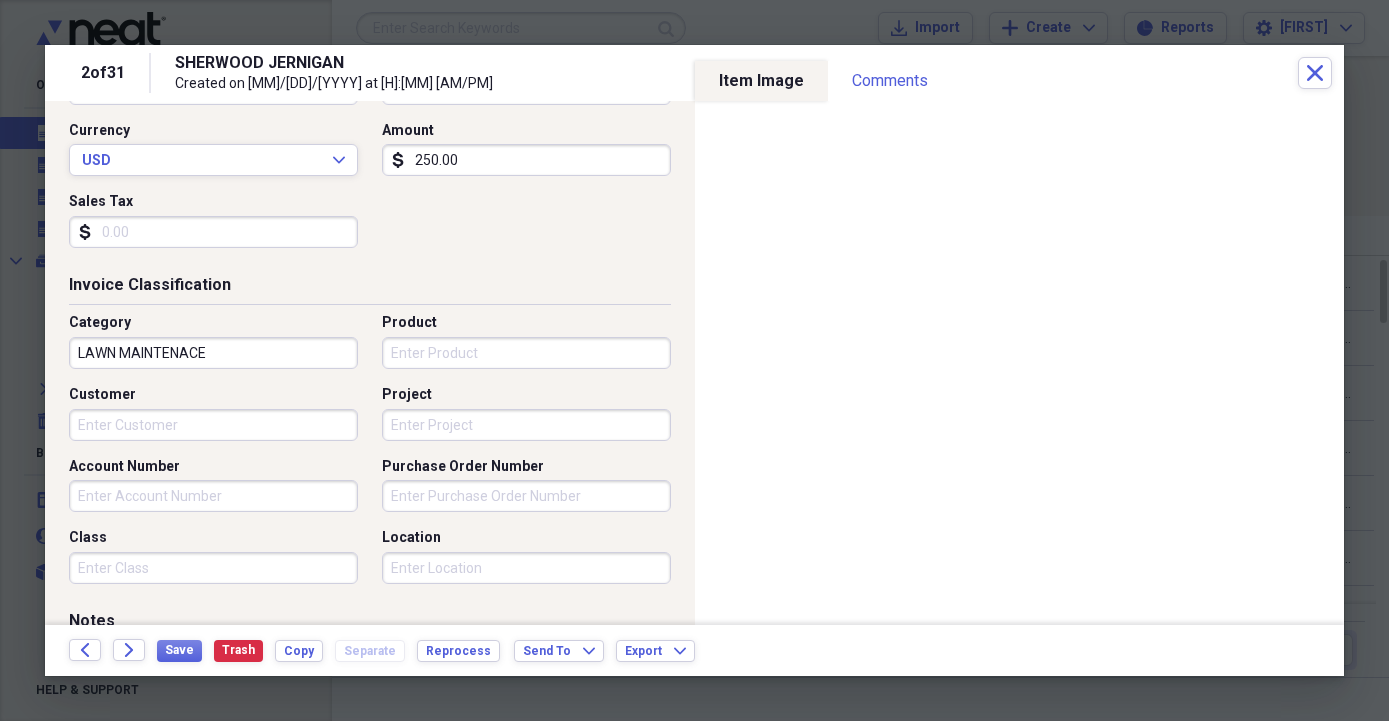scroll, scrollTop: 342, scrollLeft: 0, axis: vertical 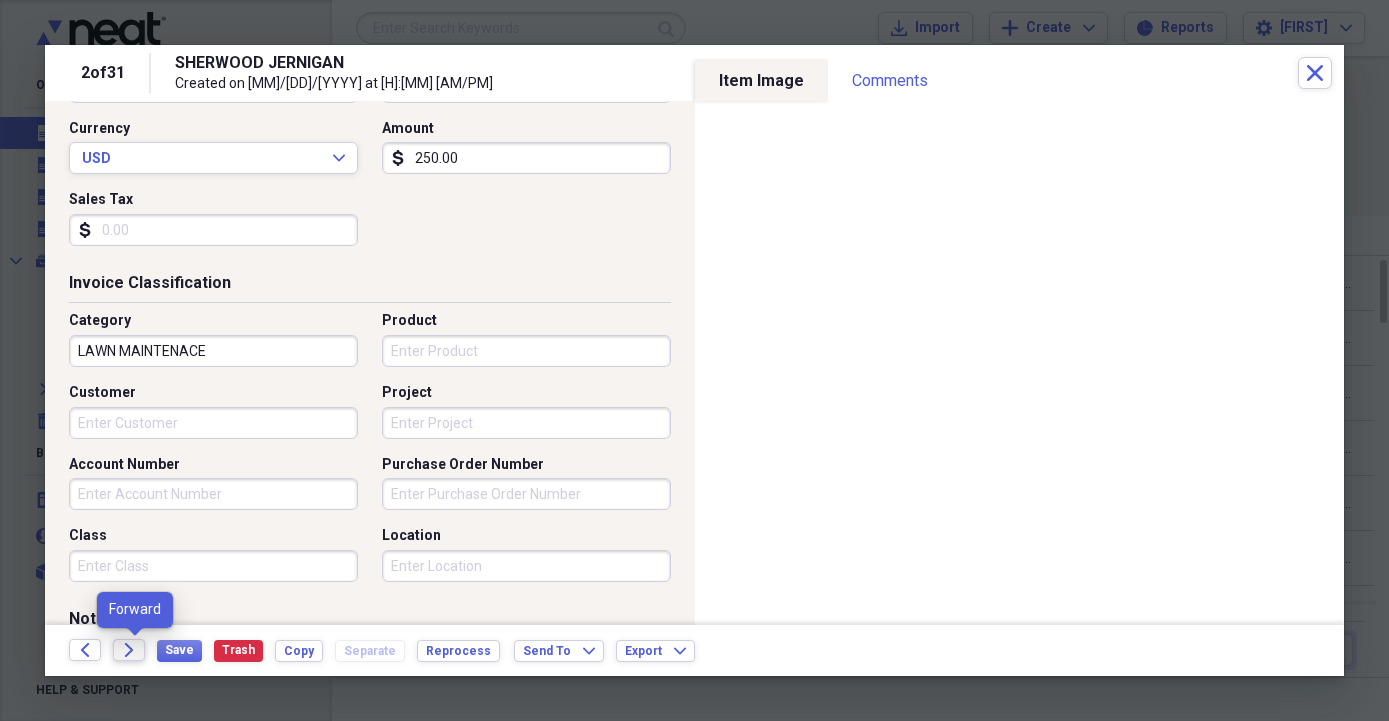 click on "Forward" 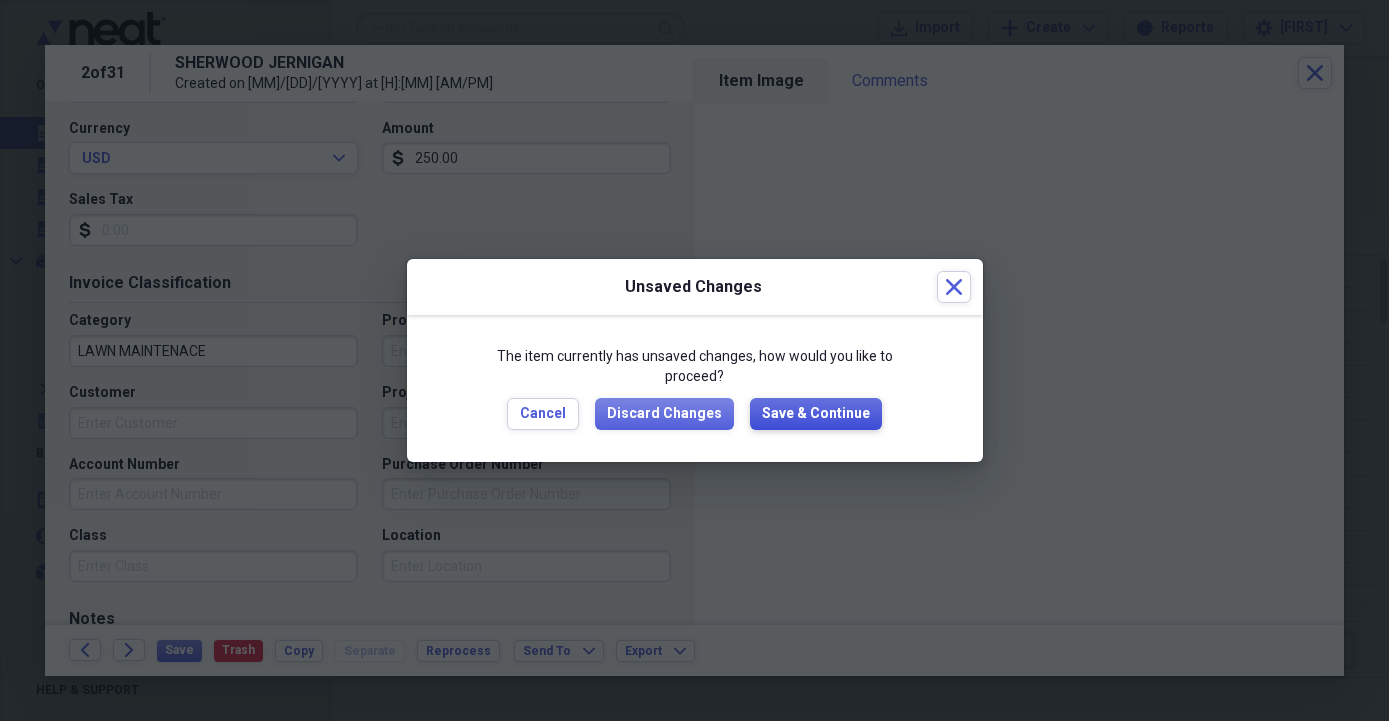 click on "Save & Continue" at bounding box center (816, 414) 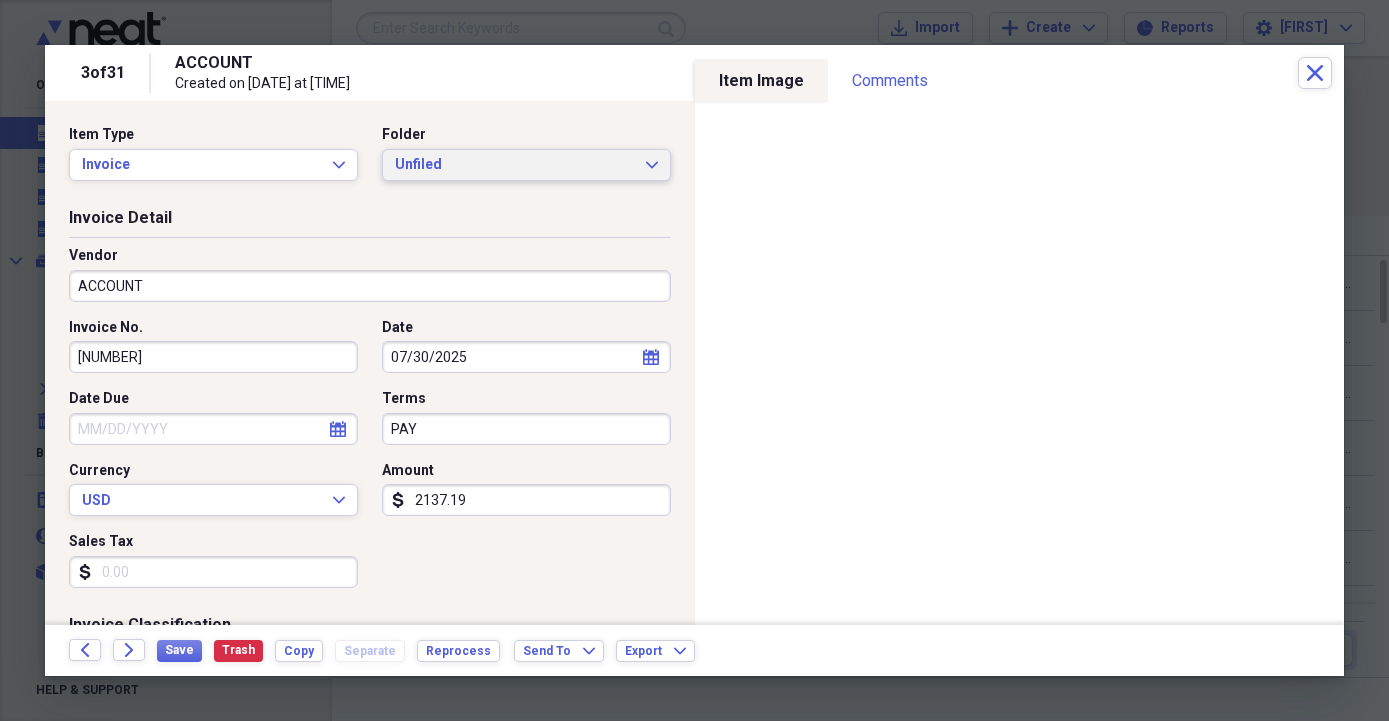 click on "Expand" 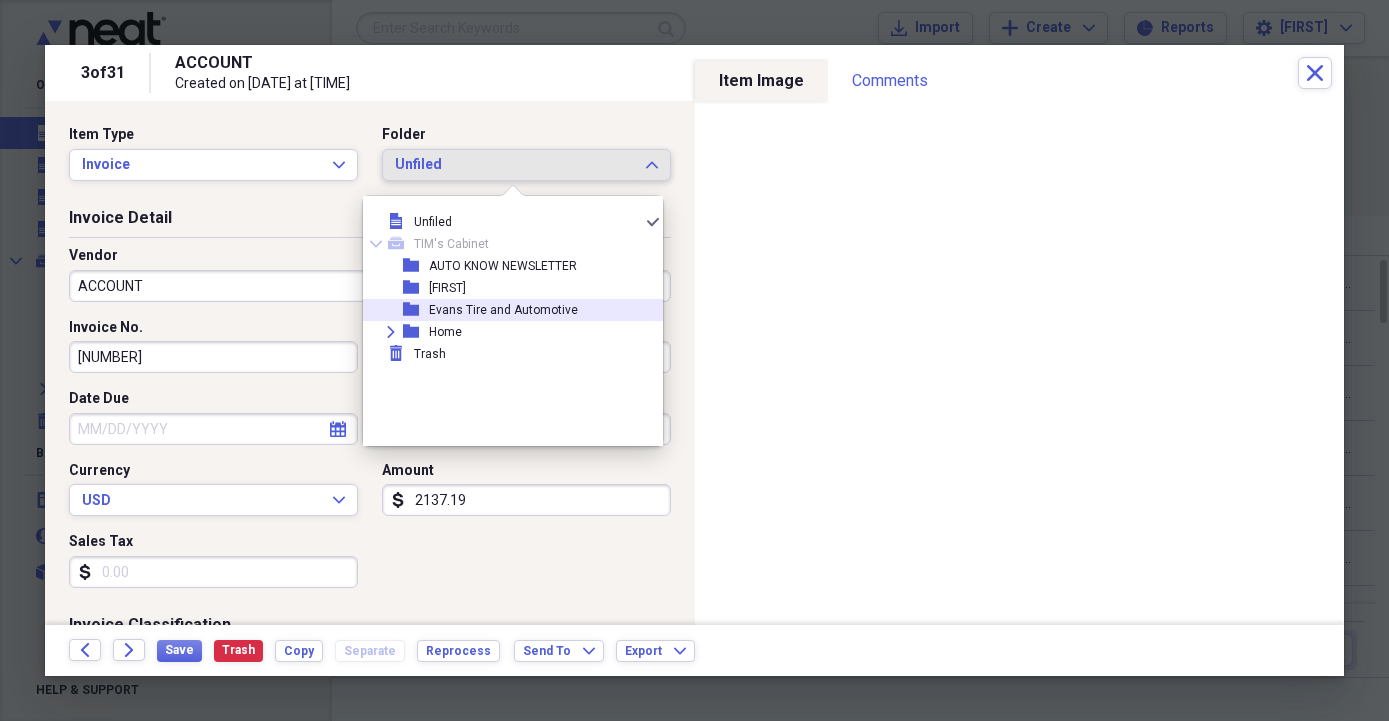 click on "Evans Tire and Automotive" at bounding box center [503, 310] 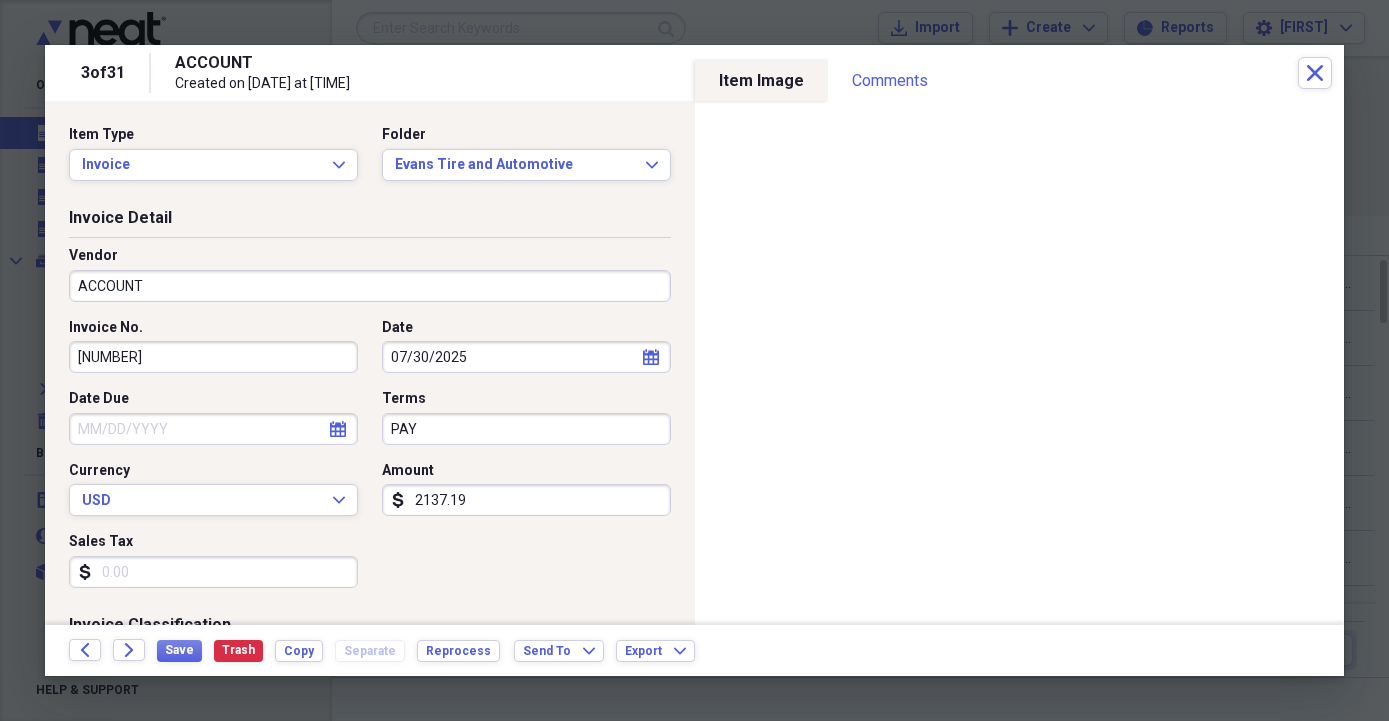 click on "ACCOUNT" at bounding box center (370, 286) 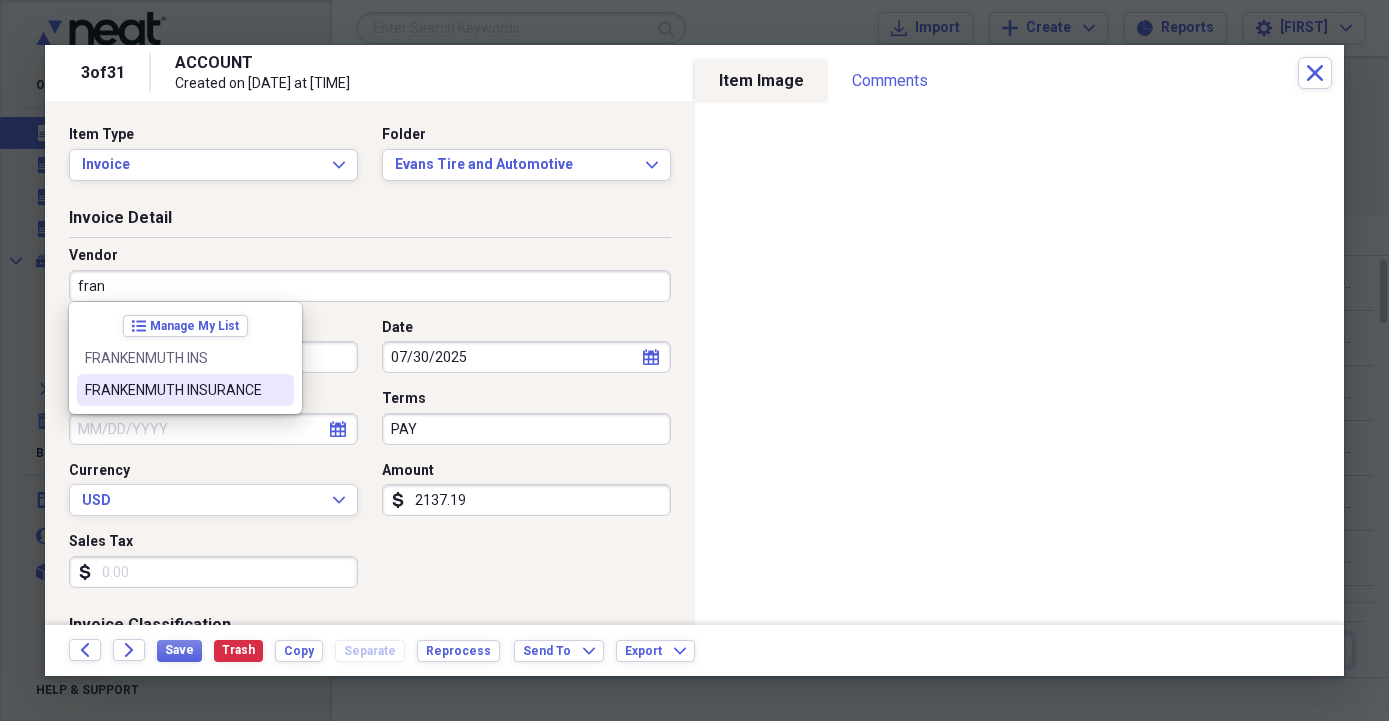 click on "FRANKENMUTH INSURANCE" at bounding box center [173, 390] 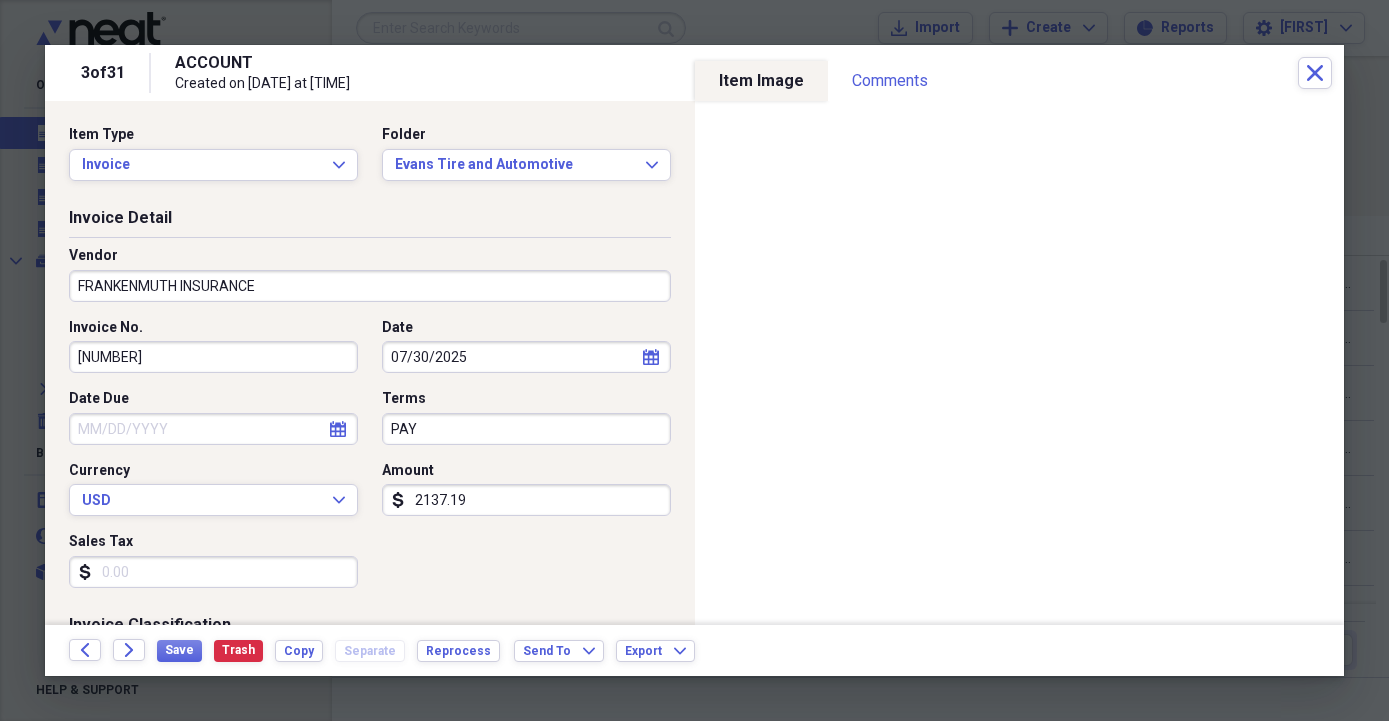 type on "Insurance" 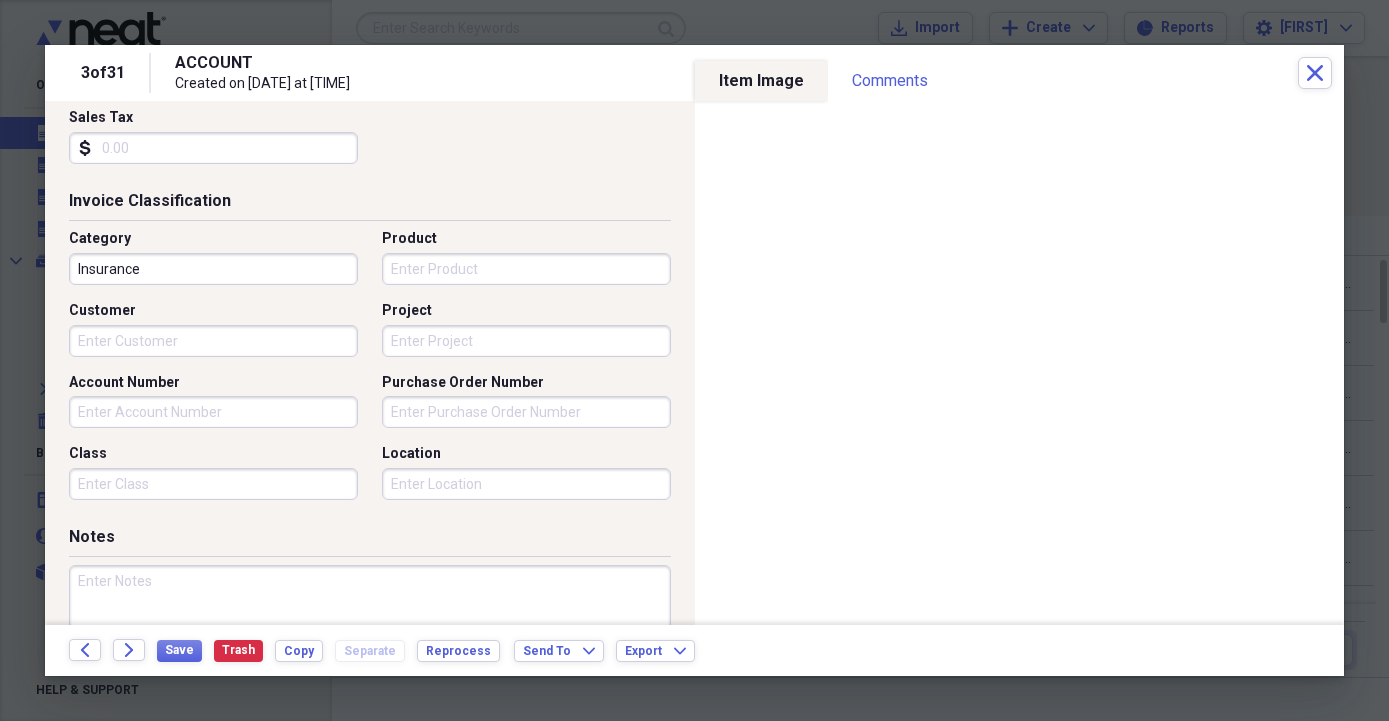scroll, scrollTop: 456, scrollLeft: 0, axis: vertical 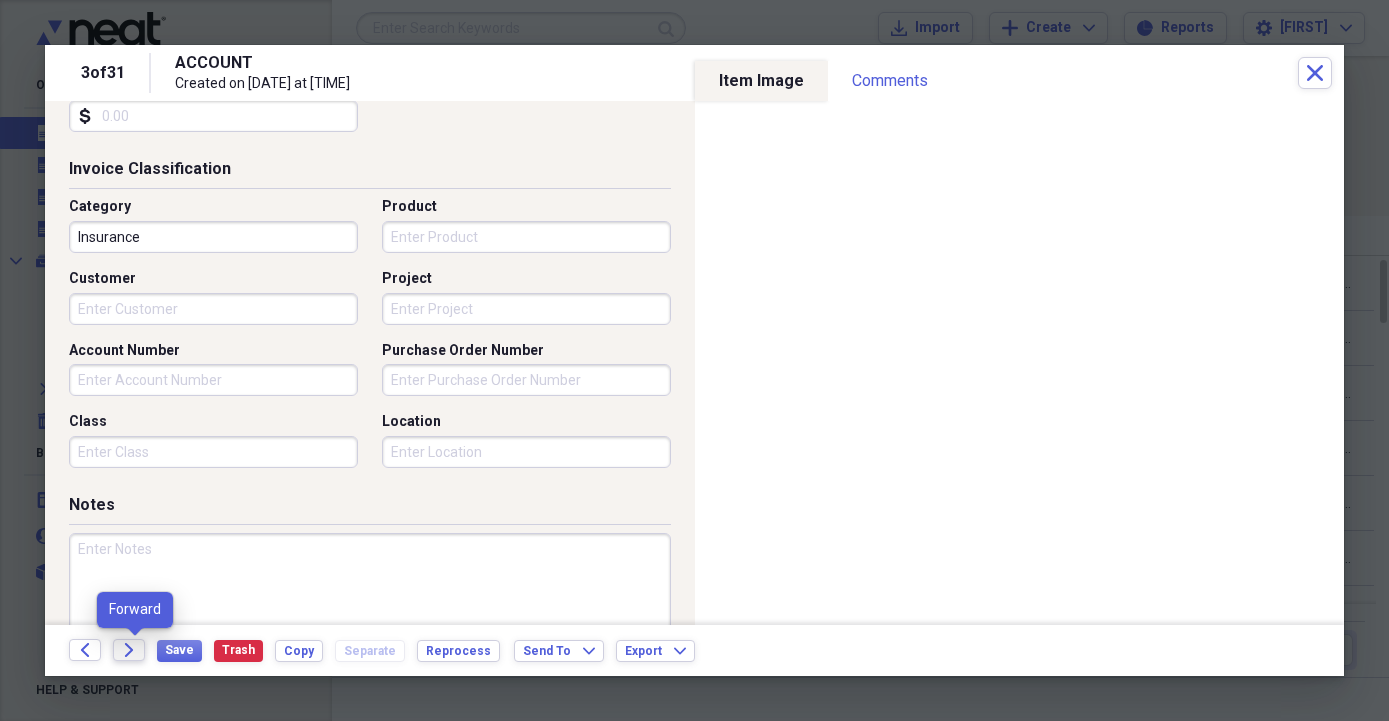 click on "Forward" 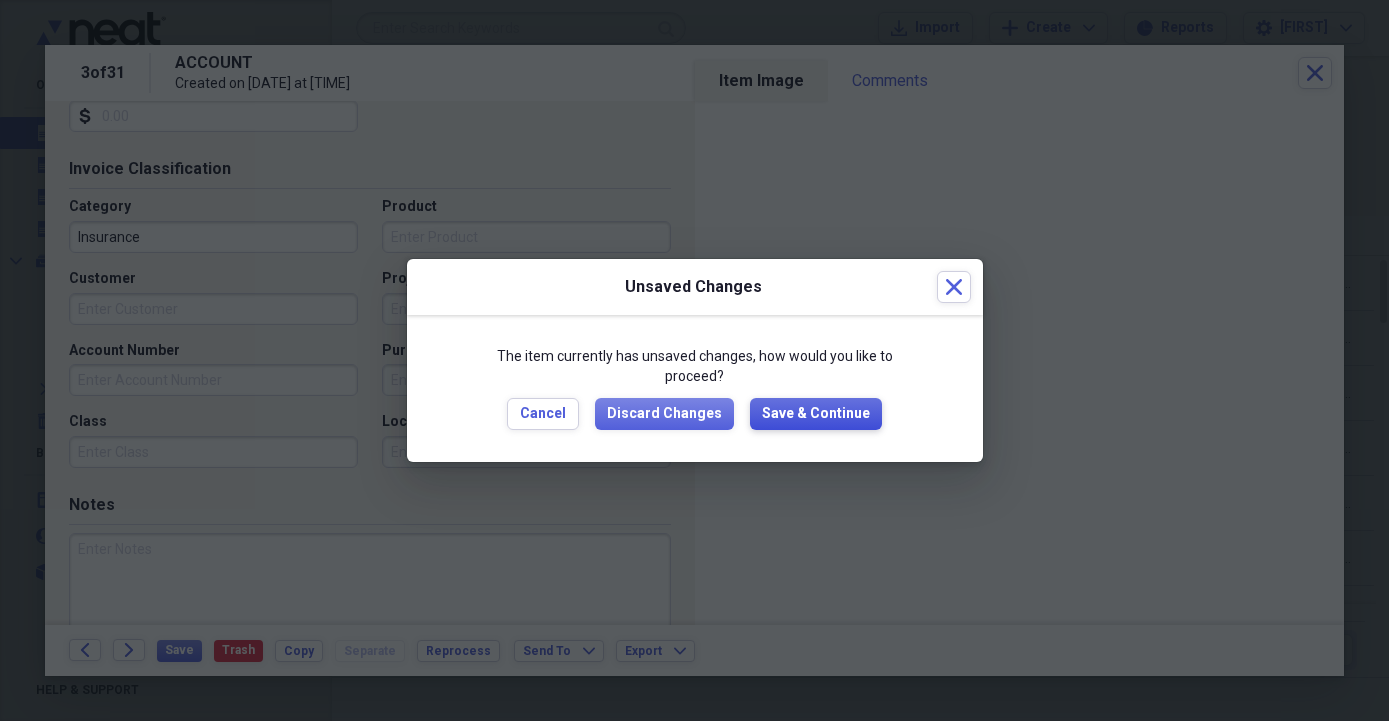 click on "Save & Continue" at bounding box center (816, 414) 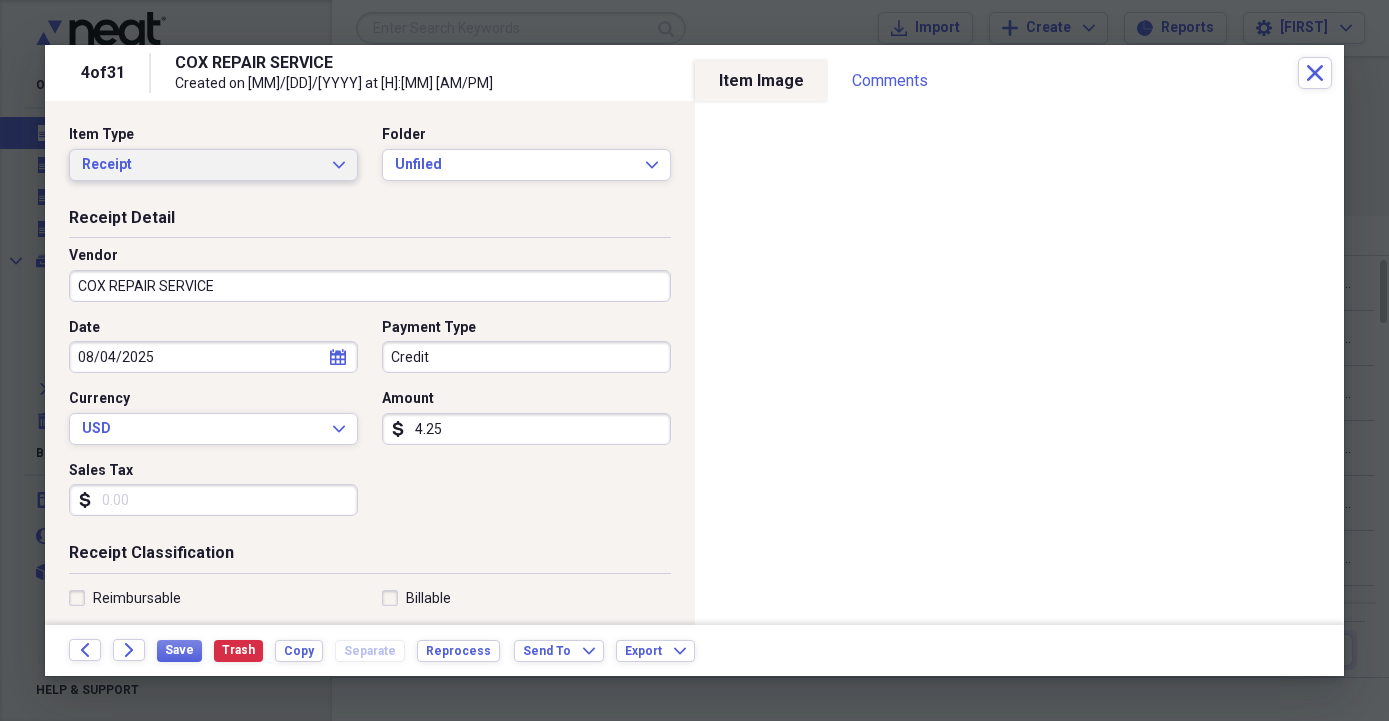 click on "Expand" 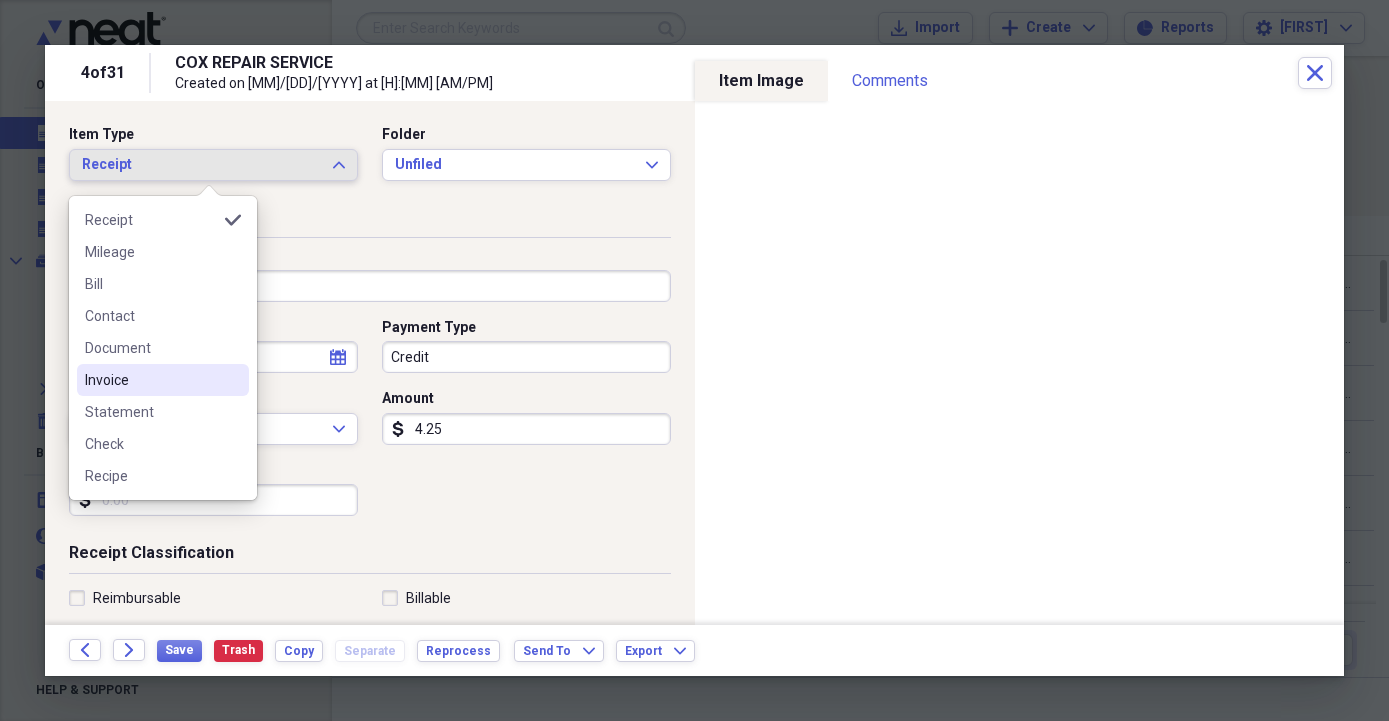 click on "Invoice" at bounding box center [151, 380] 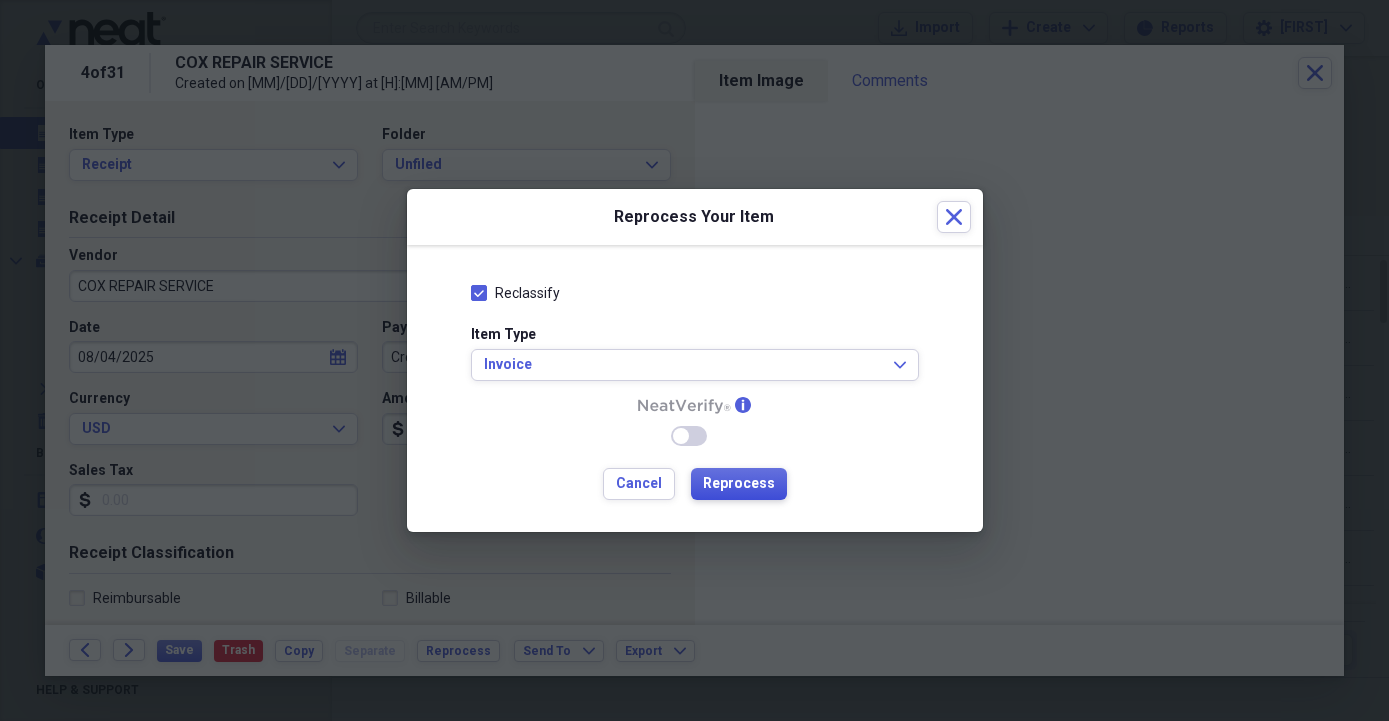 click on "Reprocess" at bounding box center (739, 484) 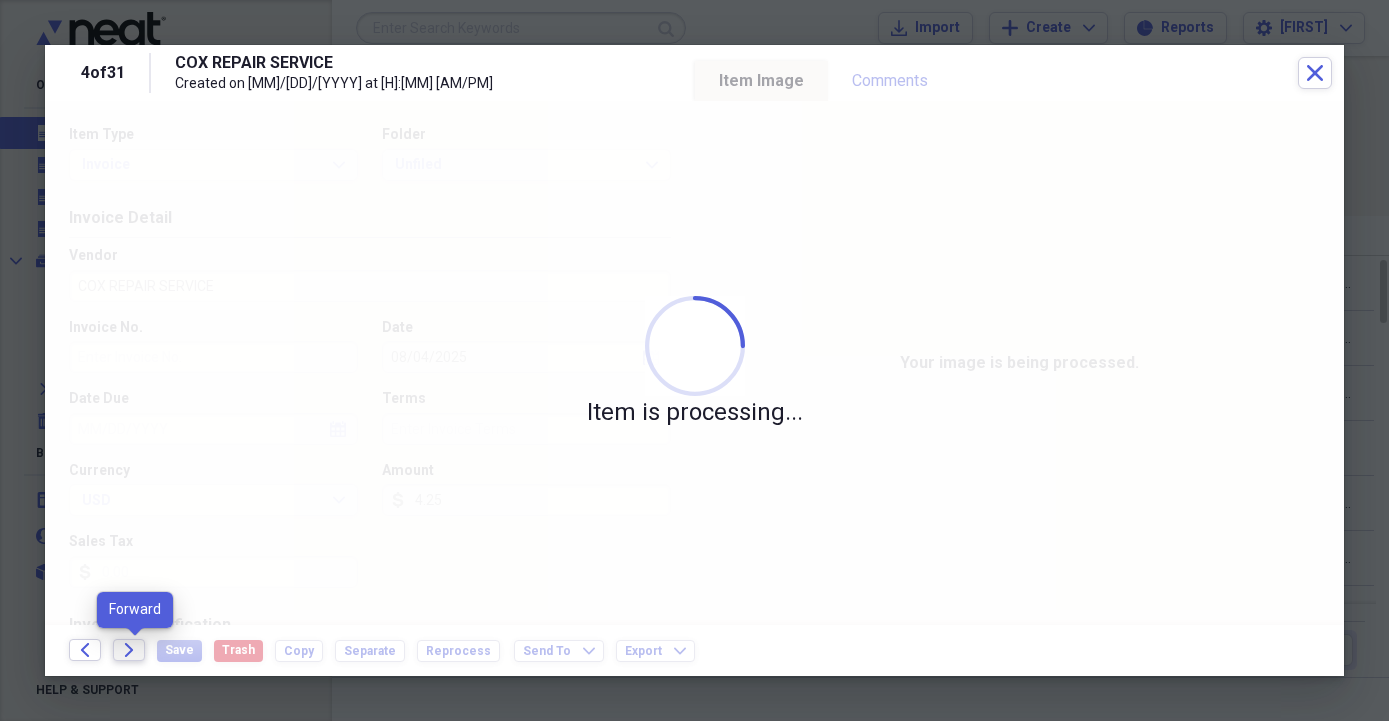 click on "Forward" 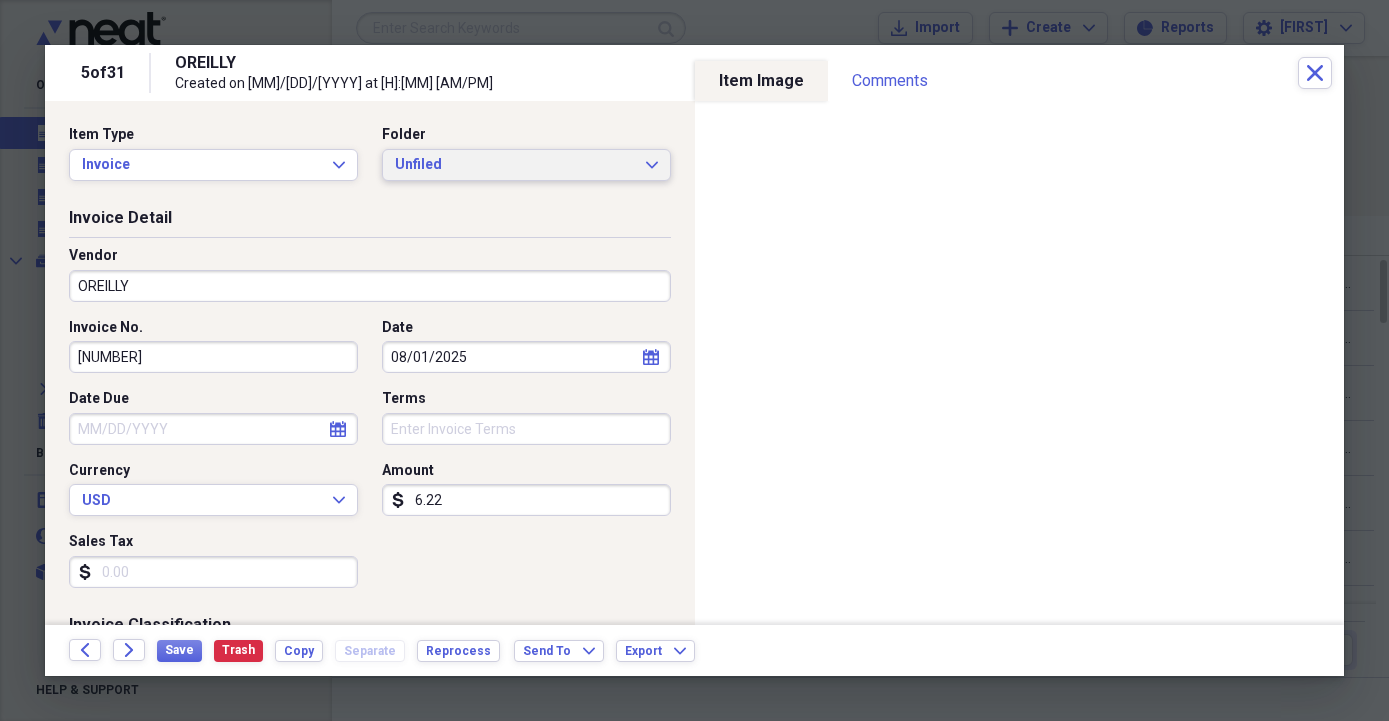 click on "Unfiled Expand" at bounding box center [526, 165] 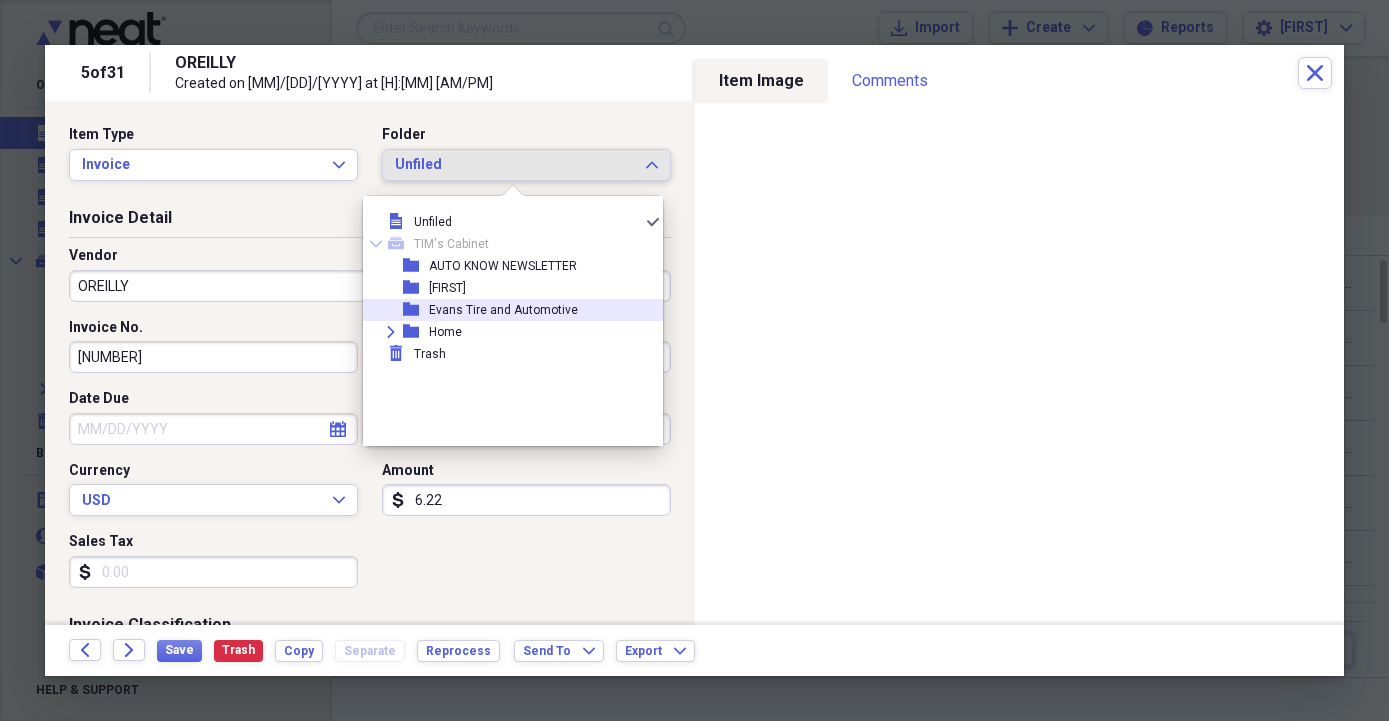 click on "Evans Tire and Automotive" at bounding box center [503, 310] 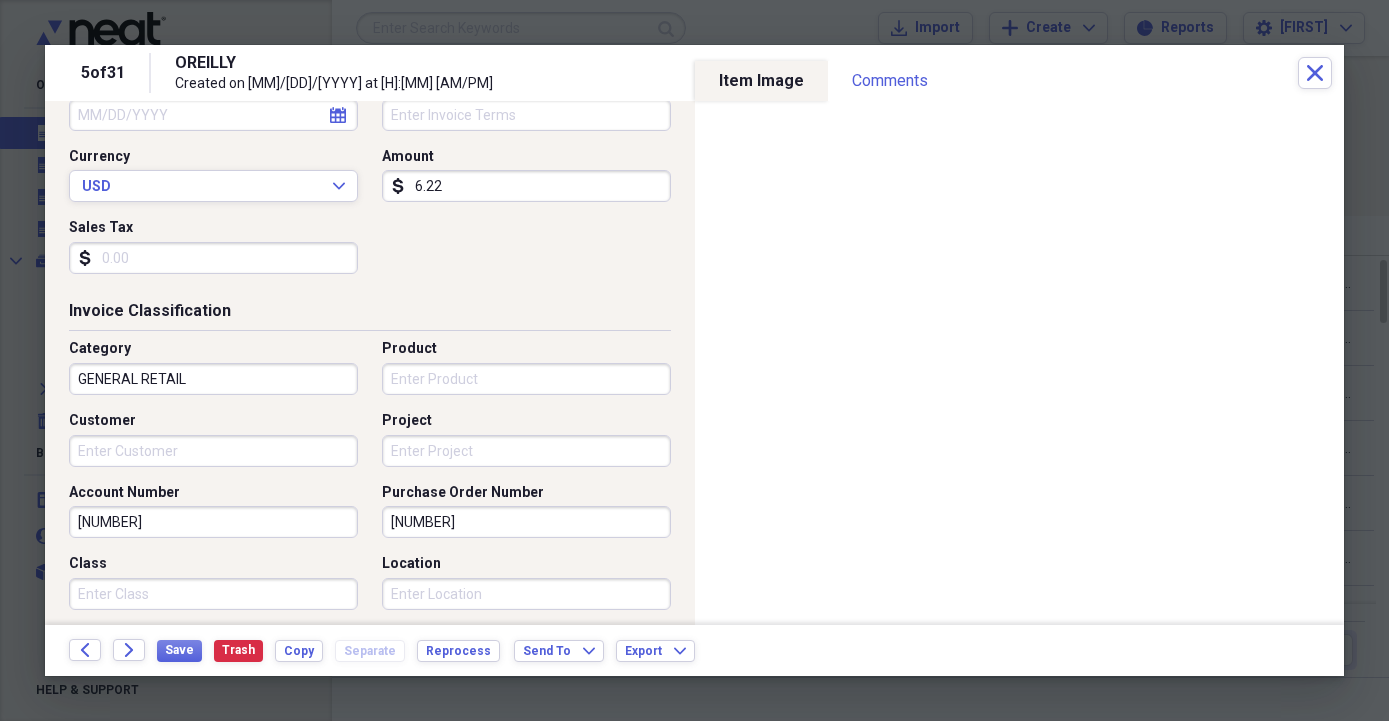 scroll, scrollTop: 342, scrollLeft: 0, axis: vertical 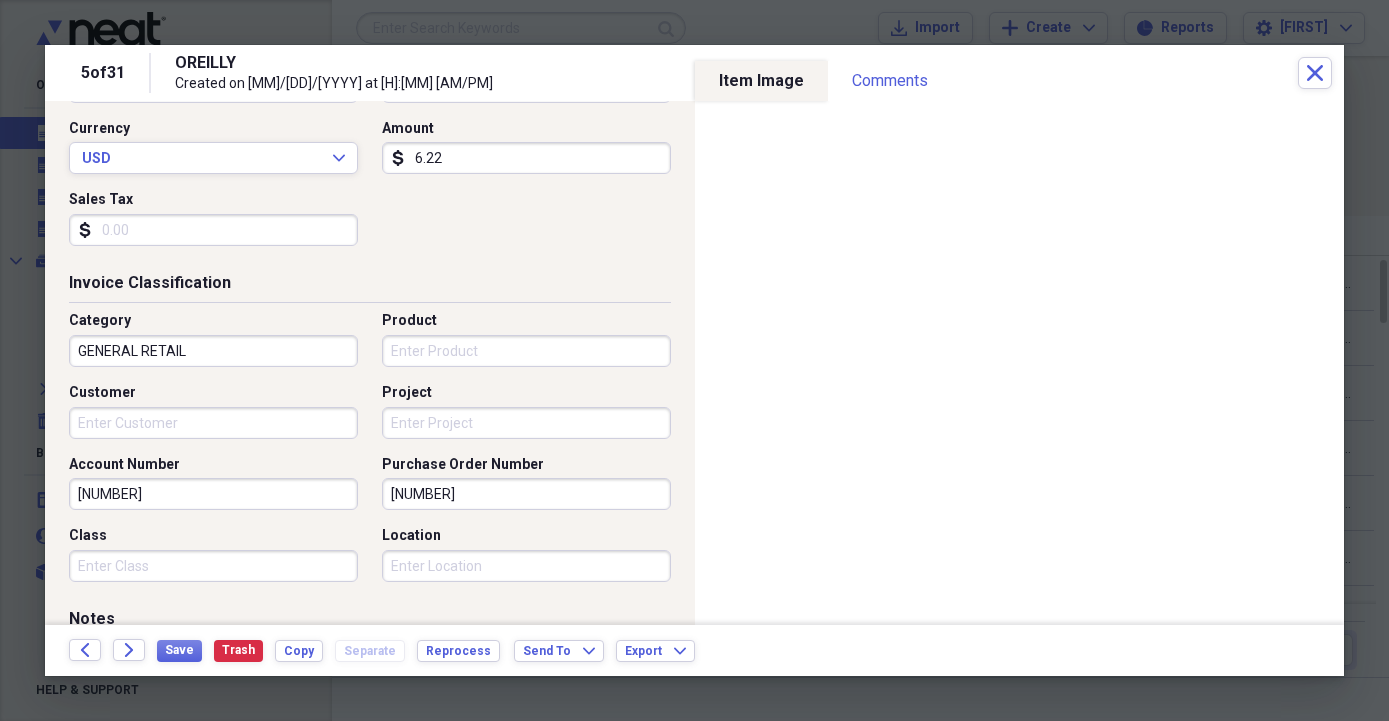 drag, startPoint x: 519, startPoint y: 491, endPoint x: 257, endPoint y: 526, distance: 264.32745 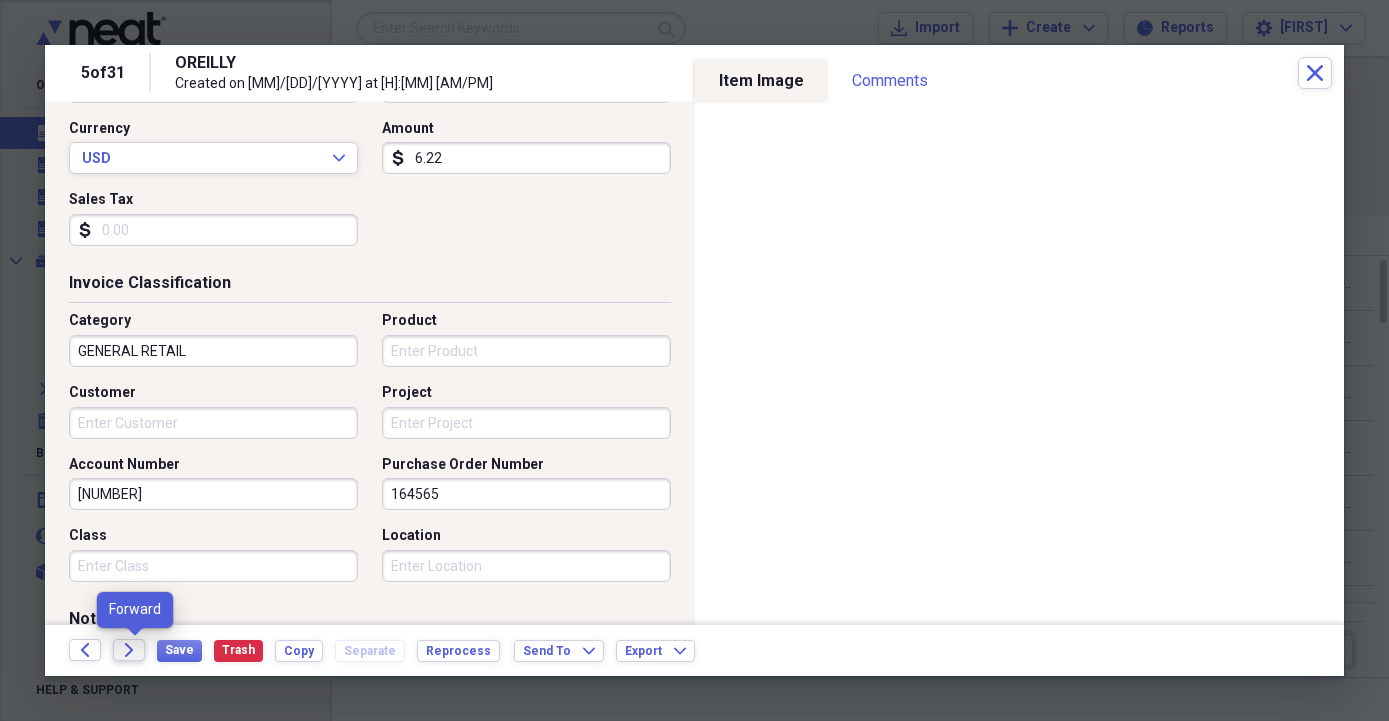 type on "164565" 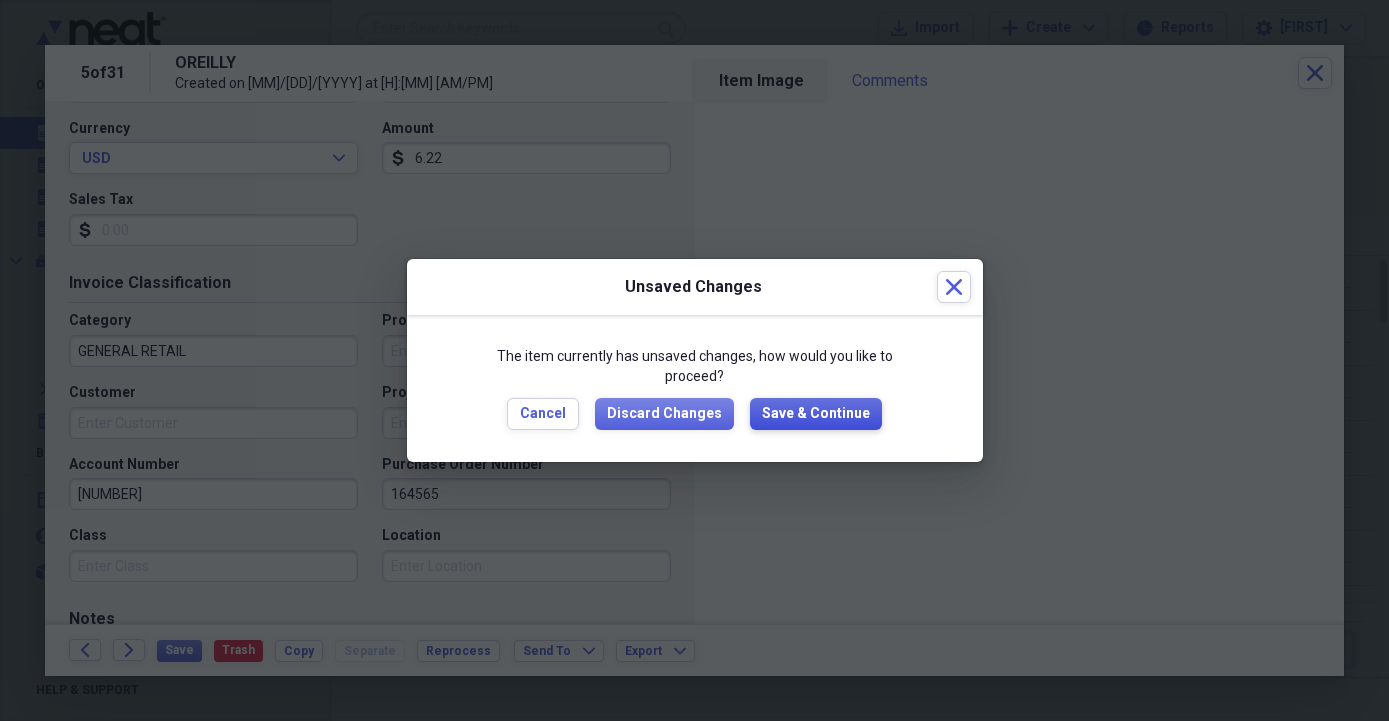 click on "Save & Continue" at bounding box center (816, 414) 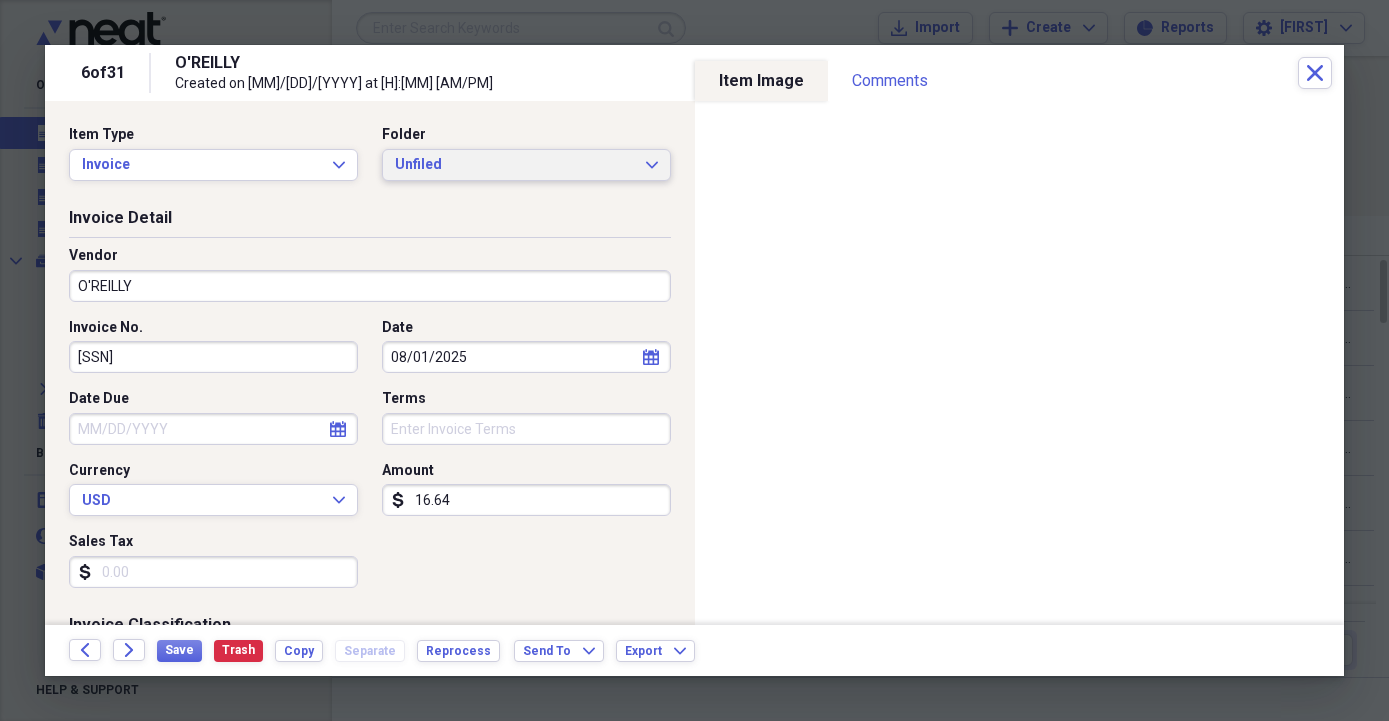 click on "Expand" 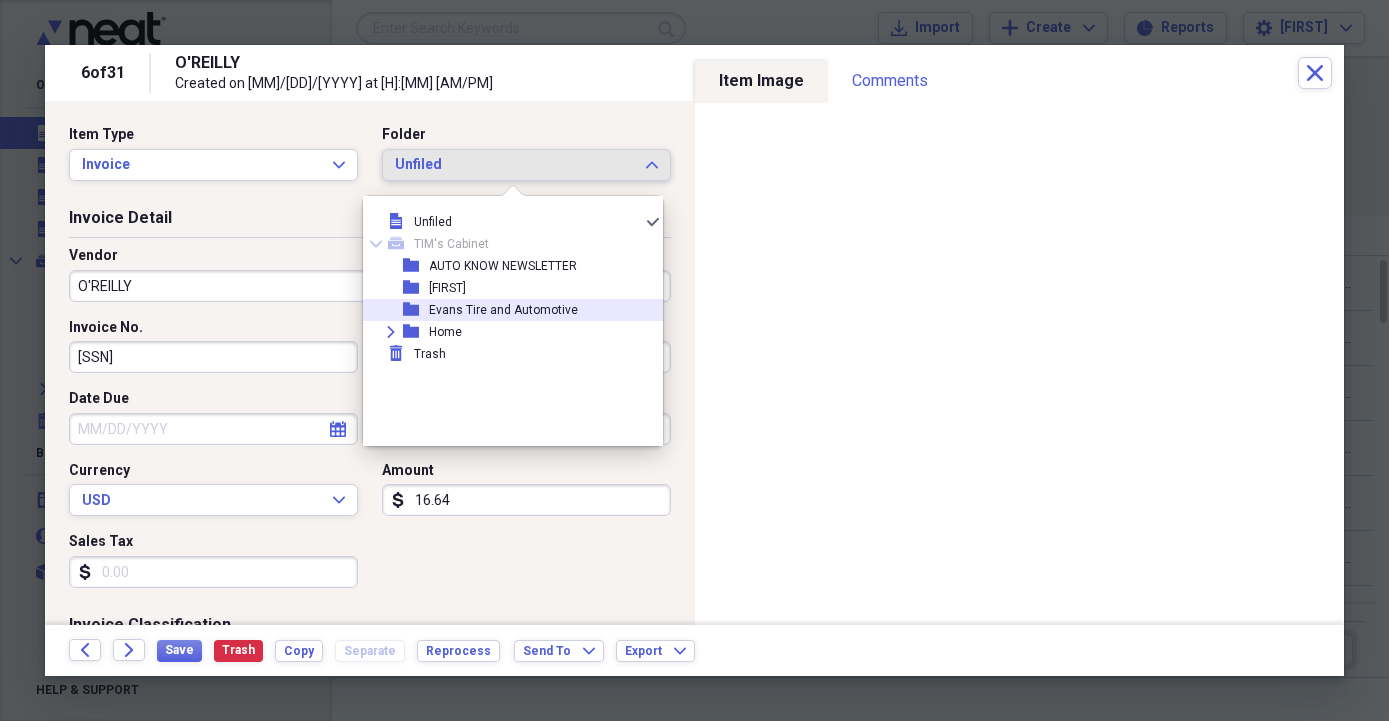 click on "Evans Tire and Automotive" at bounding box center [503, 310] 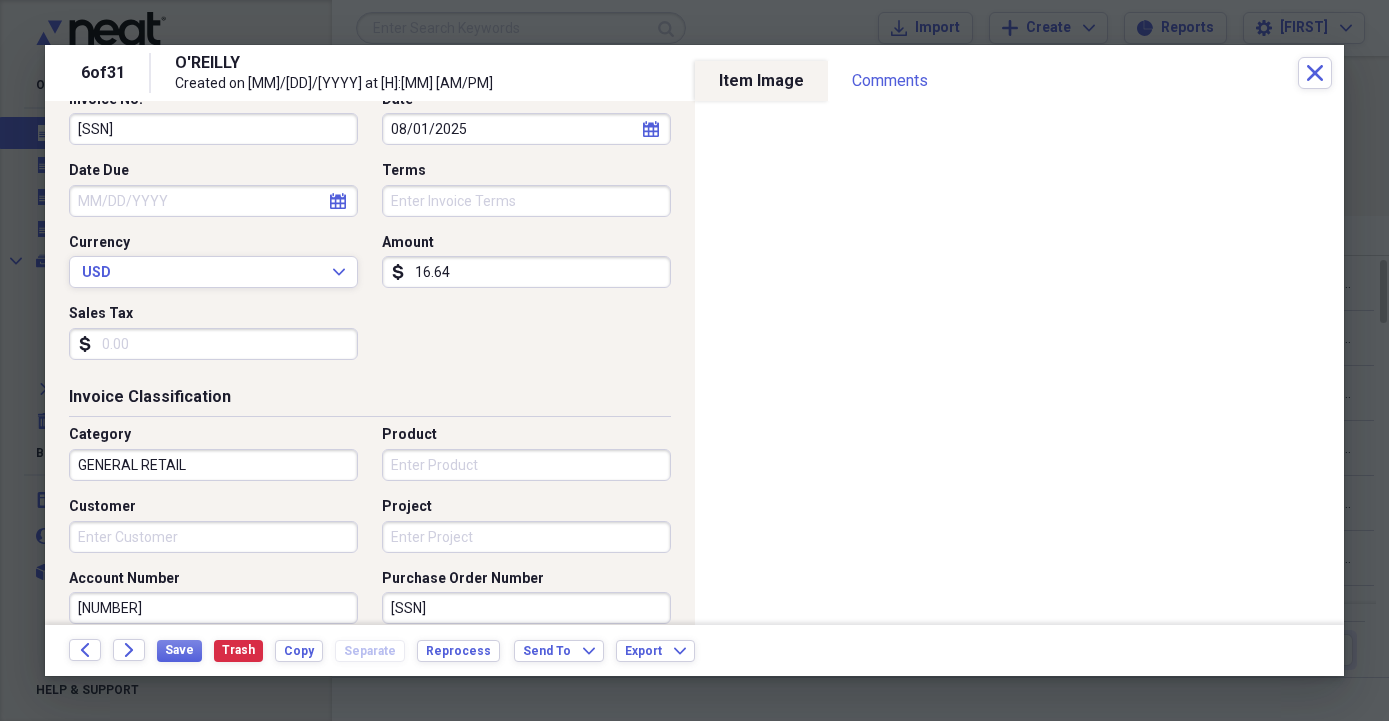 scroll, scrollTop: 342, scrollLeft: 0, axis: vertical 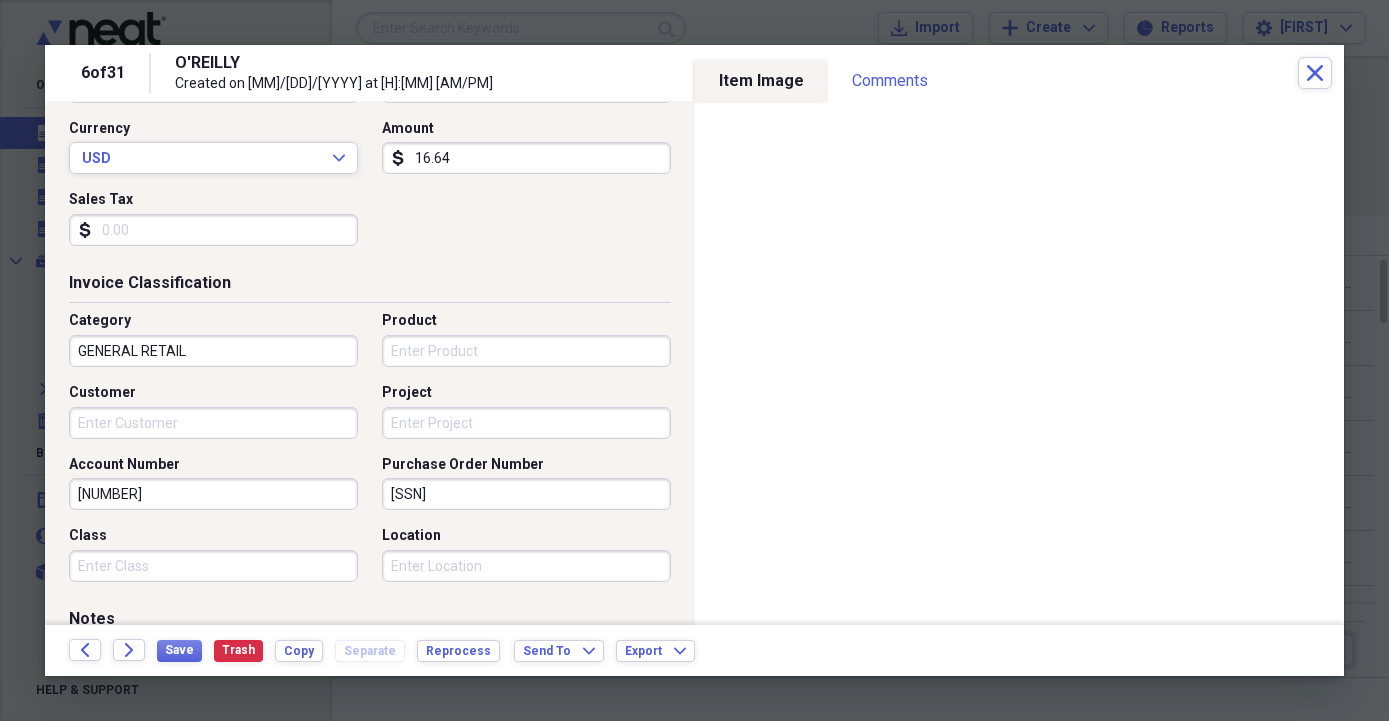 drag, startPoint x: 499, startPoint y: 494, endPoint x: 281, endPoint y: 503, distance: 218.1857 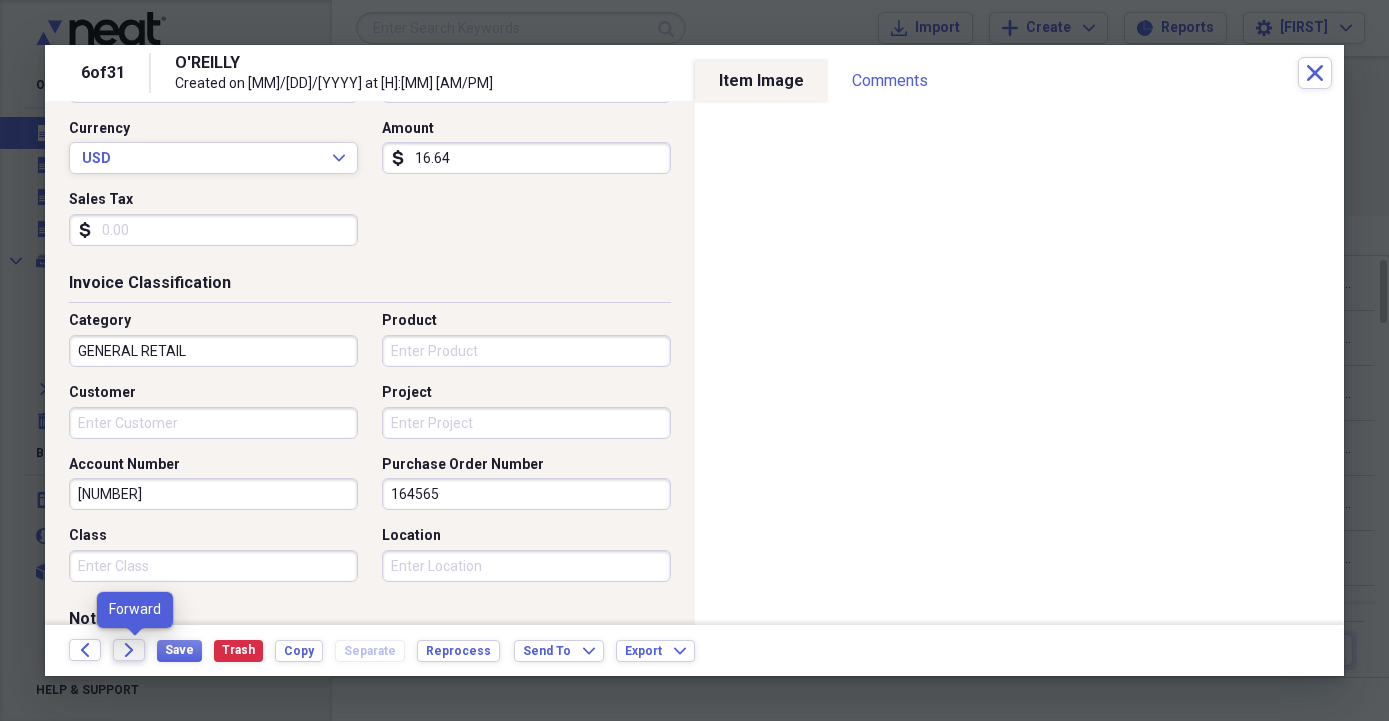type on "164565" 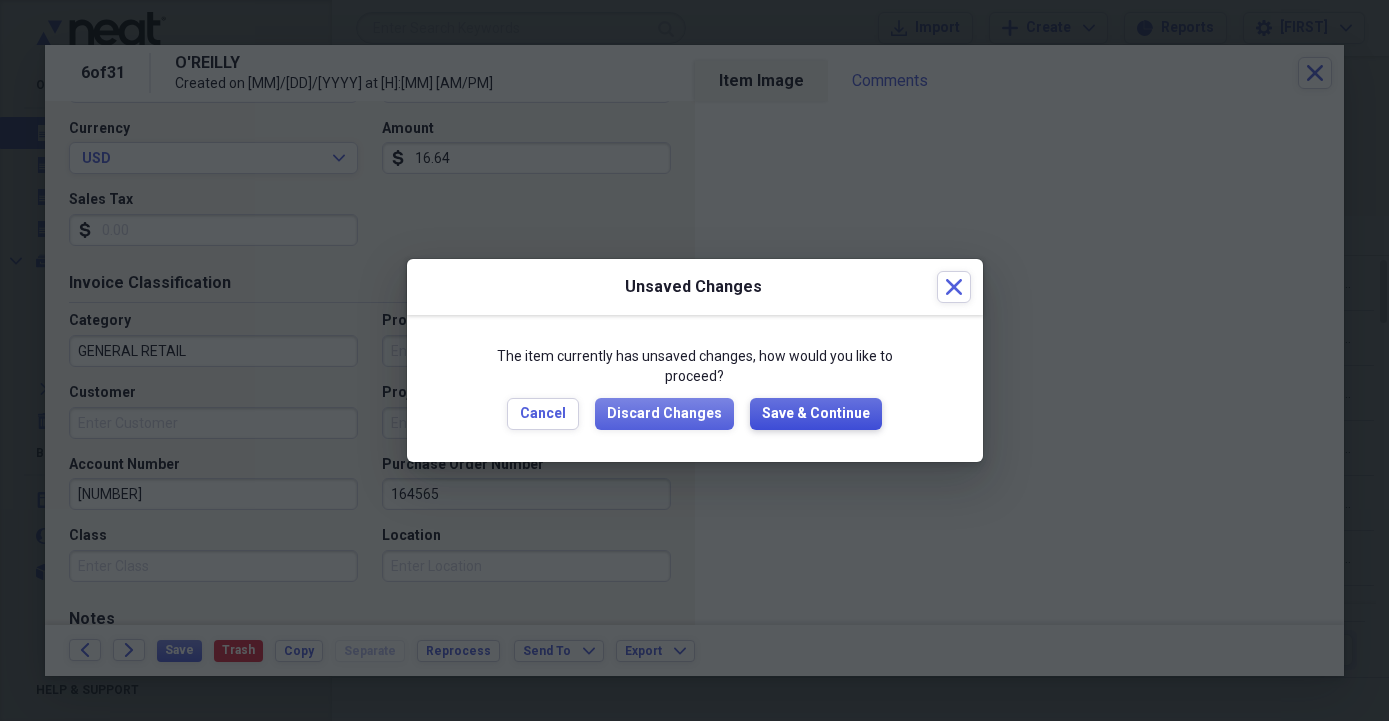click on "Save & Continue" at bounding box center [816, 414] 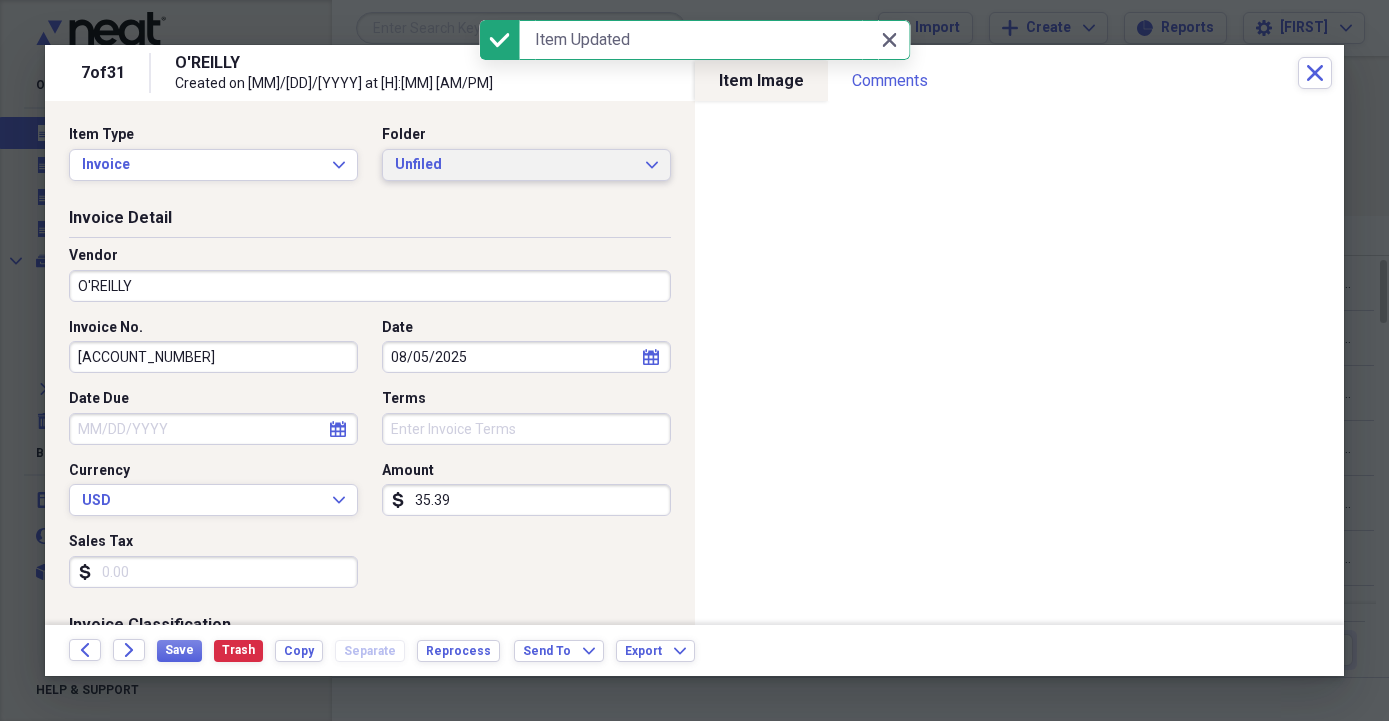 click on "Expand" 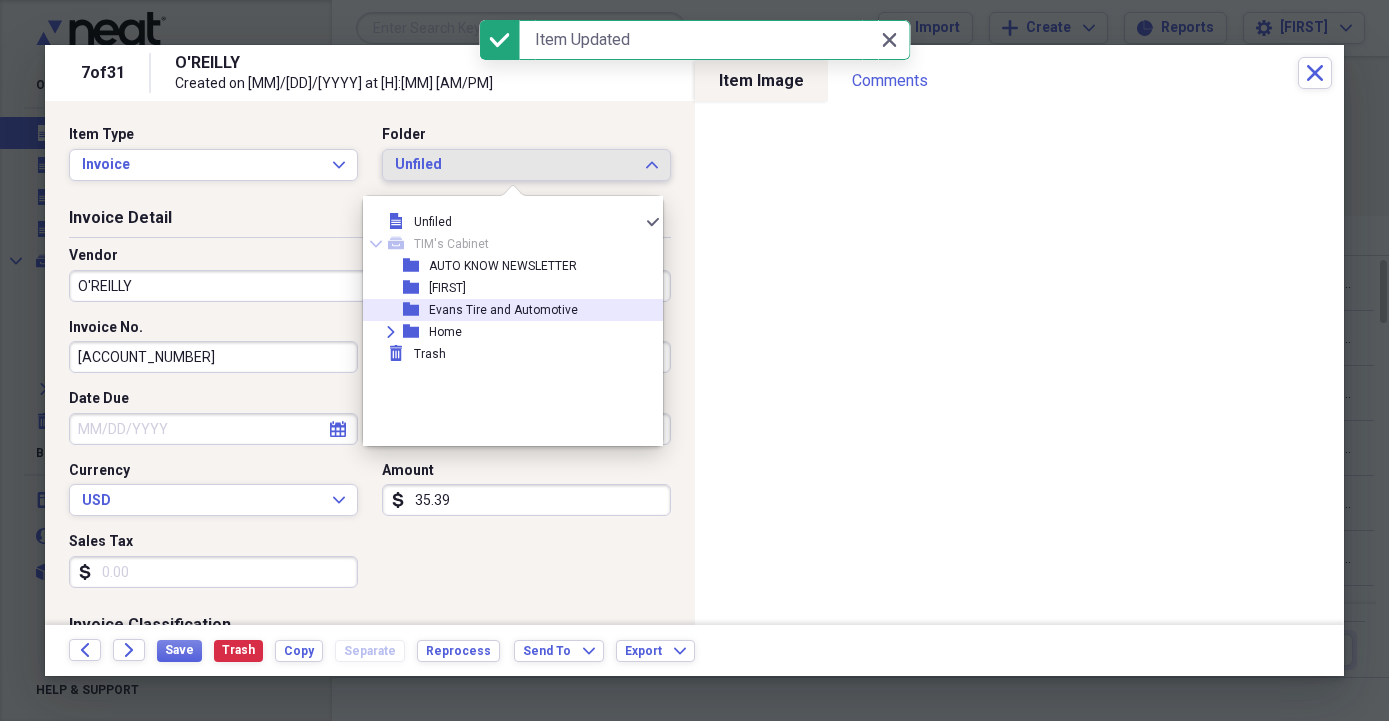 click on "Evans Tire and Automotive" at bounding box center [503, 310] 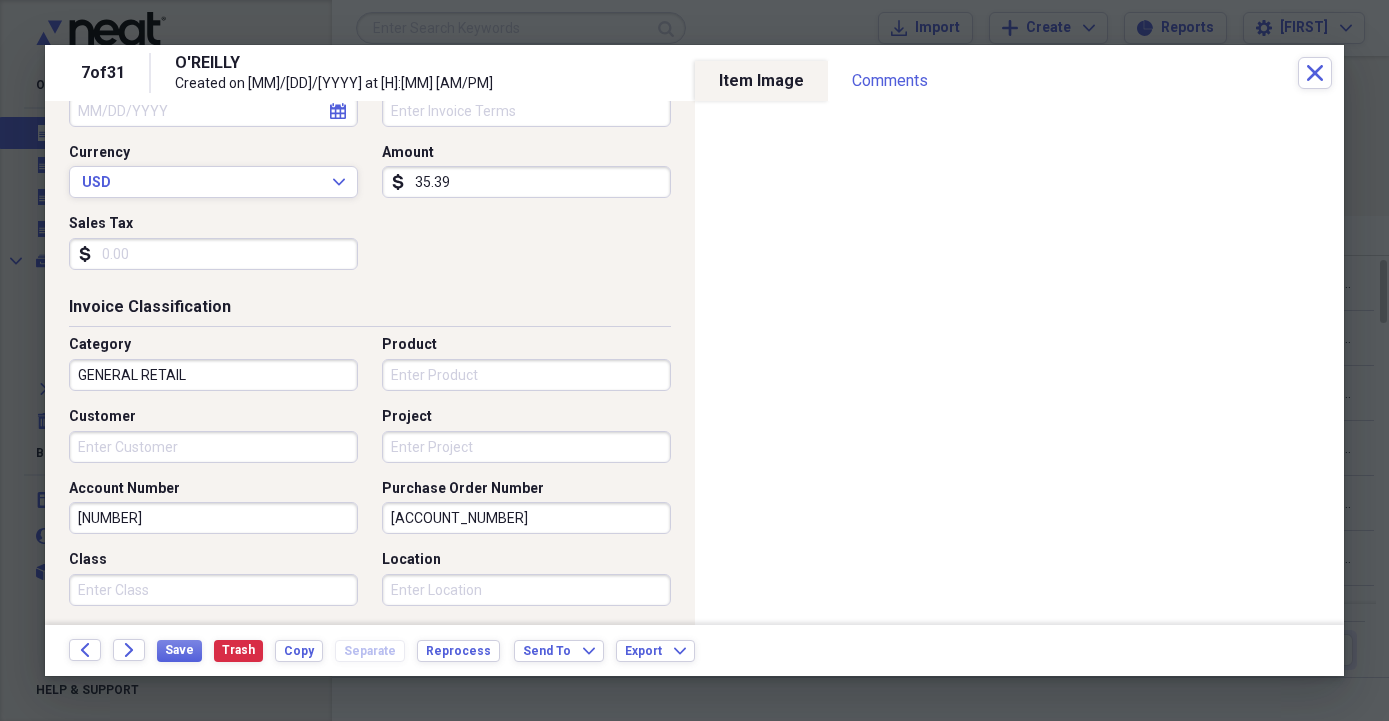 scroll, scrollTop: 342, scrollLeft: 0, axis: vertical 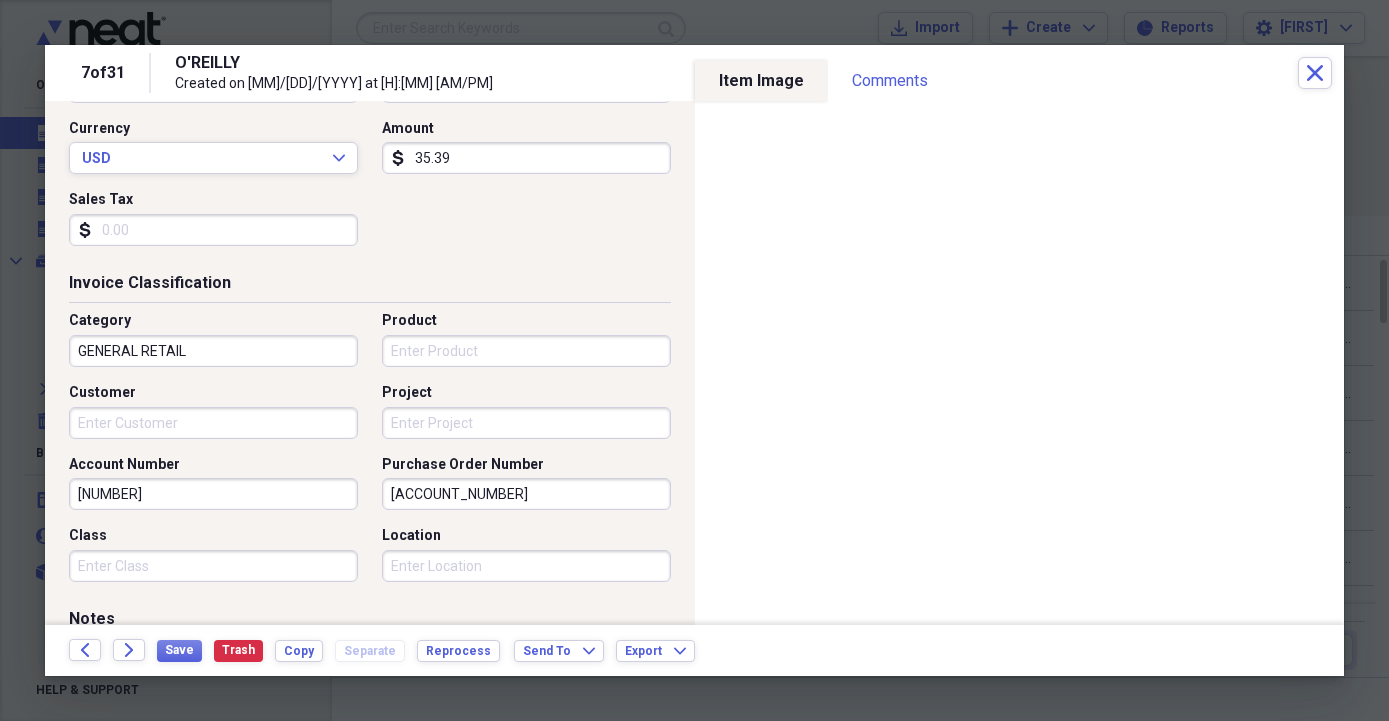 drag, startPoint x: 473, startPoint y: 491, endPoint x: 329, endPoint y: 493, distance: 144.01389 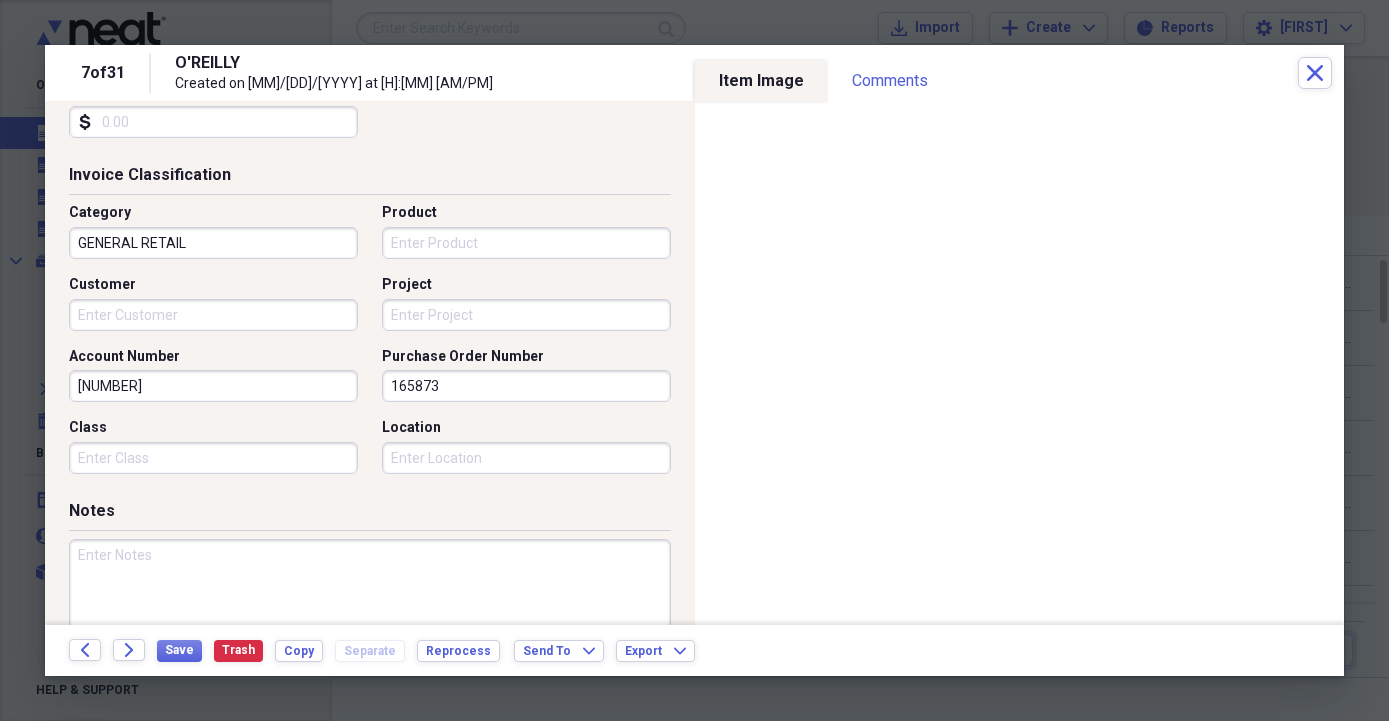 scroll, scrollTop: 570, scrollLeft: 0, axis: vertical 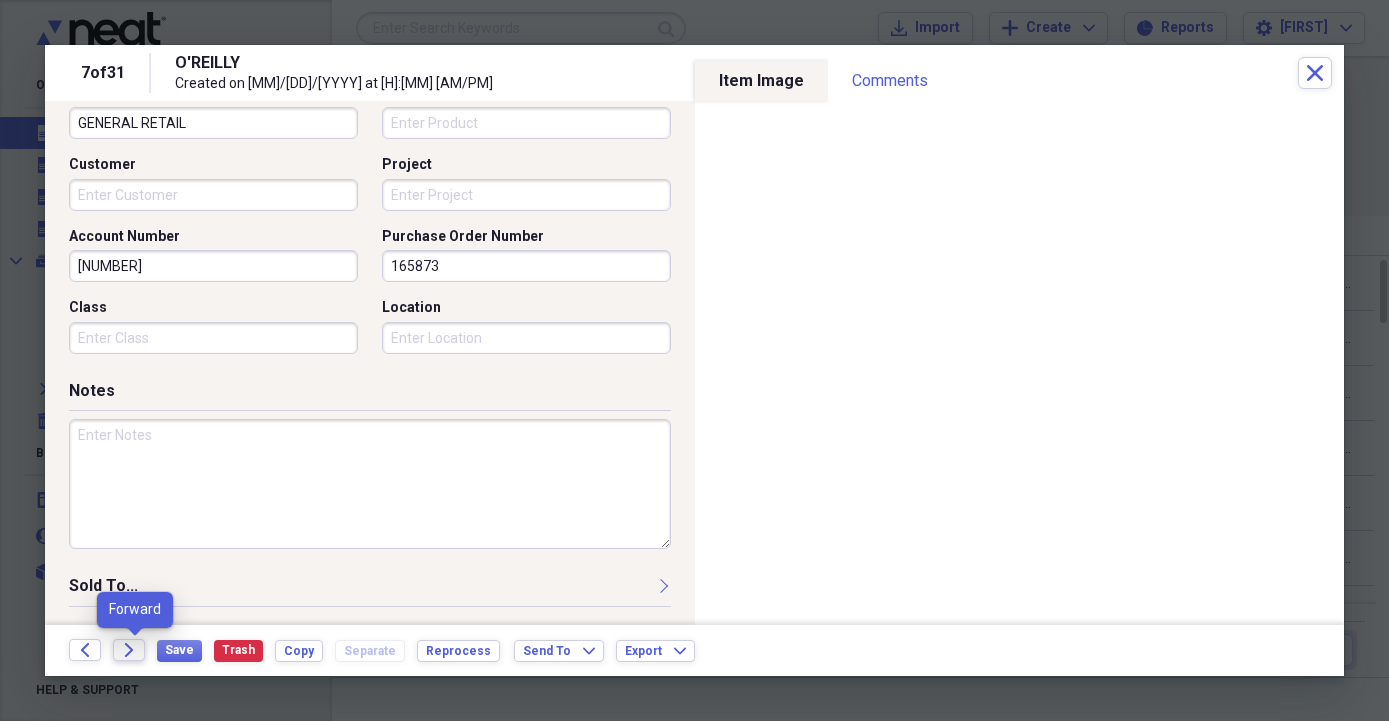 type on "165873" 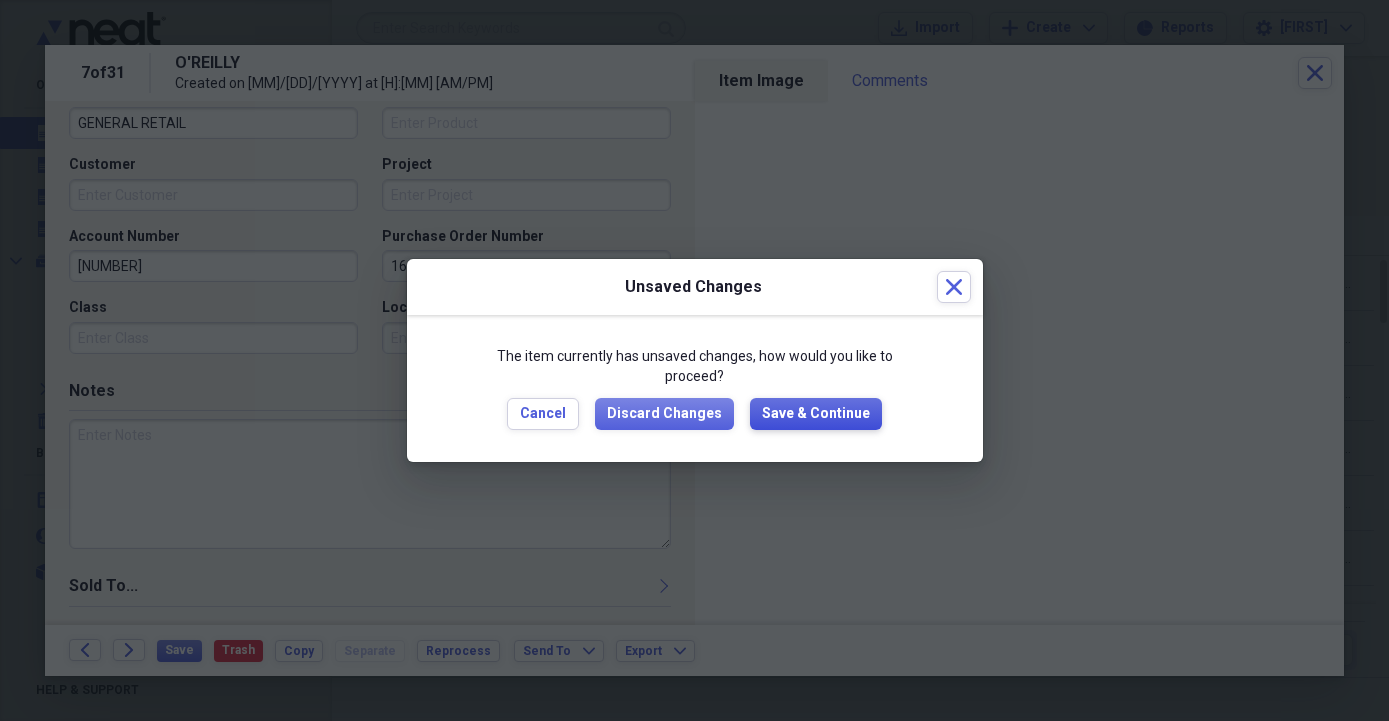 click on "Save & Continue" at bounding box center [816, 414] 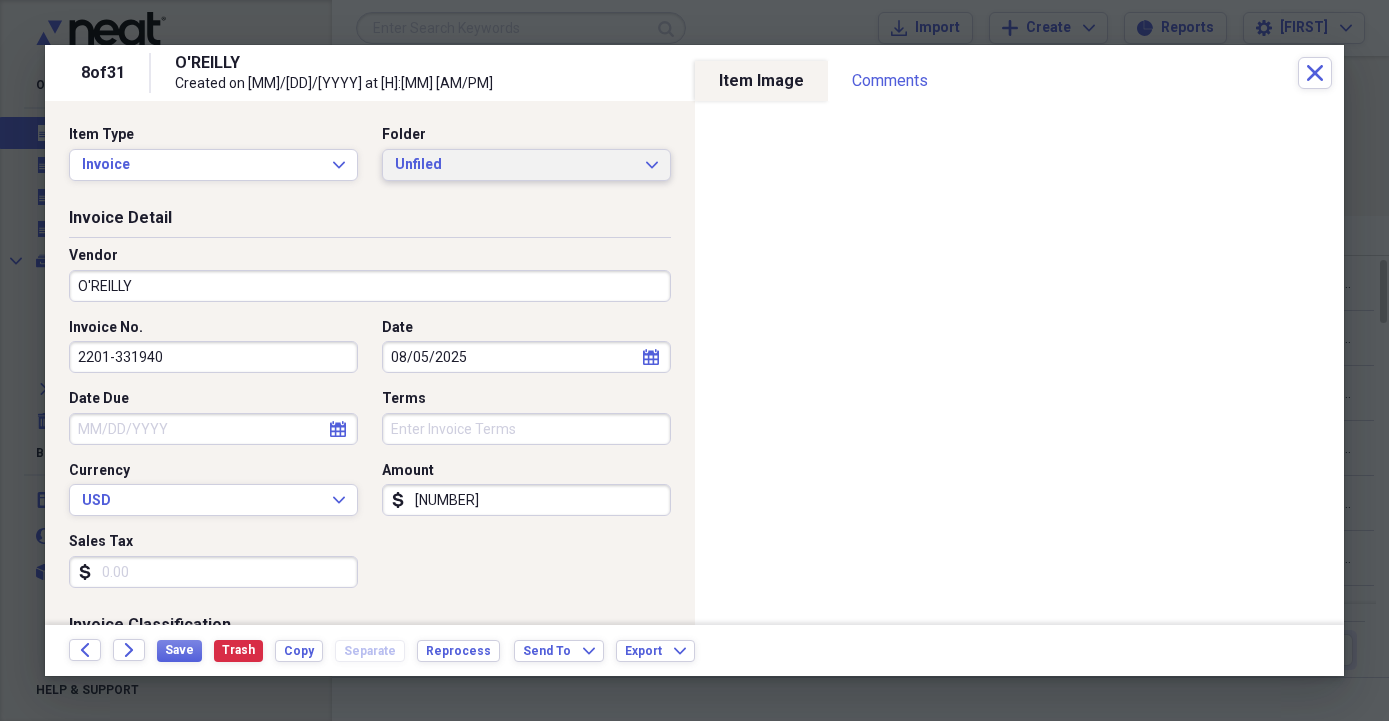 click on "Expand" 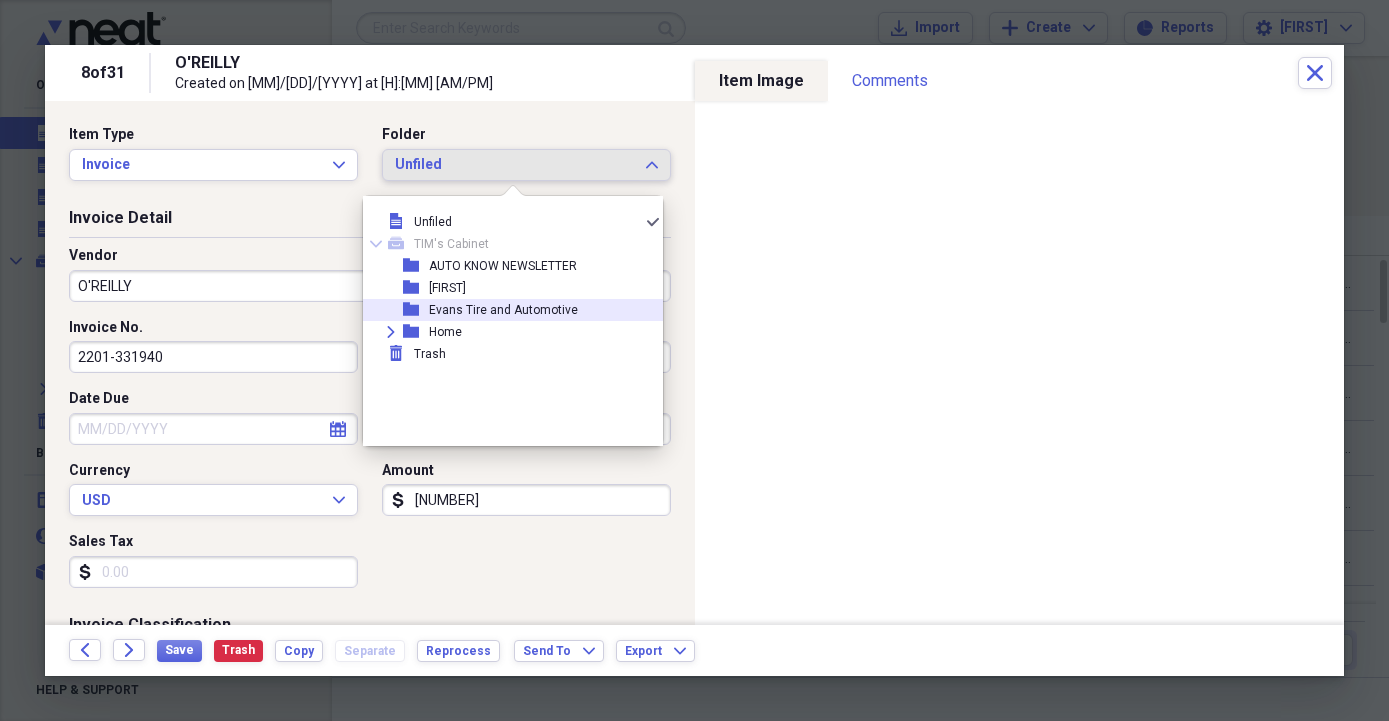 click on "Evans Tire and Automotive" at bounding box center [503, 310] 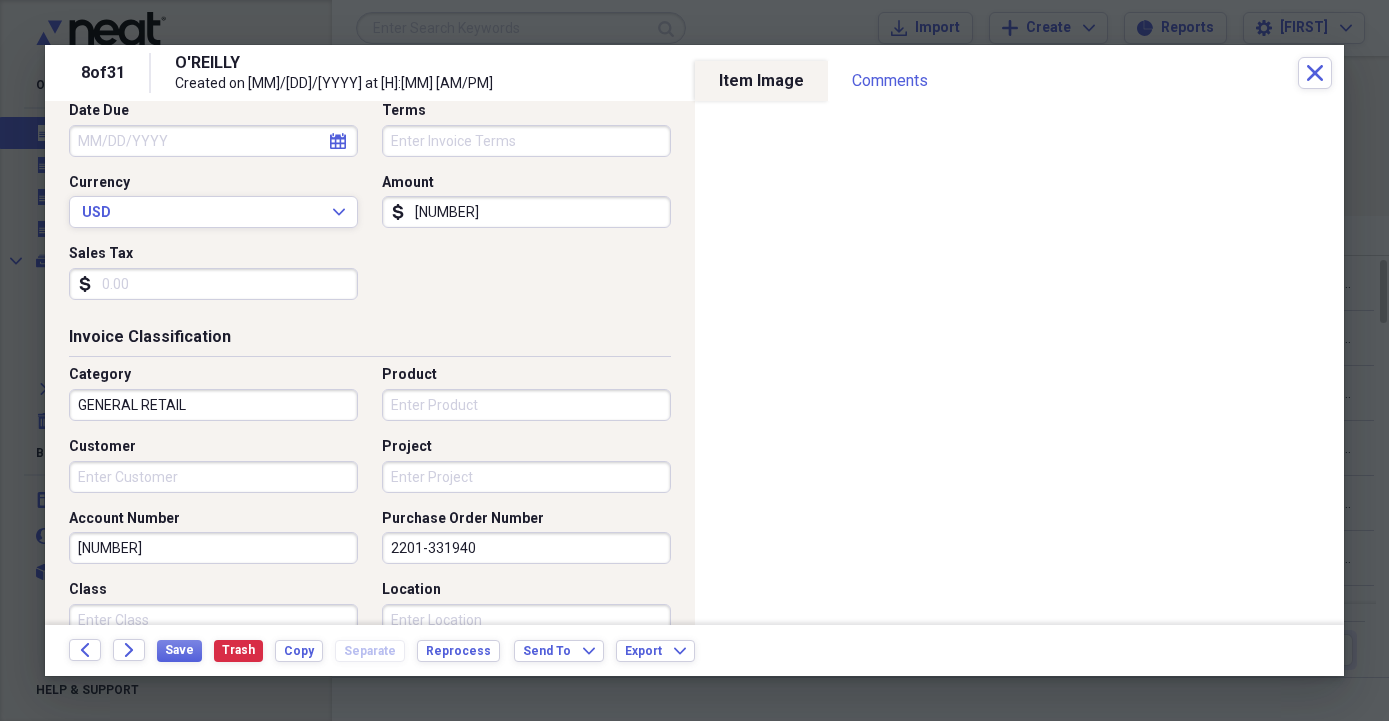 scroll, scrollTop: 342, scrollLeft: 0, axis: vertical 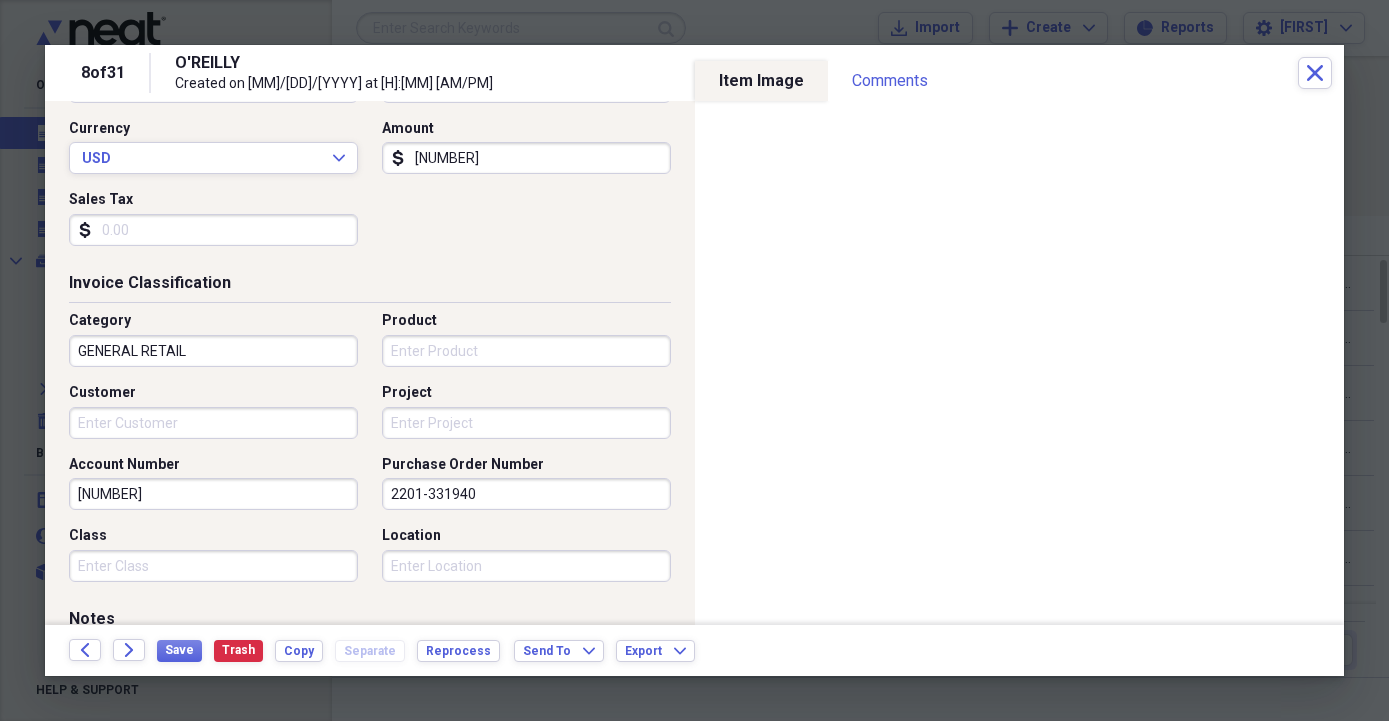 drag, startPoint x: 475, startPoint y: 495, endPoint x: 307, endPoint y: 492, distance: 168.02678 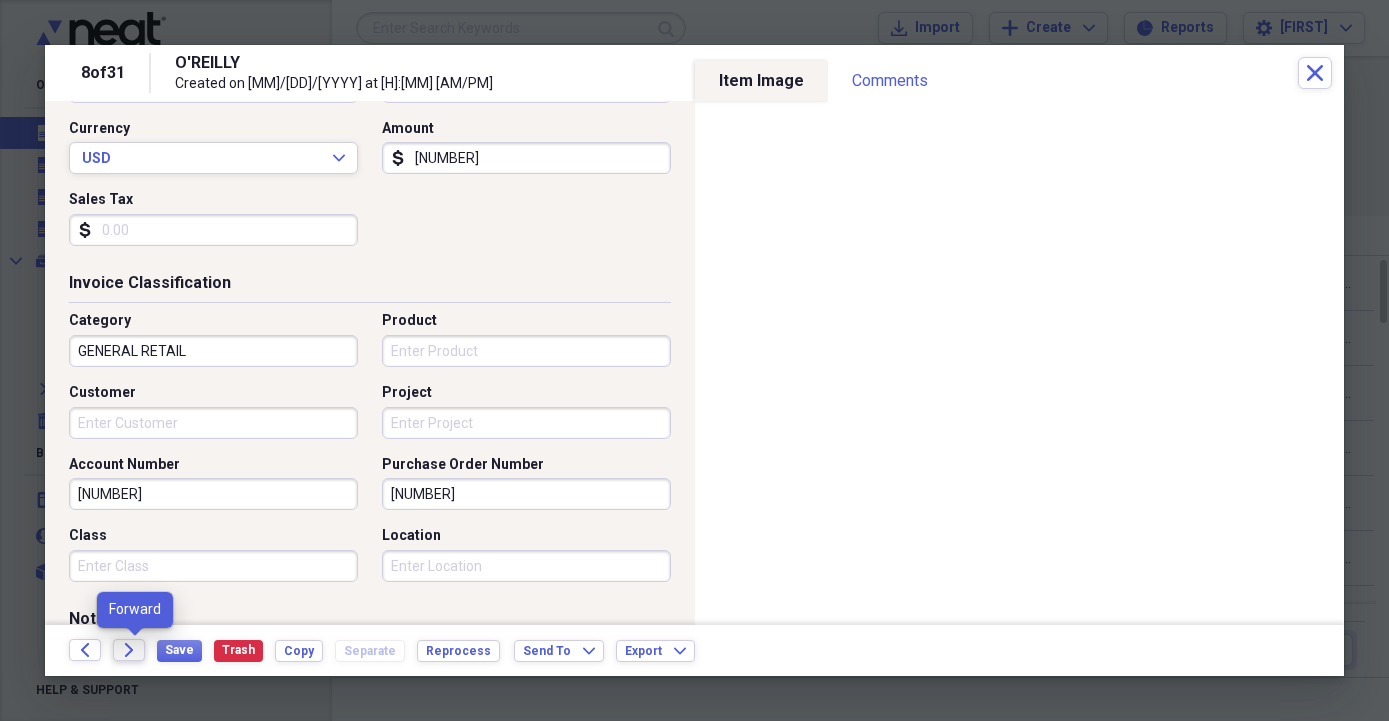 type on "[NUMBER]" 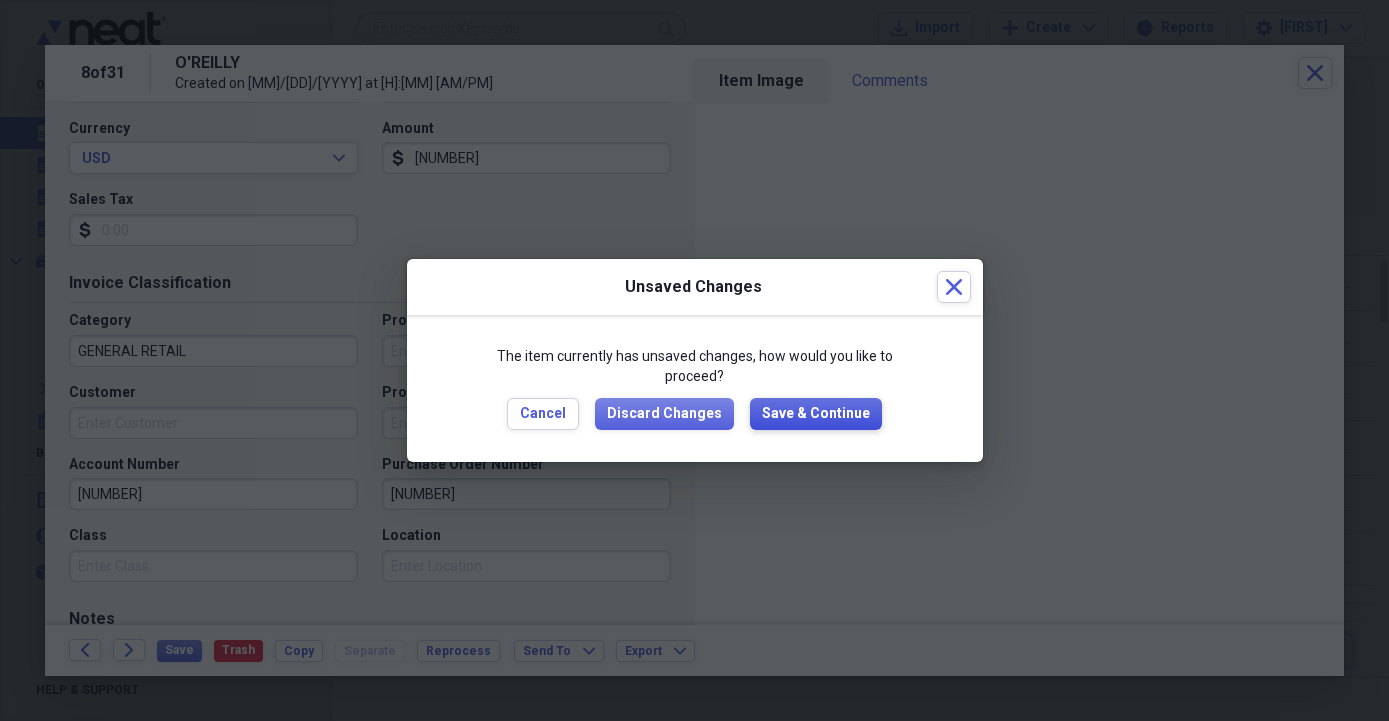 click on "Save & Continue" at bounding box center [816, 414] 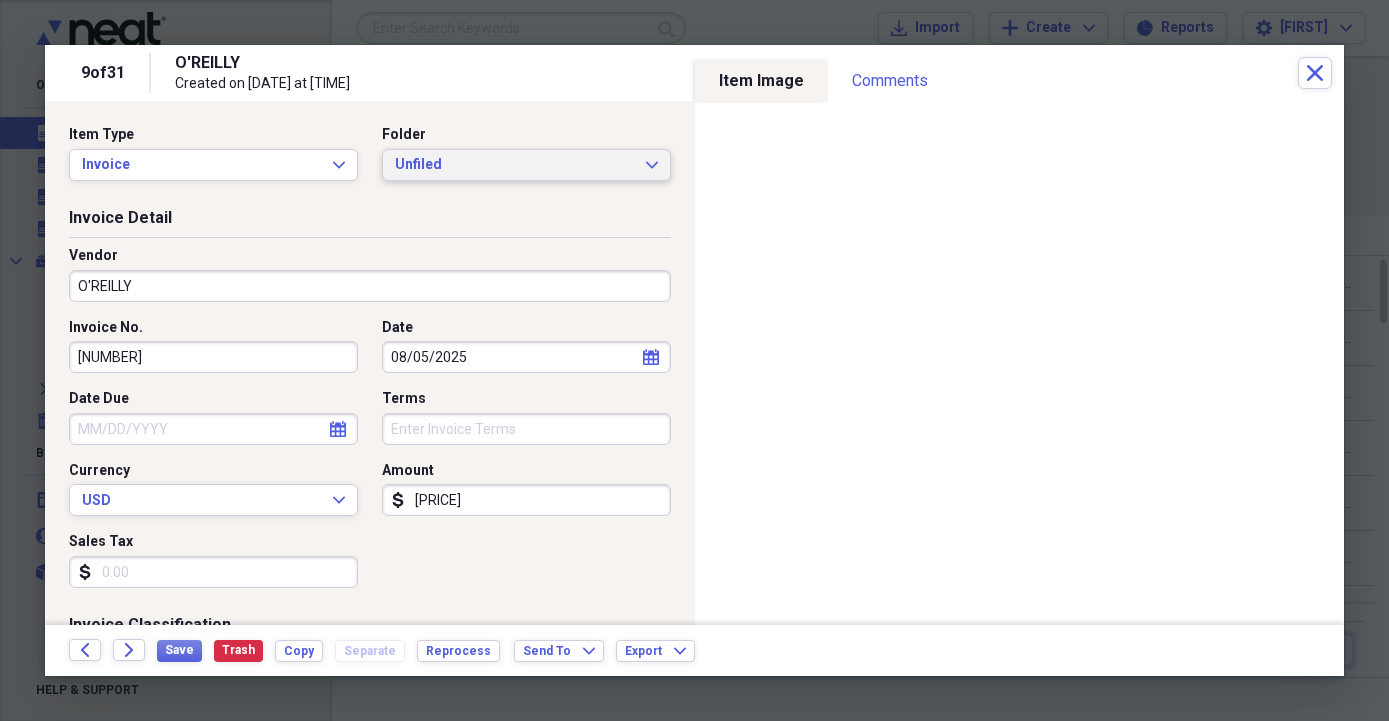 click on "Expand" 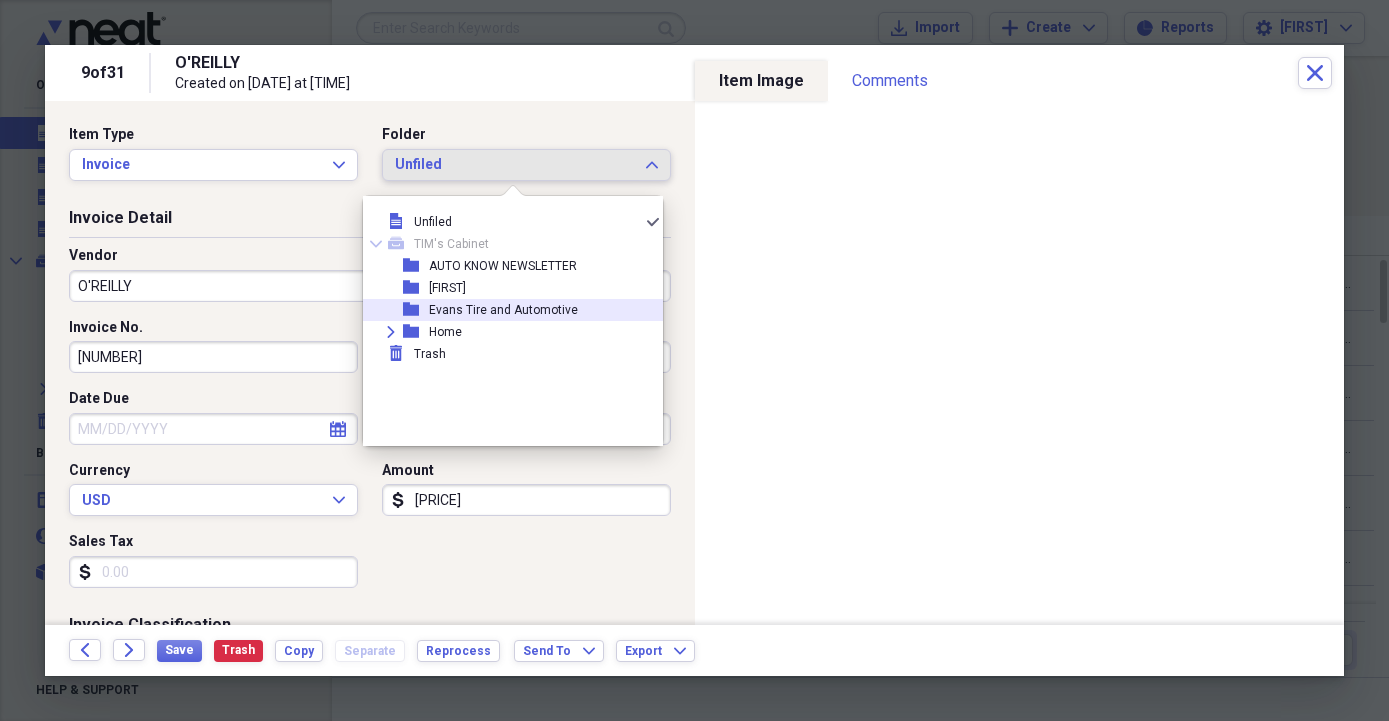 click on "Evans Tire and Automotive" at bounding box center (503, 310) 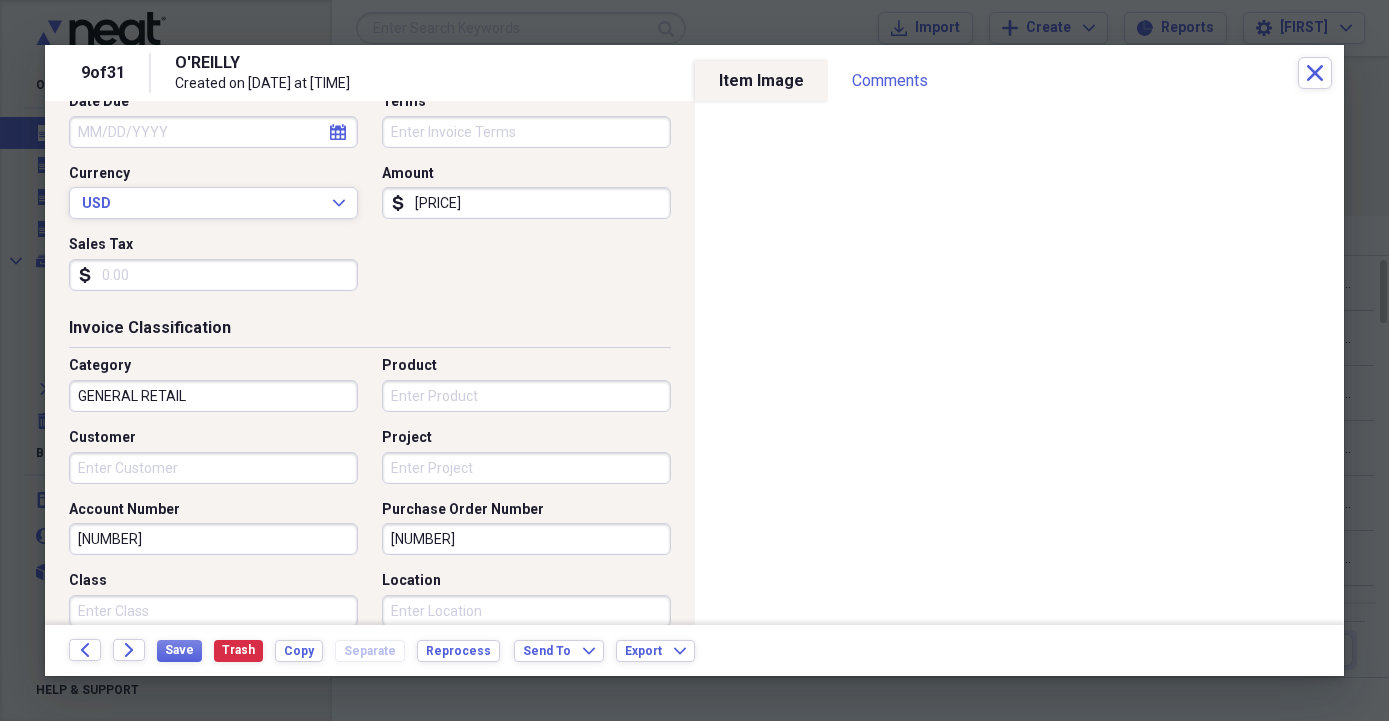 scroll, scrollTop: 342, scrollLeft: 0, axis: vertical 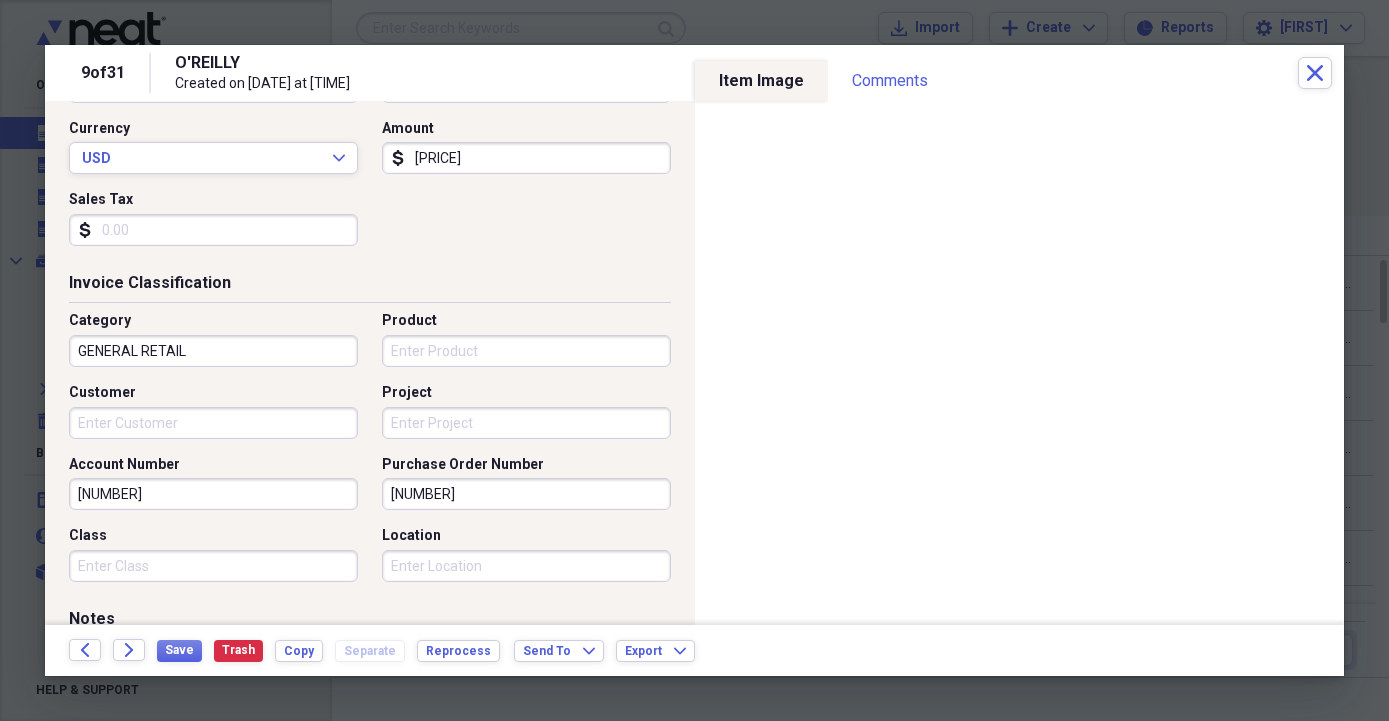 drag, startPoint x: 494, startPoint y: 494, endPoint x: 337, endPoint y: 497, distance: 157.02866 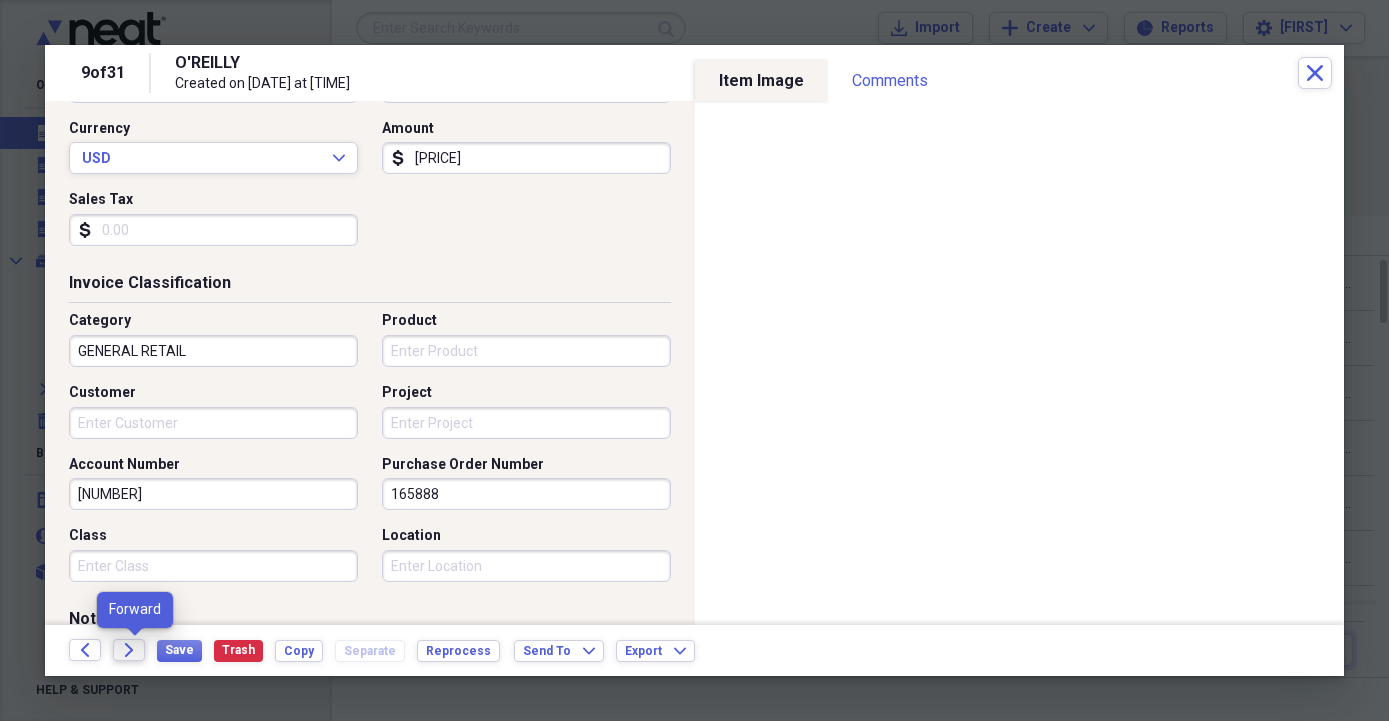 type on "165888" 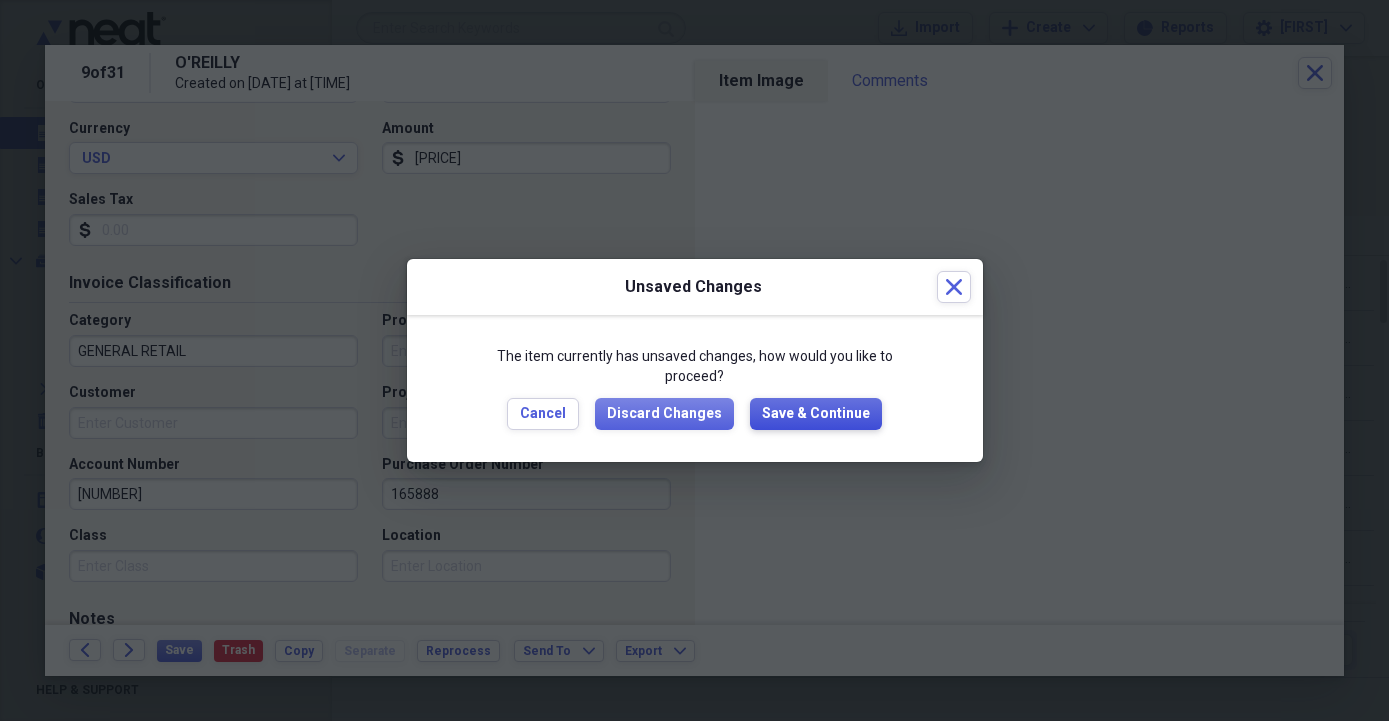 click on "Save & Continue" at bounding box center [816, 414] 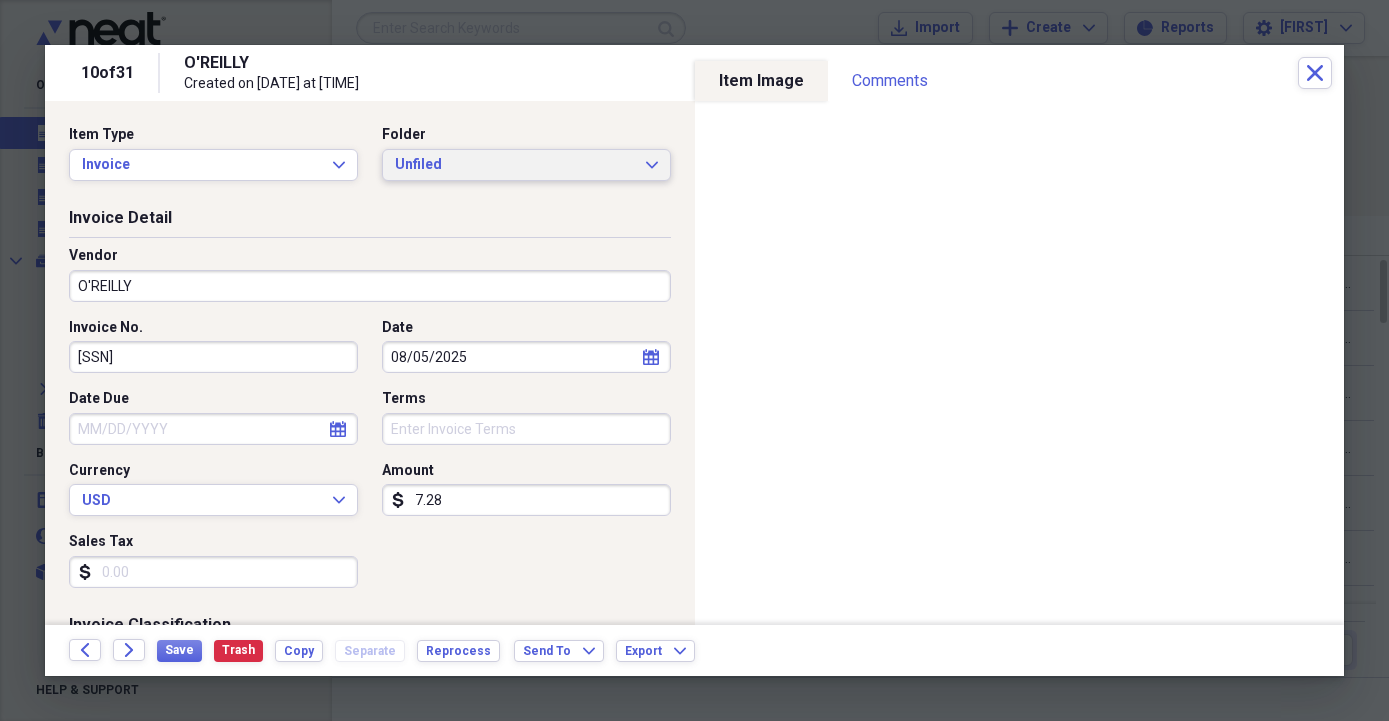 click on "Expand" 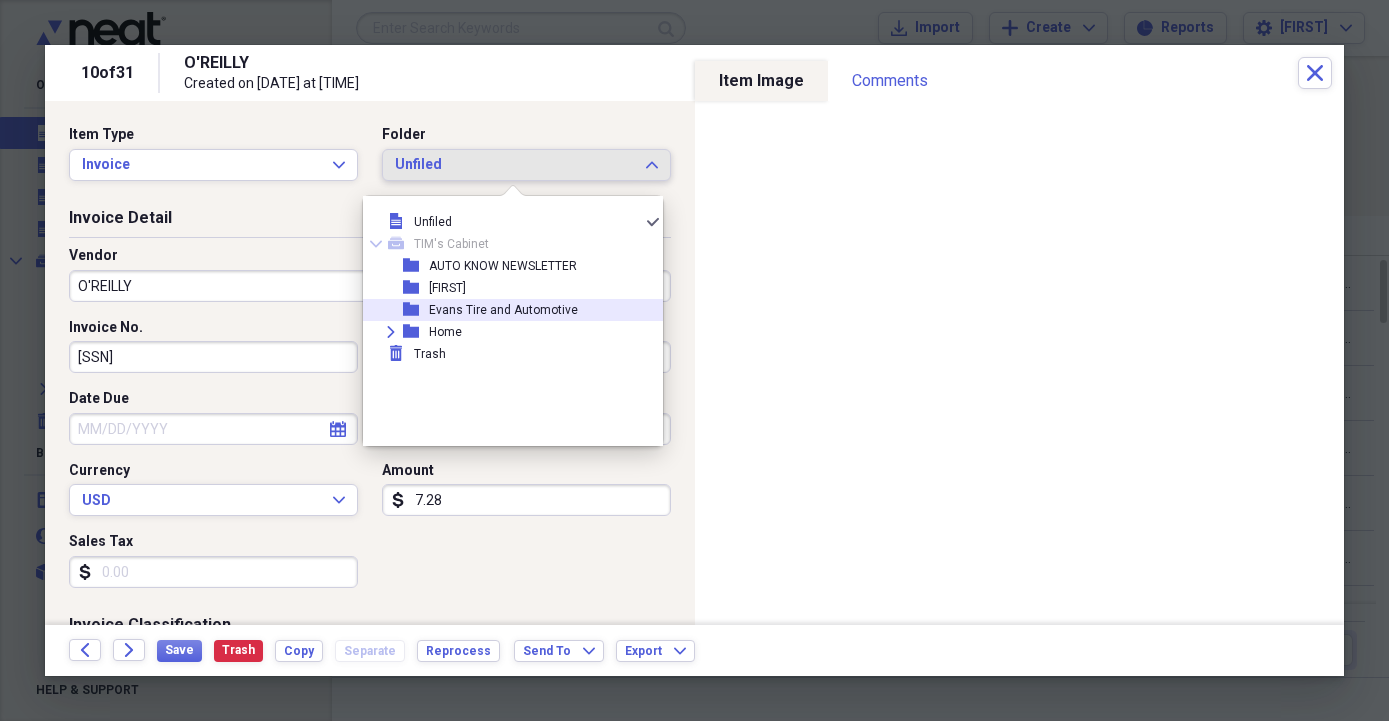 click on "Evans Tire and Automotive" at bounding box center [503, 310] 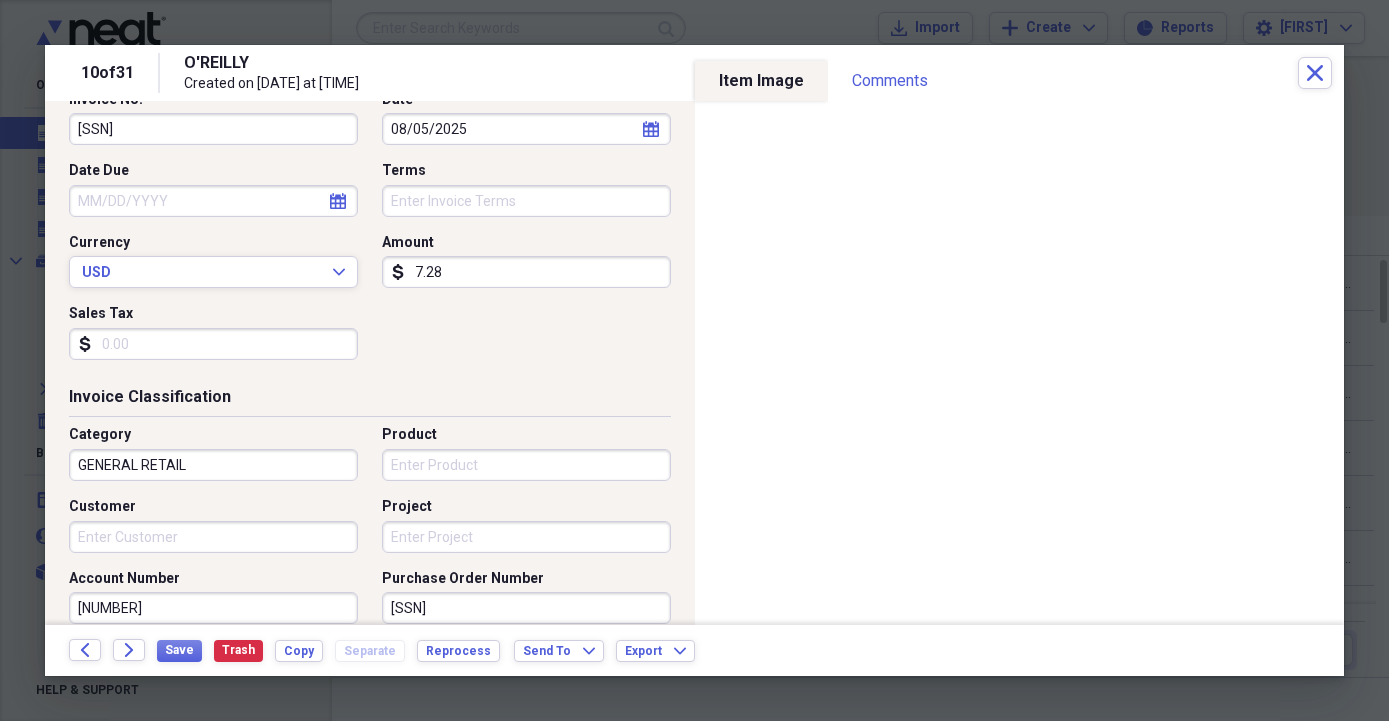 scroll, scrollTop: 342, scrollLeft: 0, axis: vertical 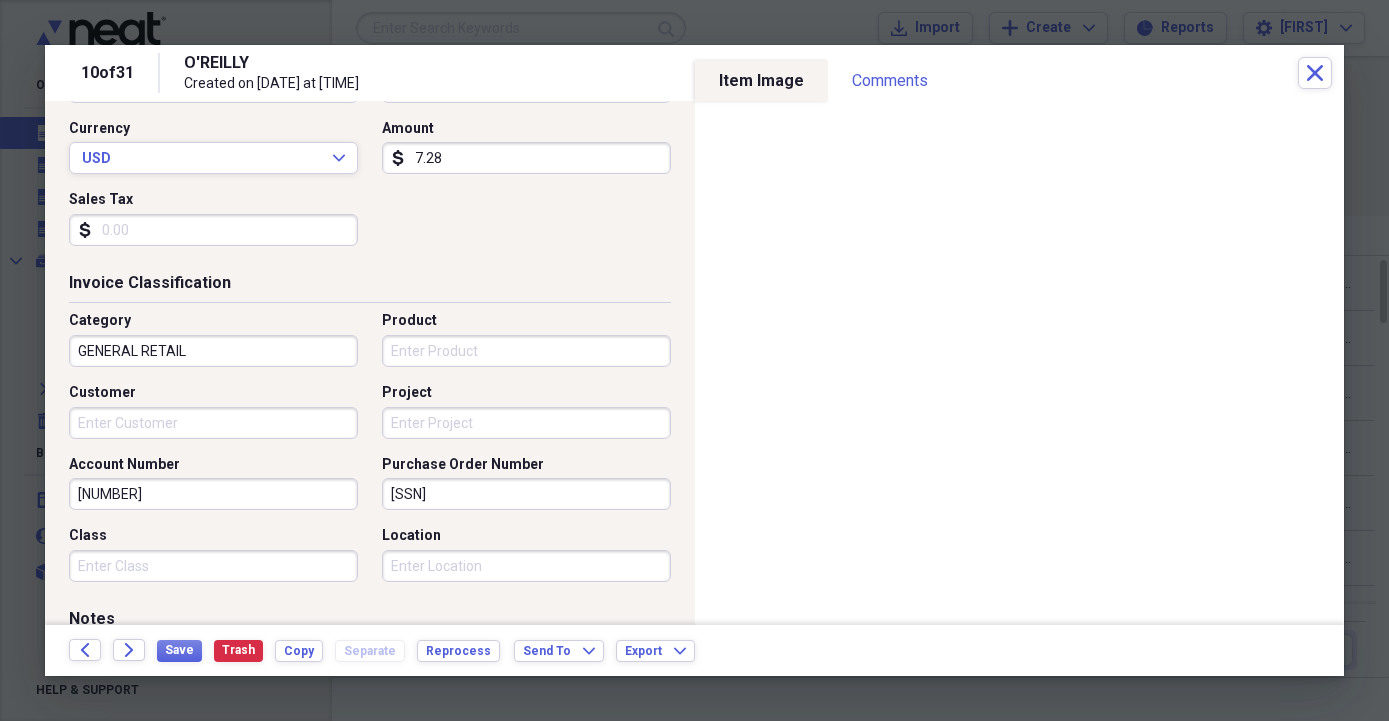 drag, startPoint x: 481, startPoint y: 492, endPoint x: 316, endPoint y: 502, distance: 165.30275 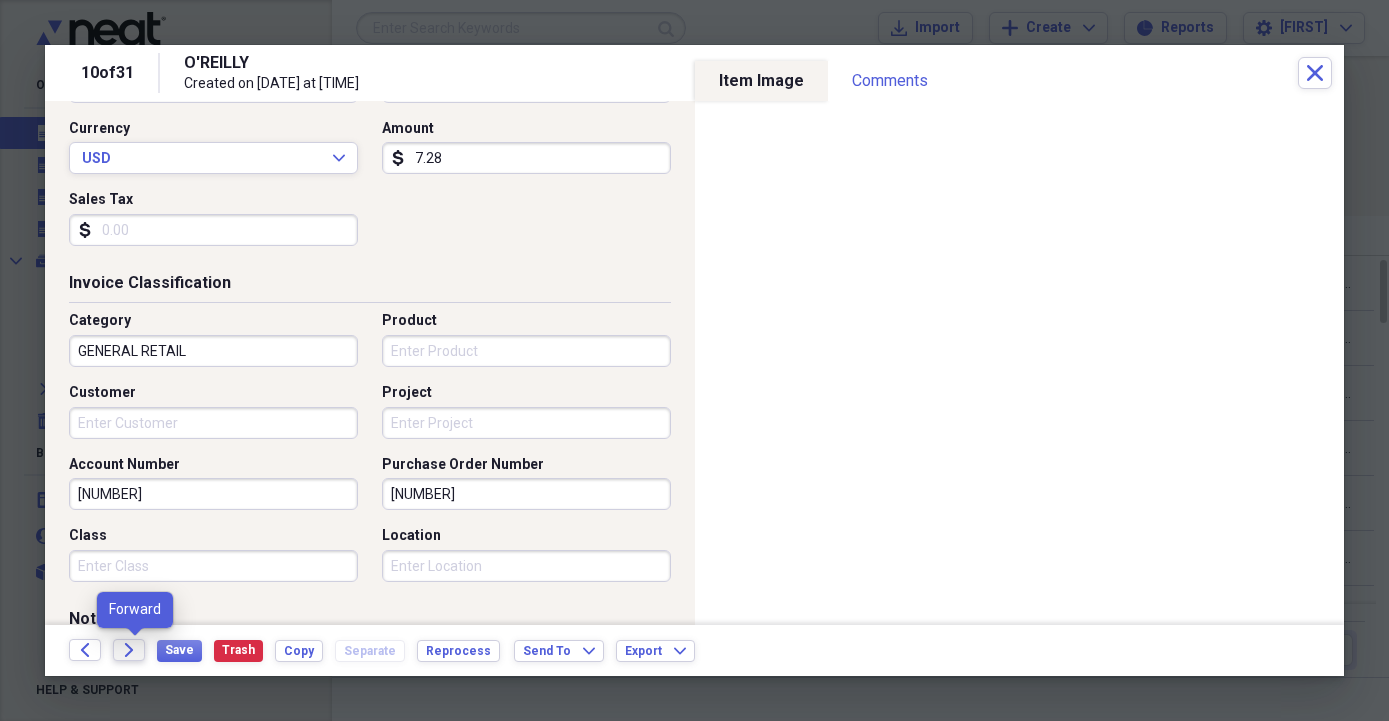 type on "[NUMBER]" 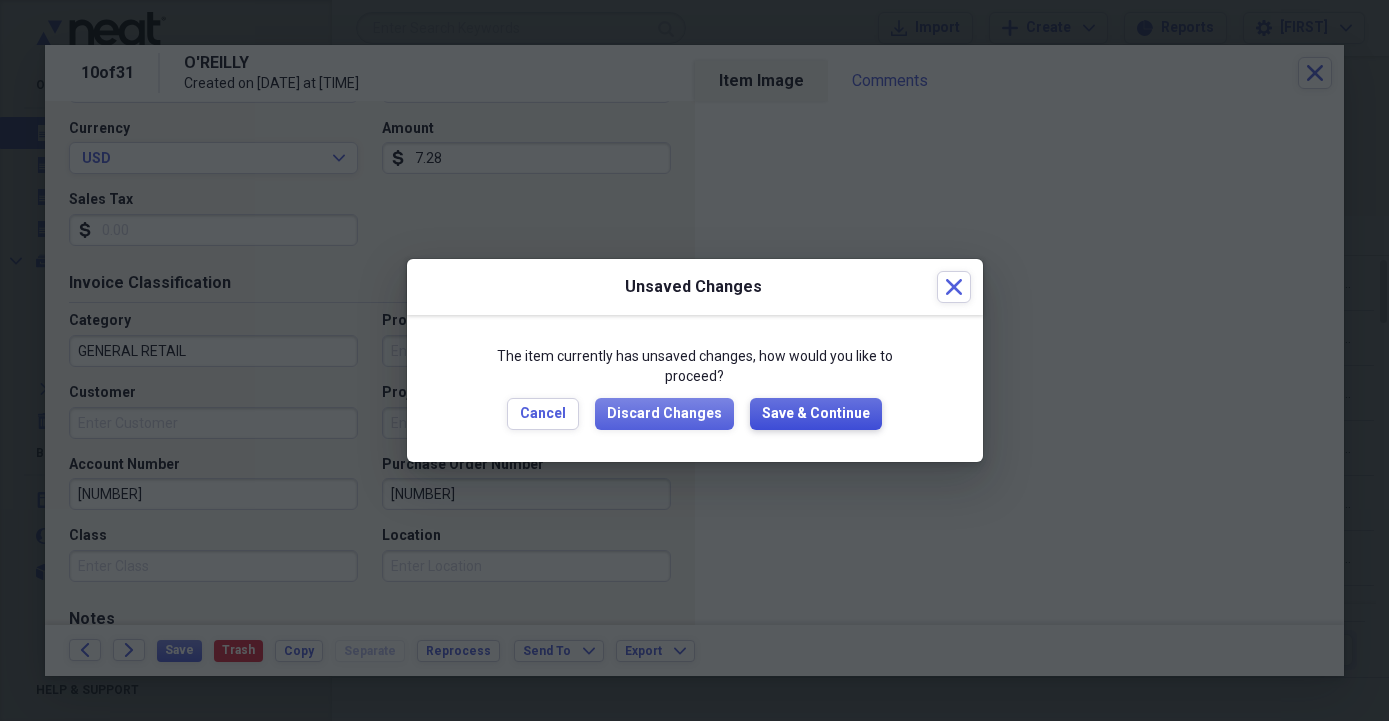 click on "Save & Continue" at bounding box center (816, 414) 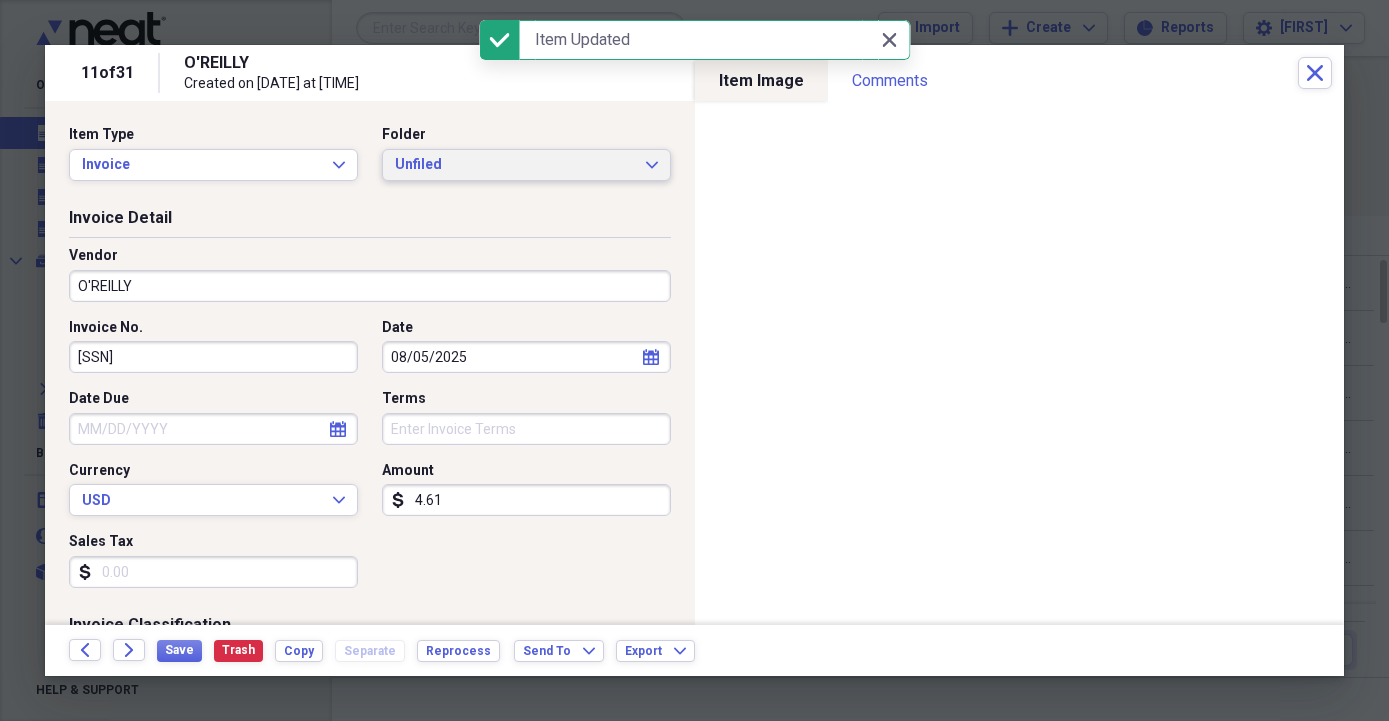 click 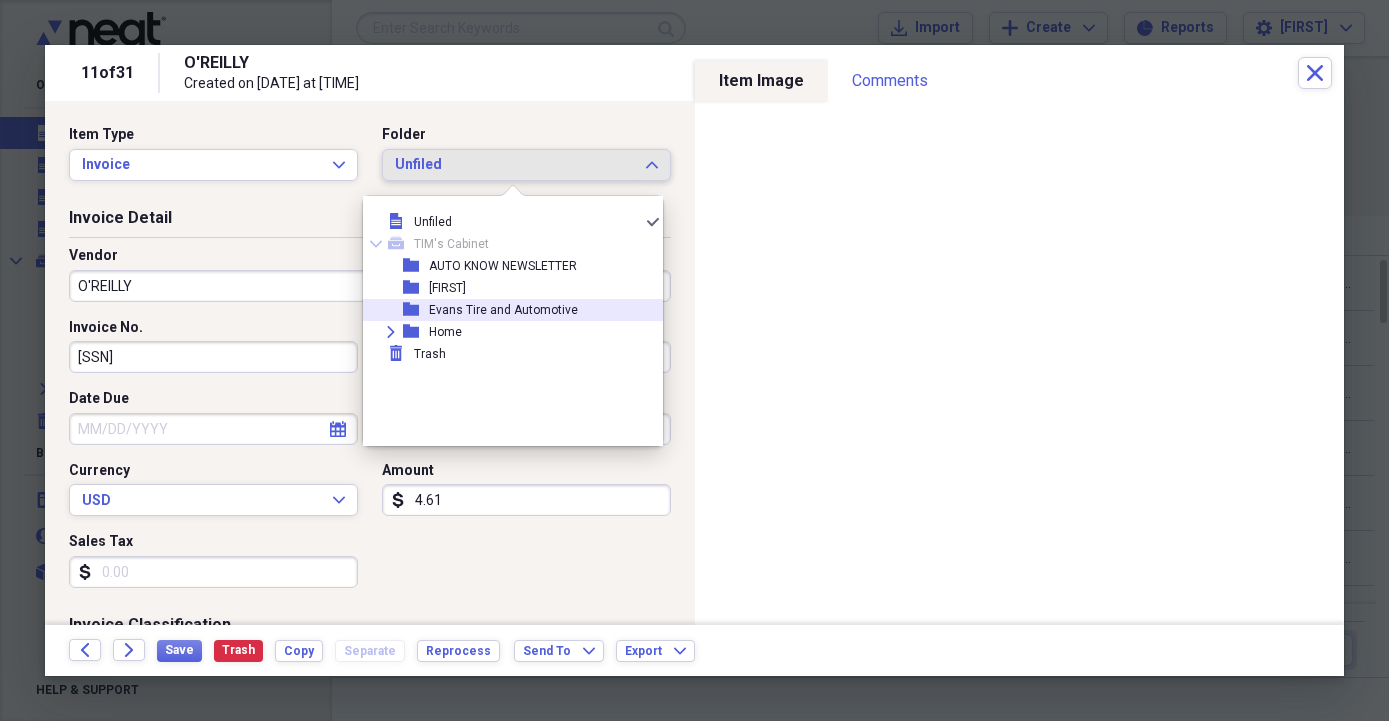 click on "Evans Tire and Automotive" at bounding box center [503, 310] 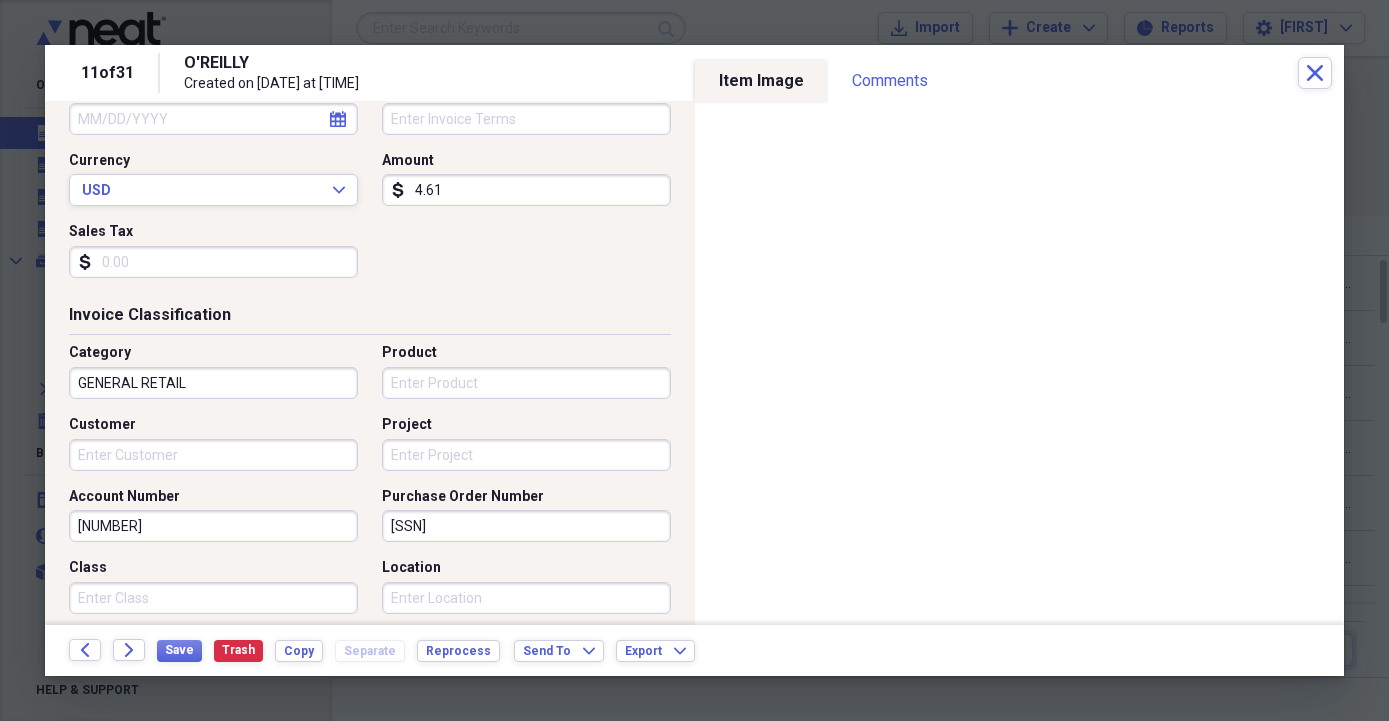 scroll, scrollTop: 342, scrollLeft: 0, axis: vertical 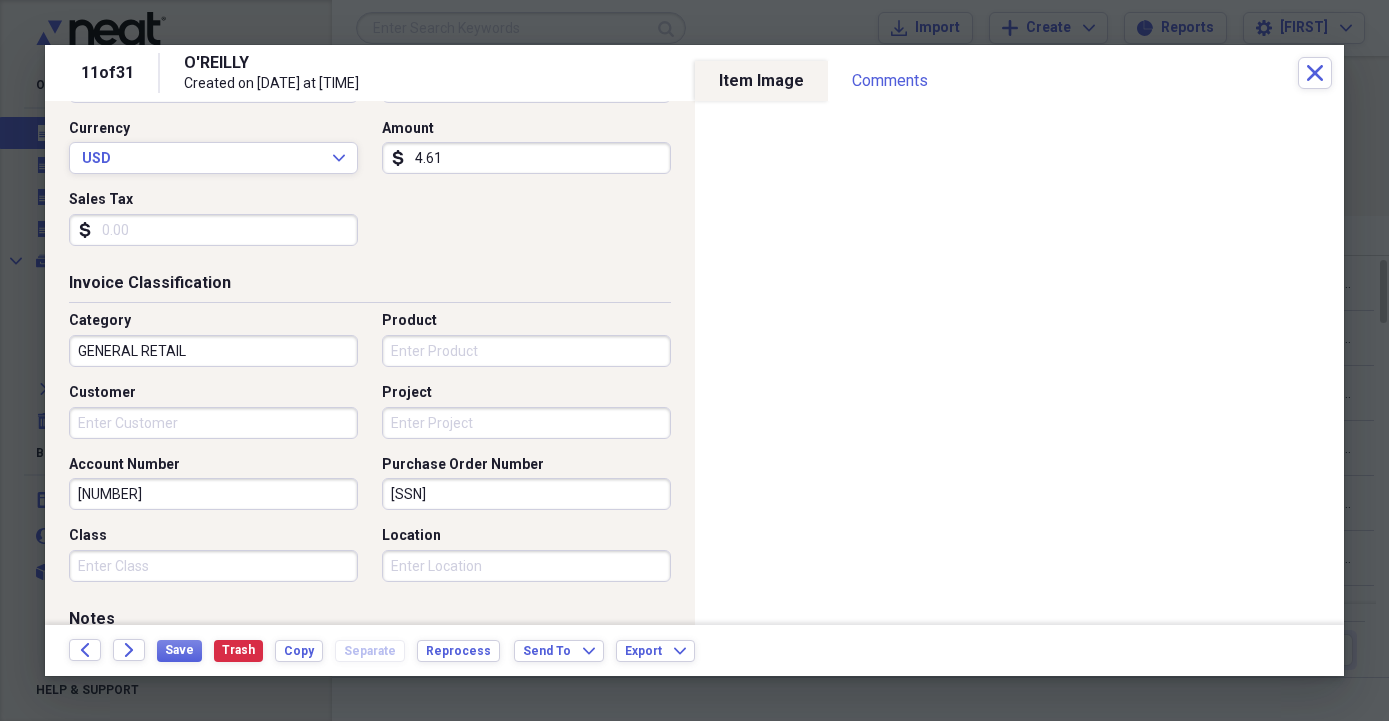drag, startPoint x: 470, startPoint y: 492, endPoint x: 336, endPoint y: 499, distance: 134.18271 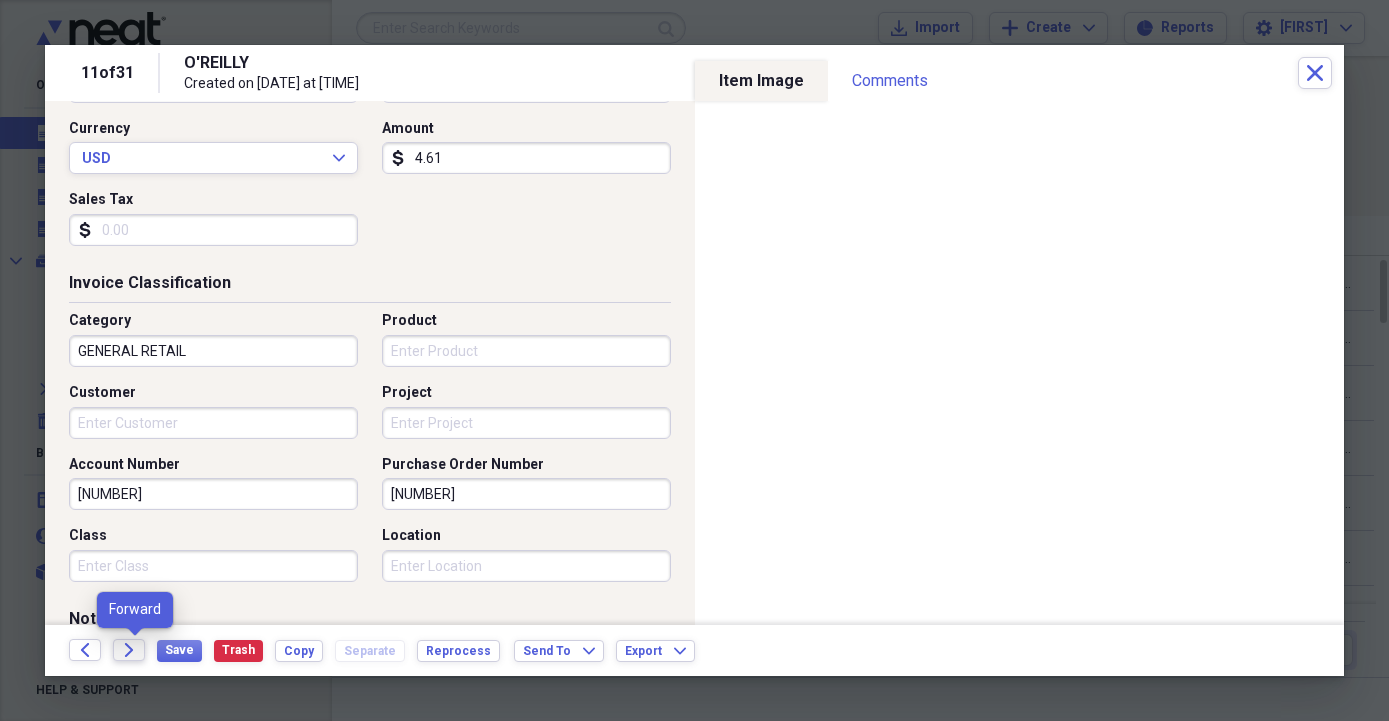 type on "[NUMBER]" 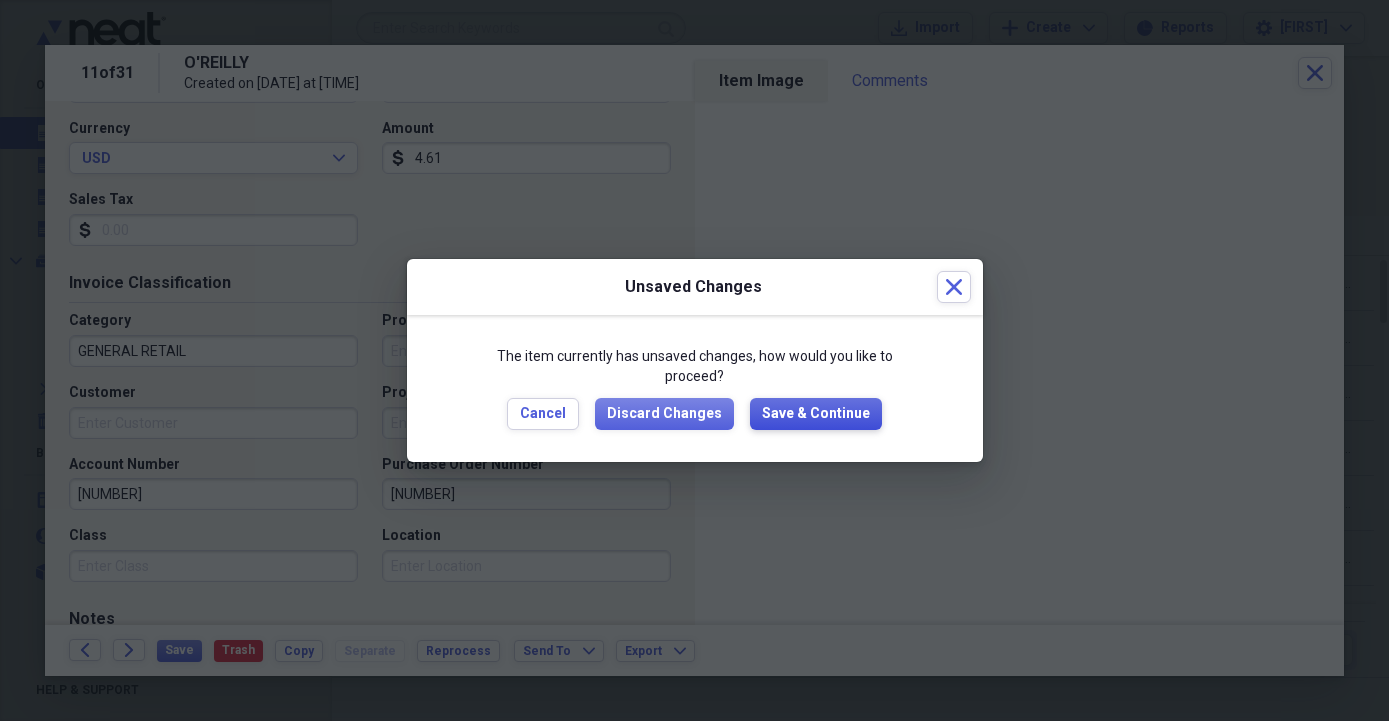 click on "Save & Continue" at bounding box center (816, 414) 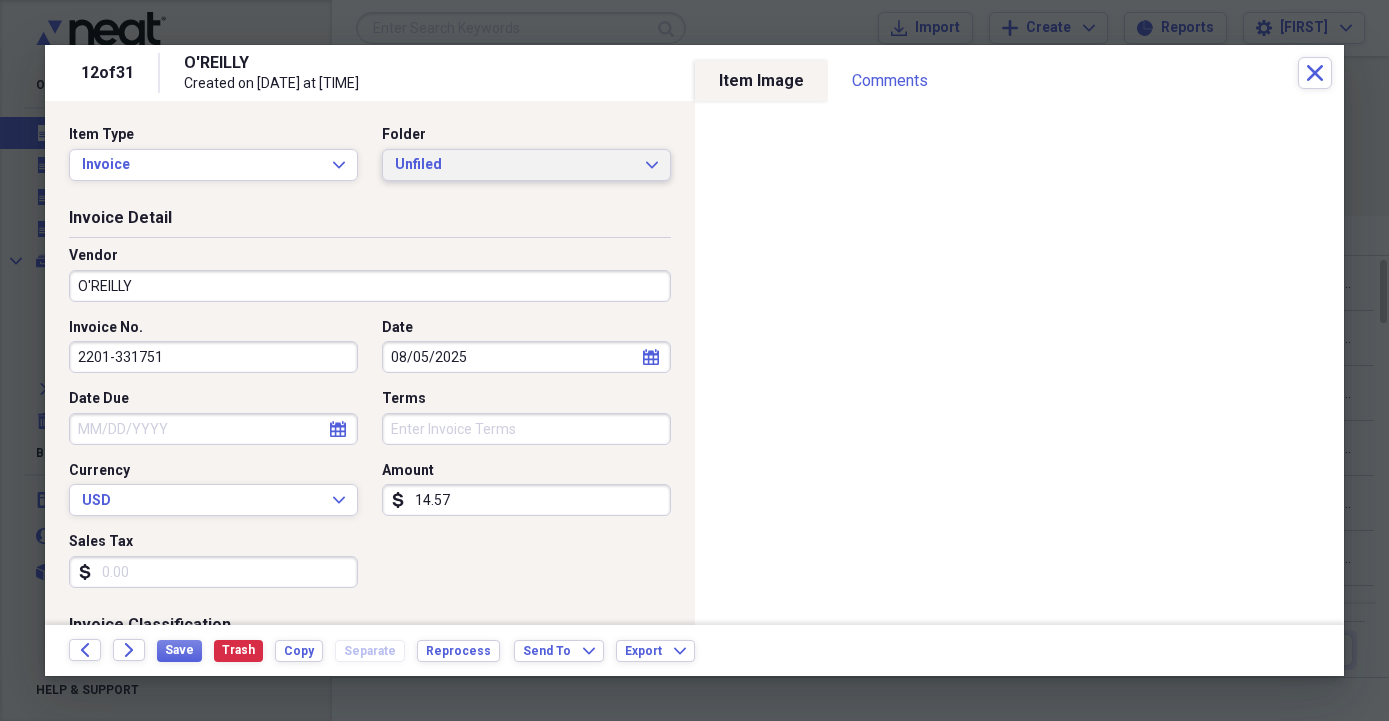 click on "Expand" 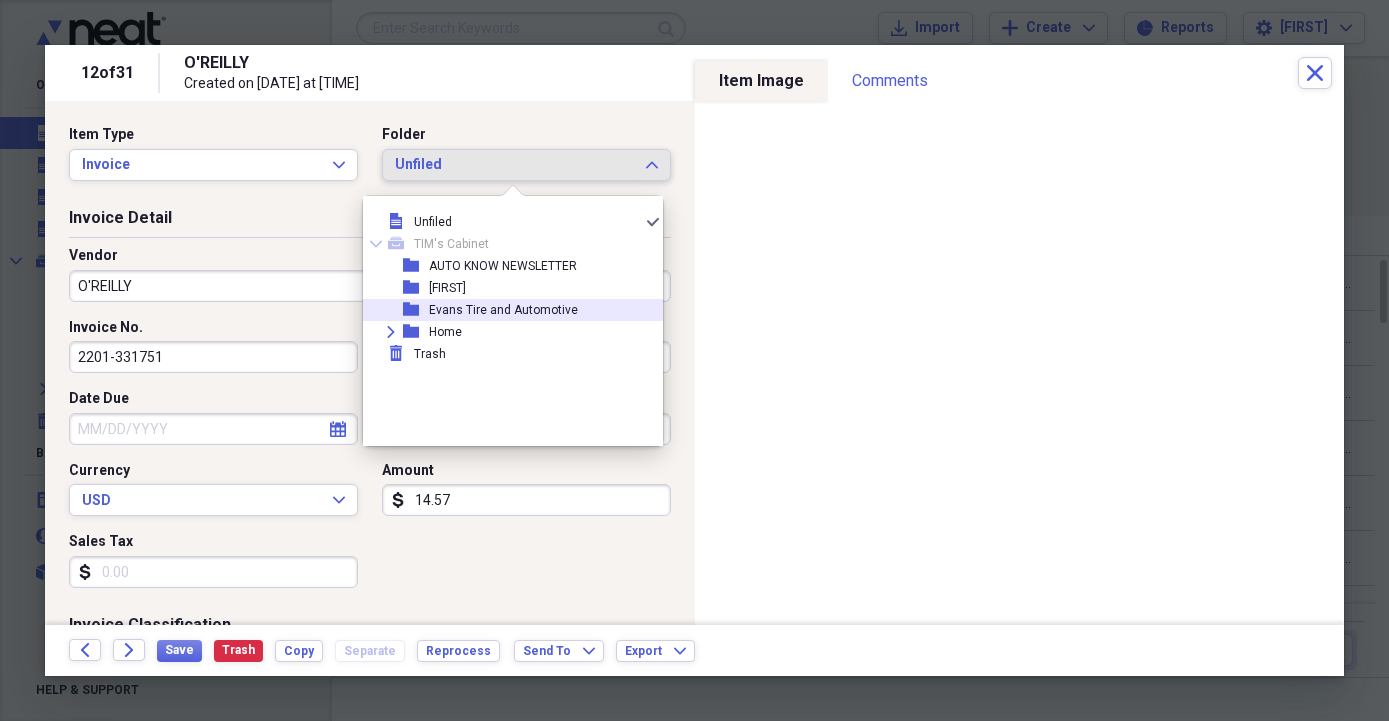click on "Evans Tire and Automotive" at bounding box center (503, 310) 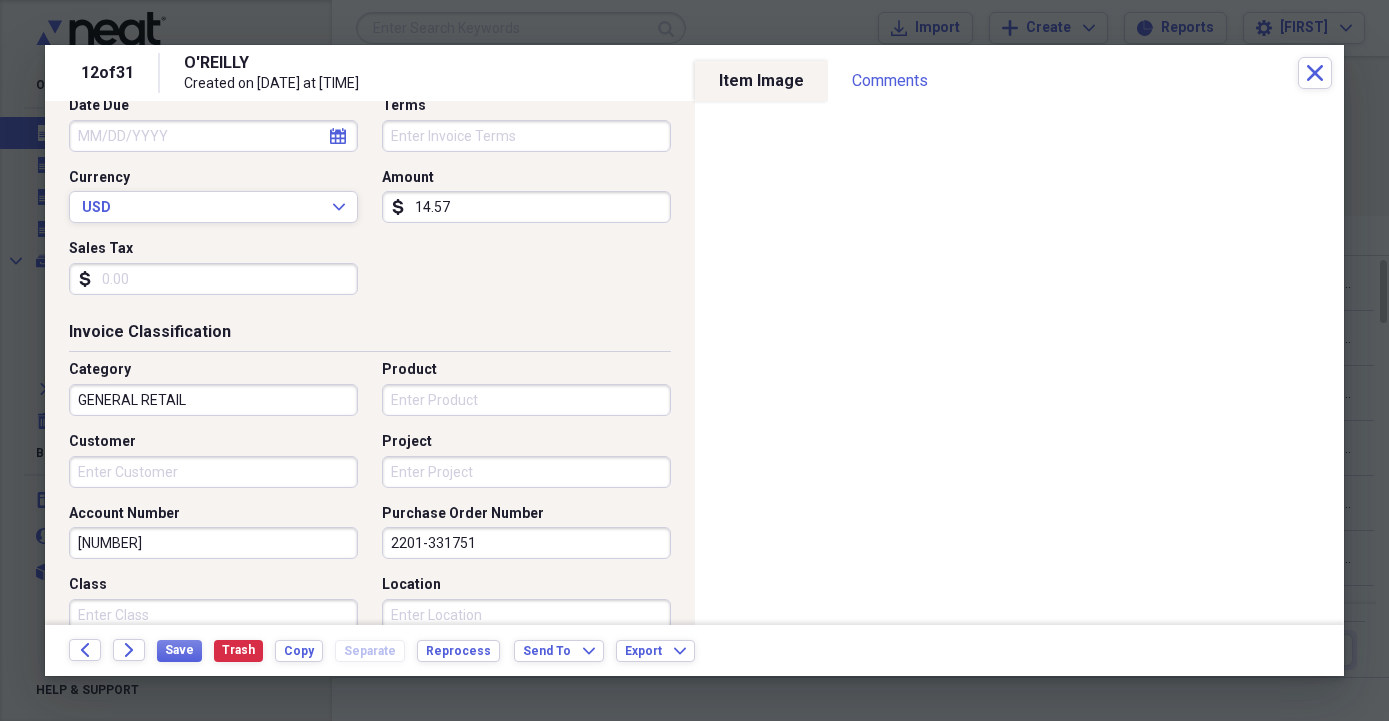 scroll, scrollTop: 342, scrollLeft: 0, axis: vertical 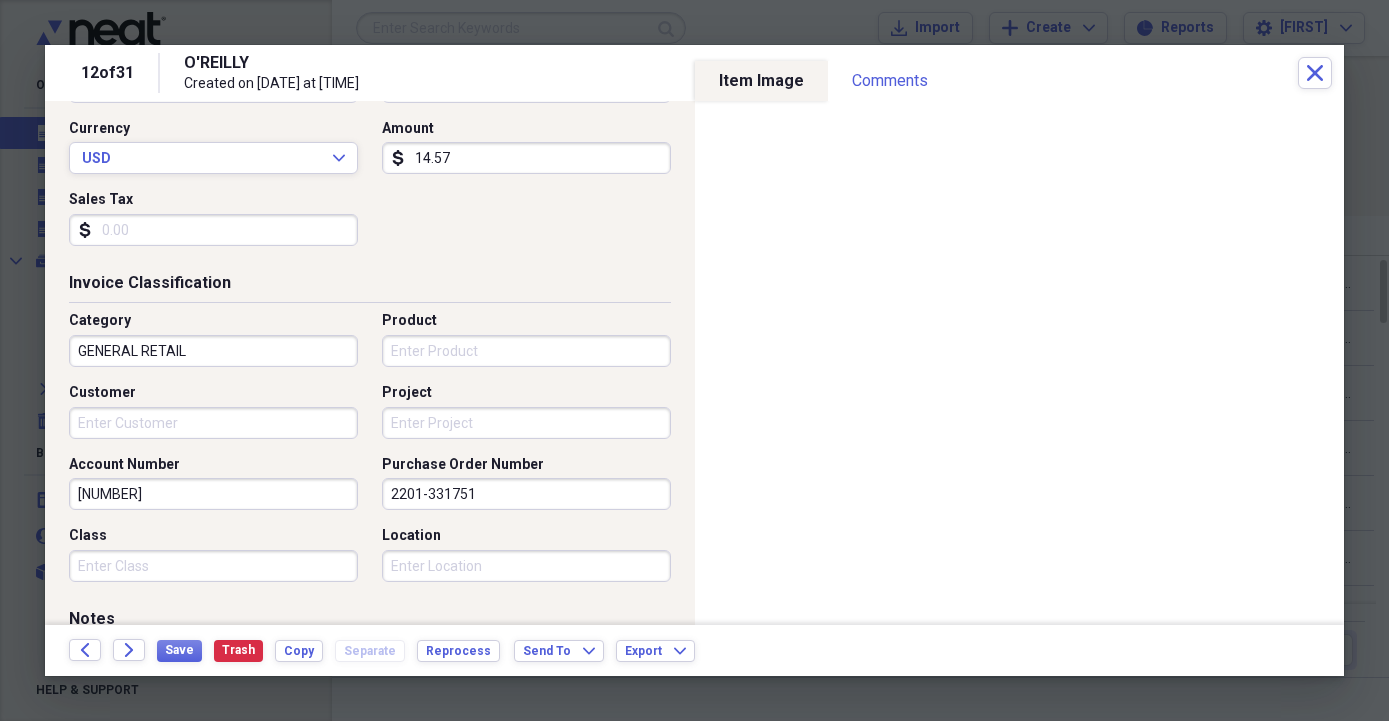drag, startPoint x: 481, startPoint y: 498, endPoint x: 319, endPoint y: 506, distance: 162.19742 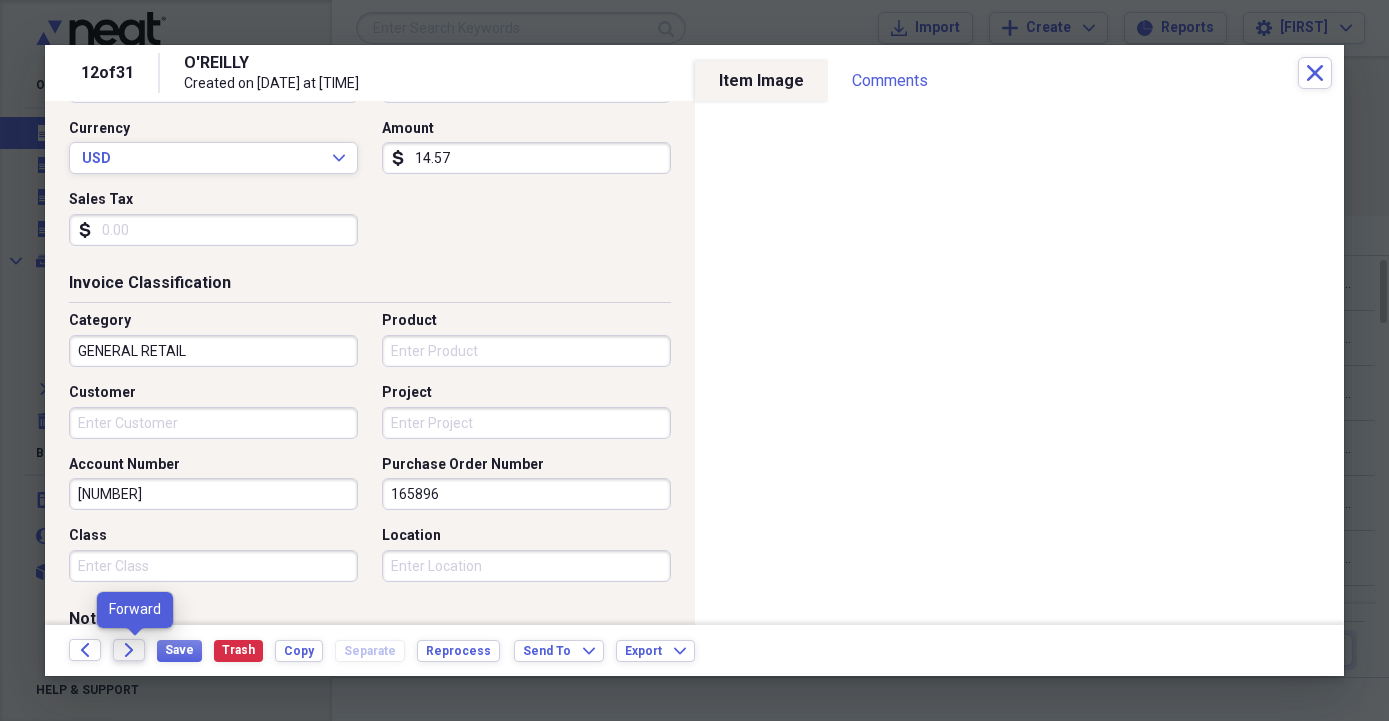 type on "165896" 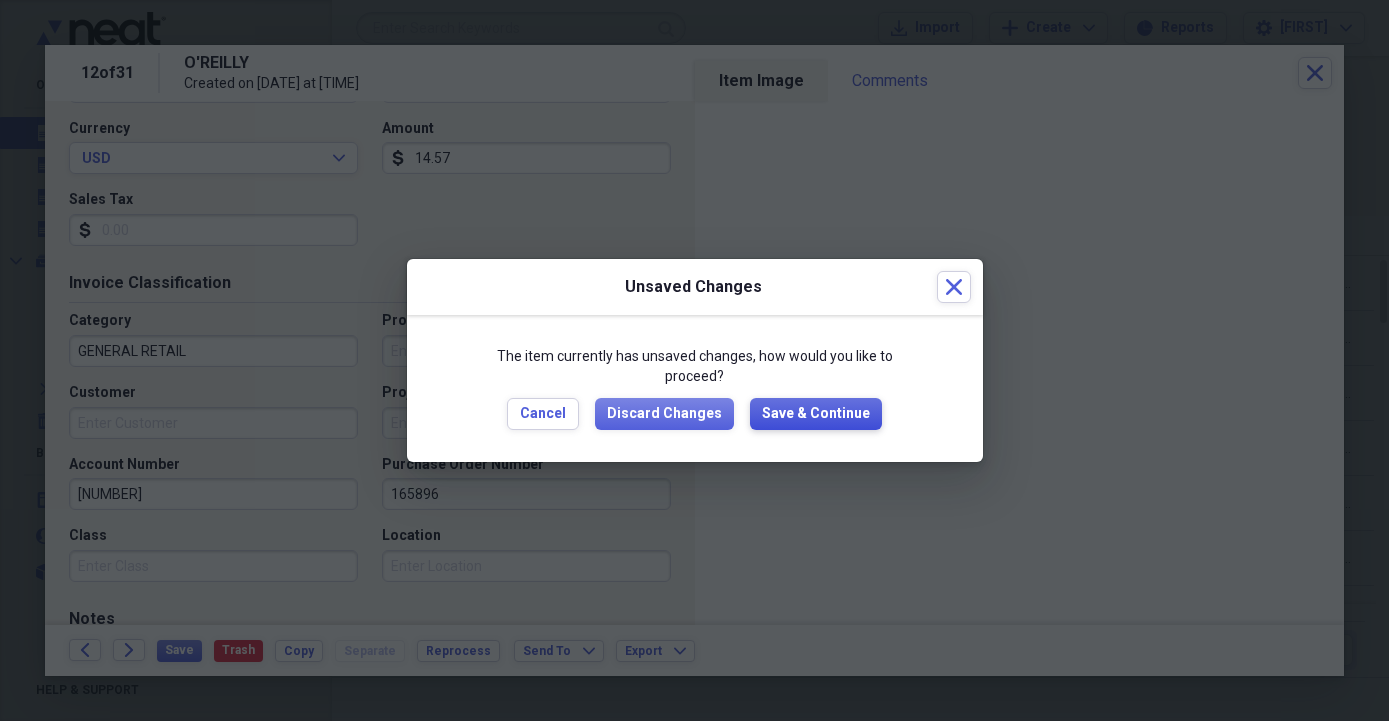 click on "Save & Continue" at bounding box center [816, 414] 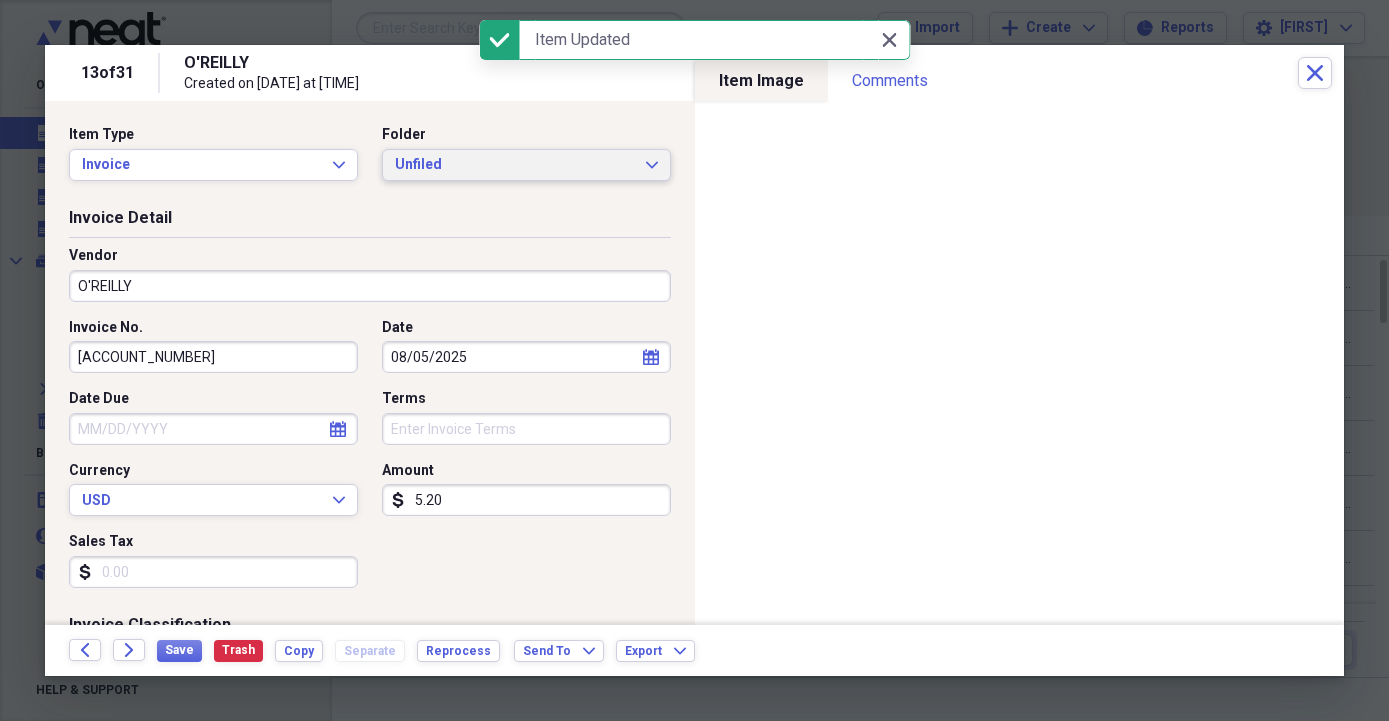 click on "Expand" 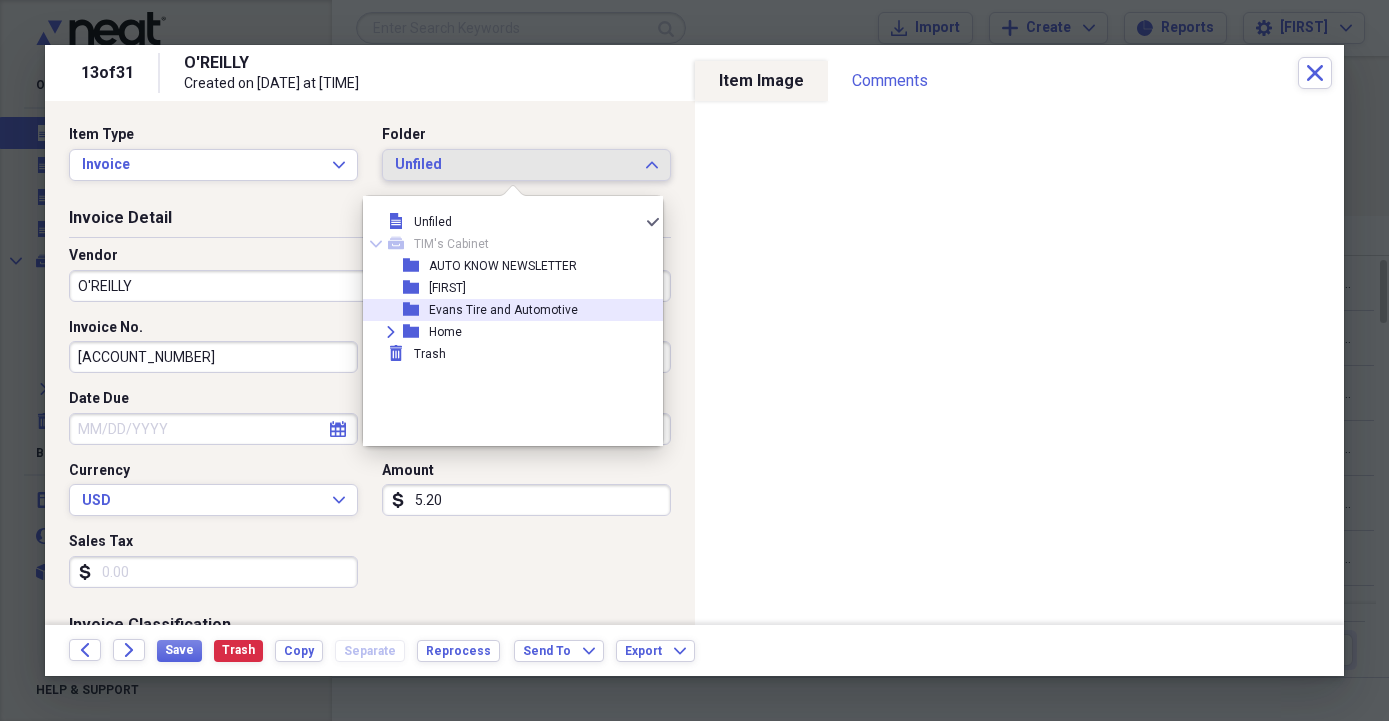 click on "Evans Tire and Automotive" at bounding box center [503, 310] 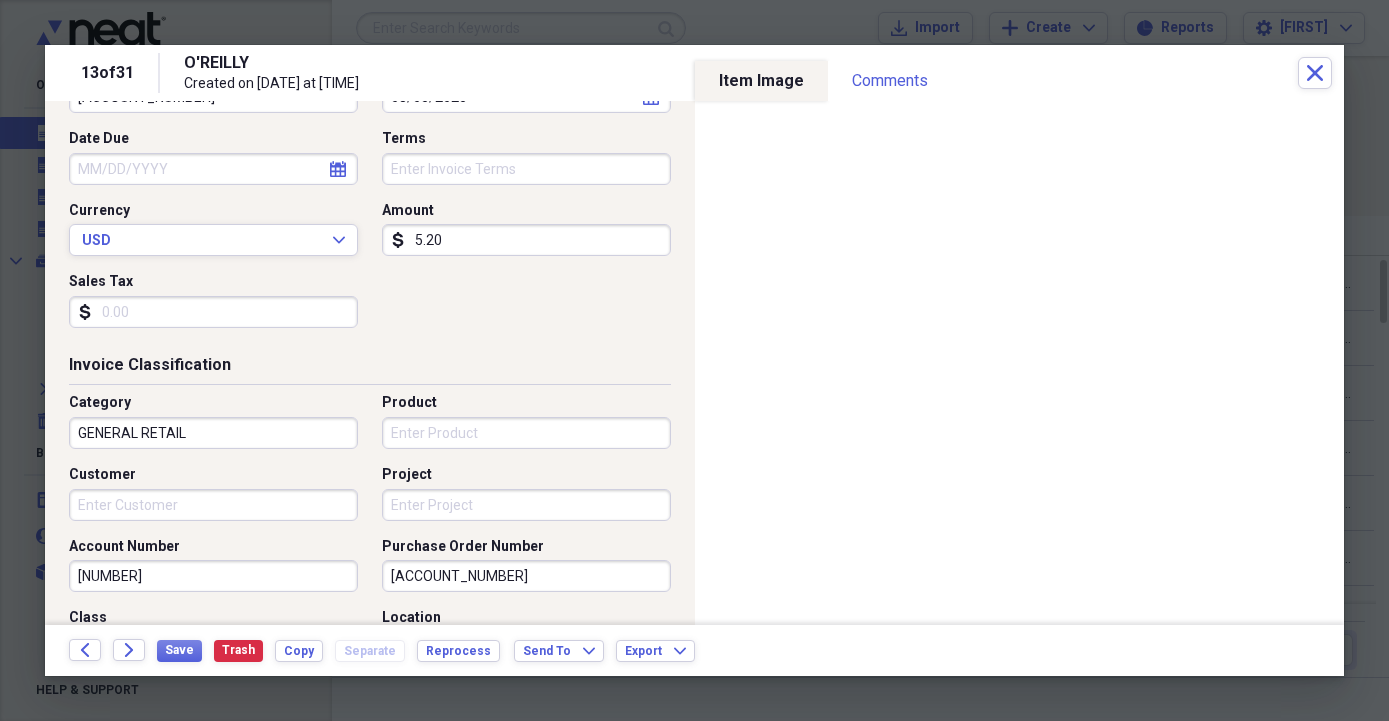 scroll, scrollTop: 342, scrollLeft: 0, axis: vertical 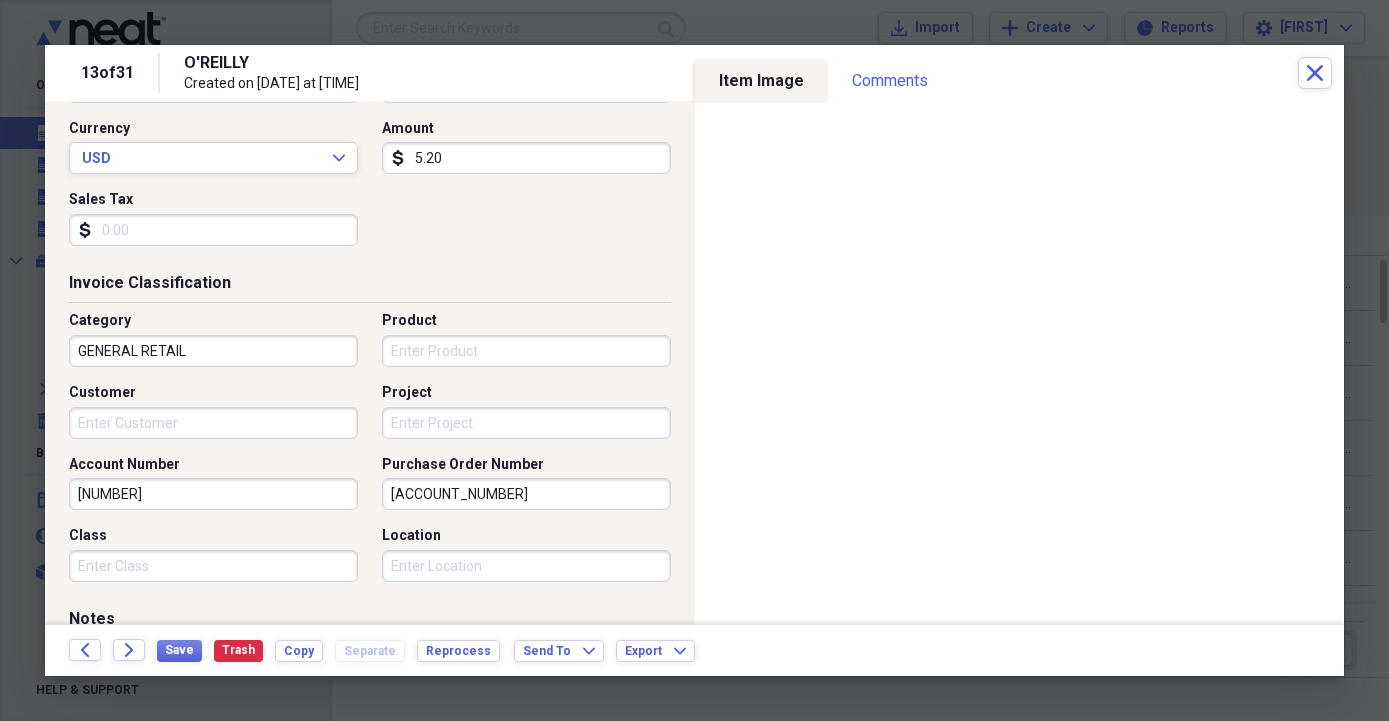 drag, startPoint x: 487, startPoint y: 493, endPoint x: 357, endPoint y: 502, distance: 130.31117 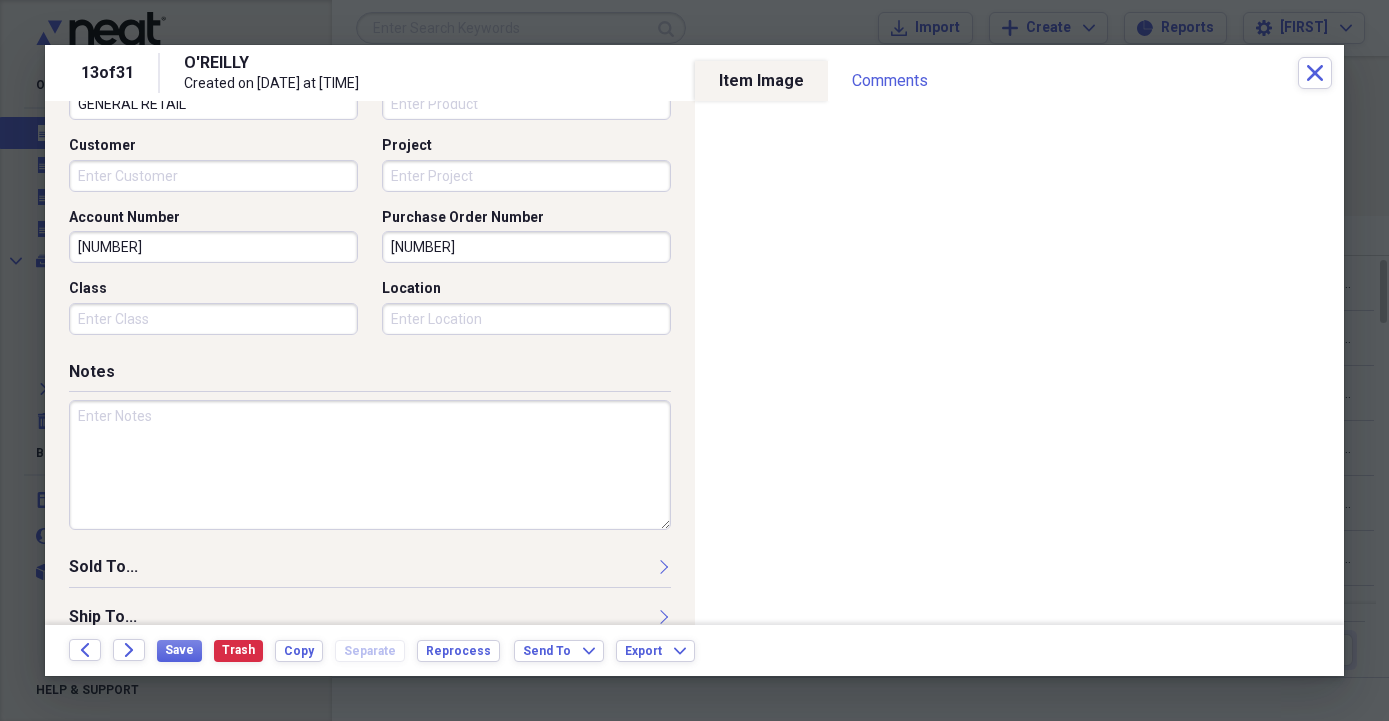 scroll, scrollTop: 668, scrollLeft: 0, axis: vertical 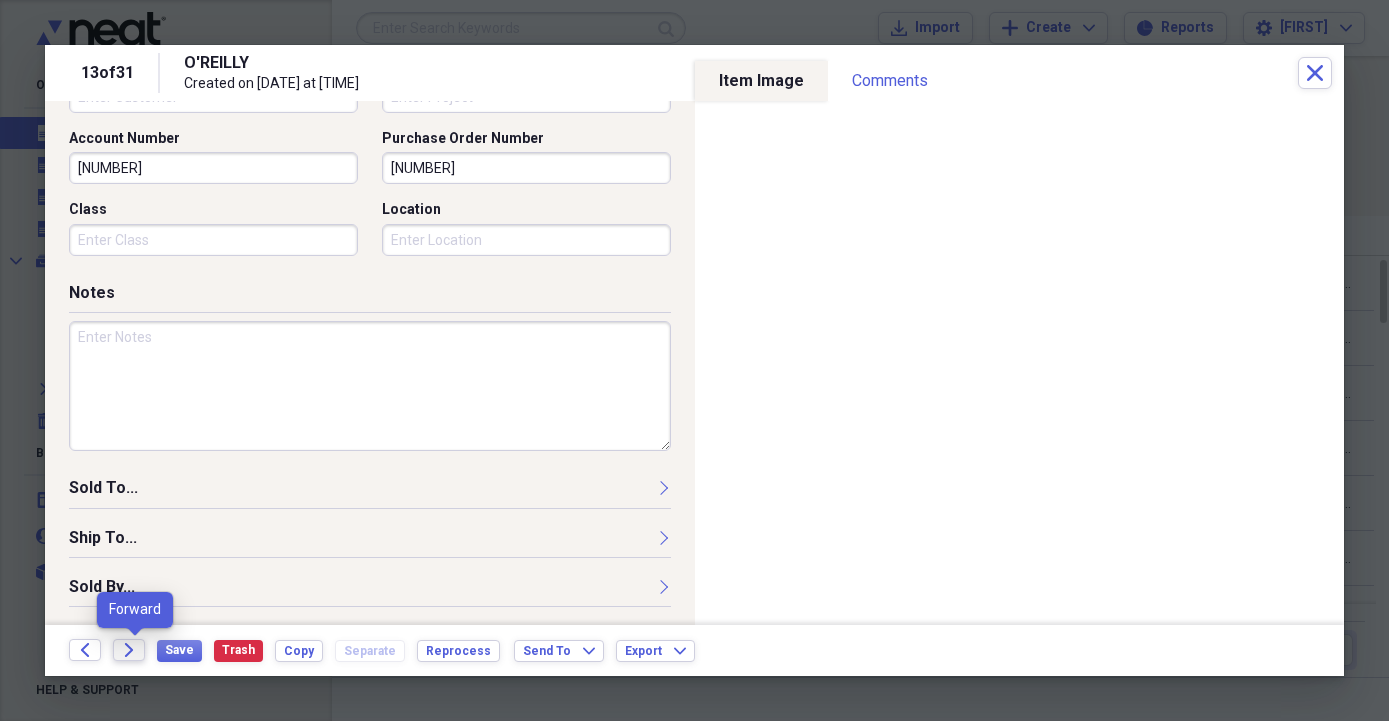 type on "[NUMBER]" 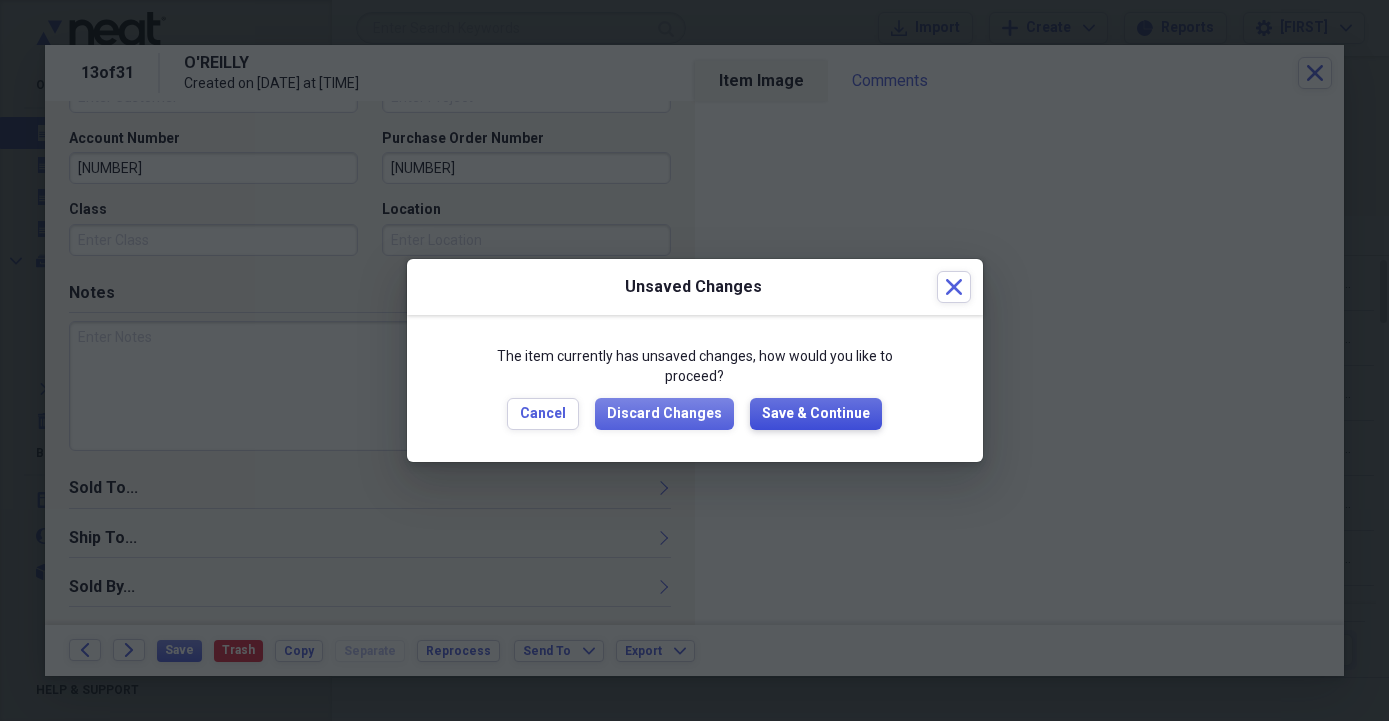 click on "Save & Continue" at bounding box center [816, 414] 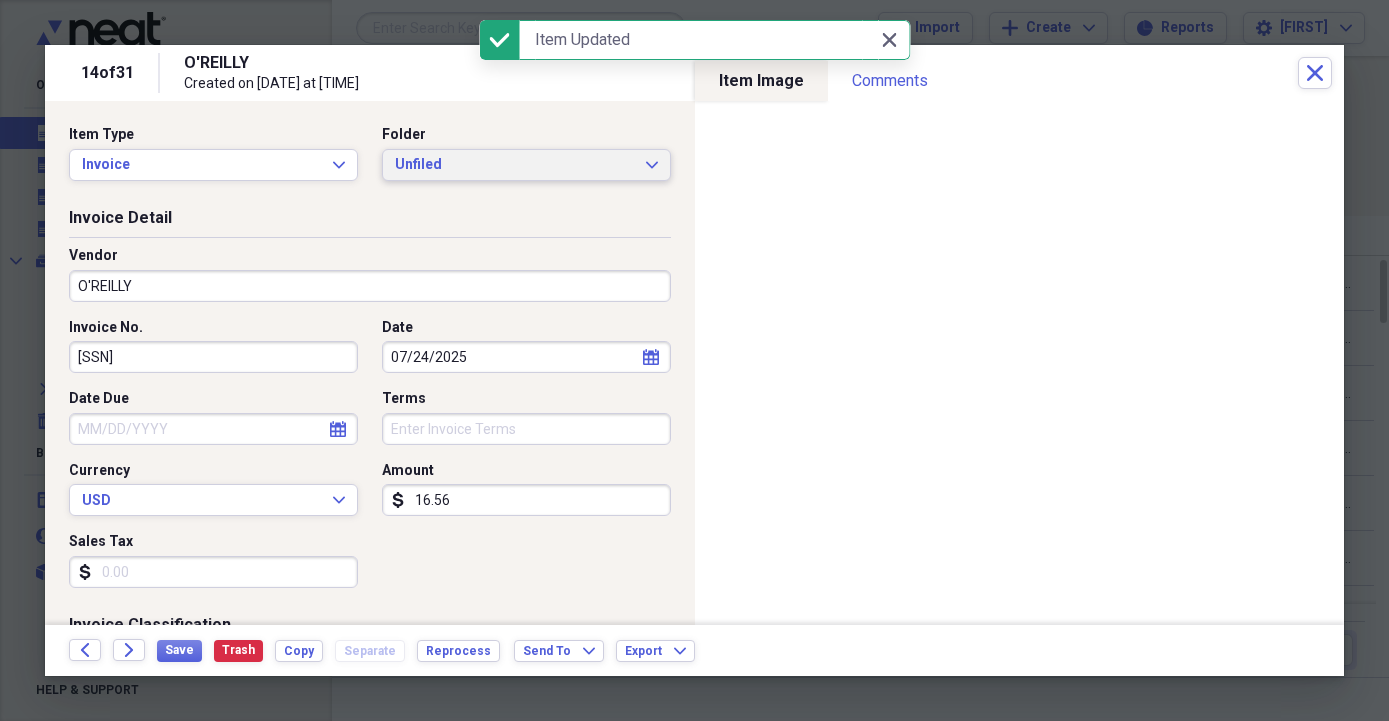 click on "Expand" 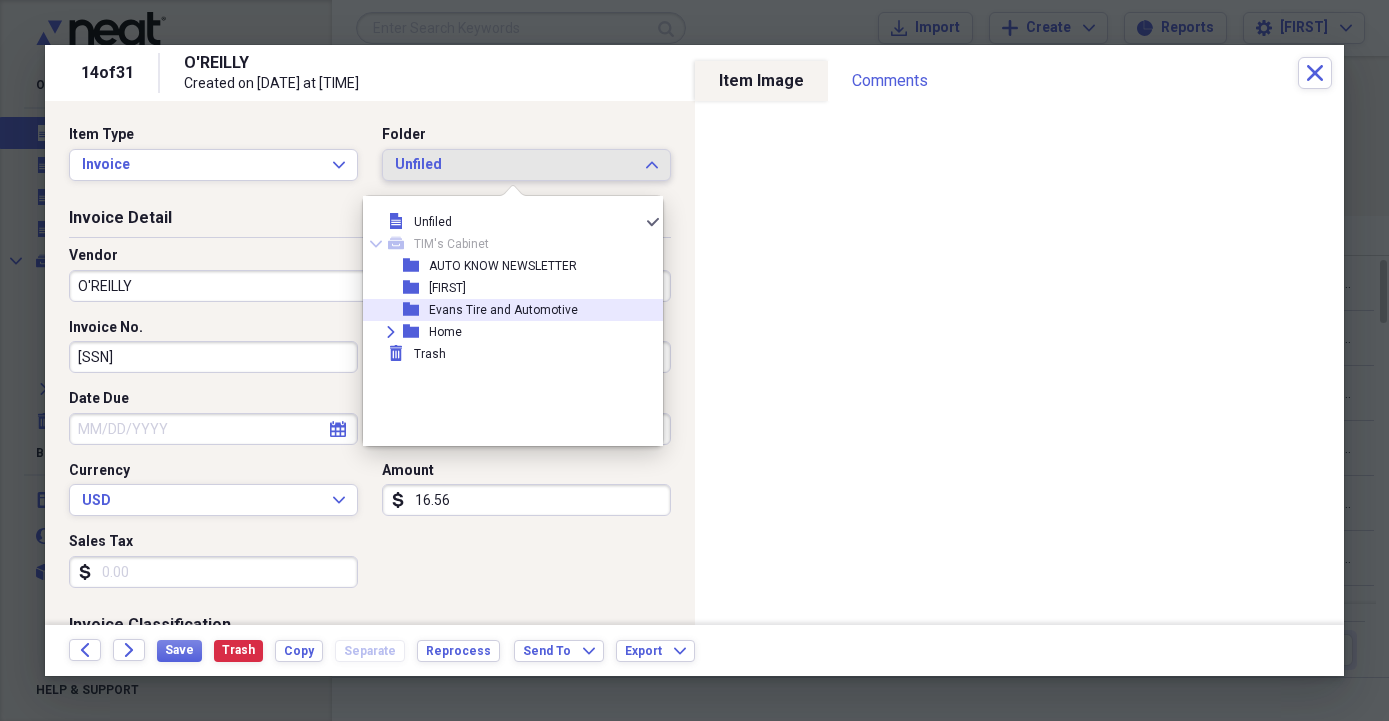 click on "Evans Tire and Automotive" at bounding box center (503, 310) 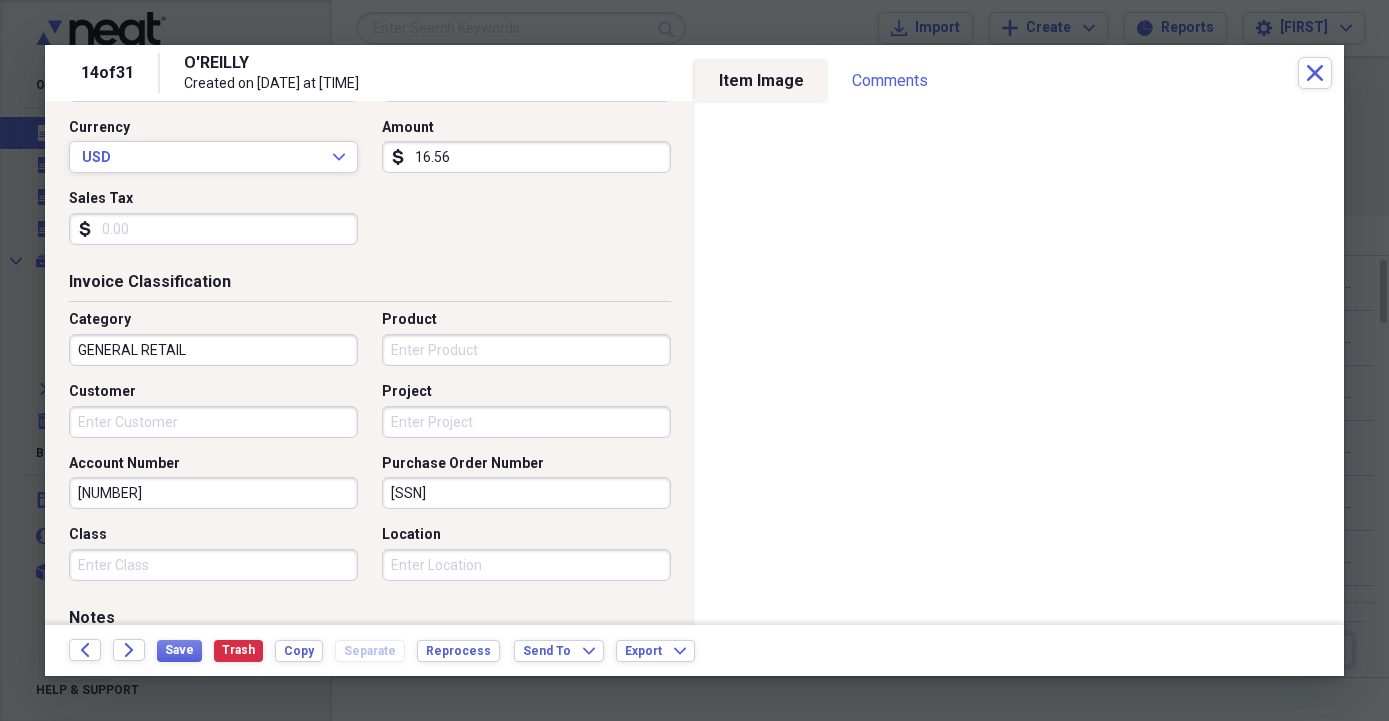 scroll, scrollTop: 456, scrollLeft: 0, axis: vertical 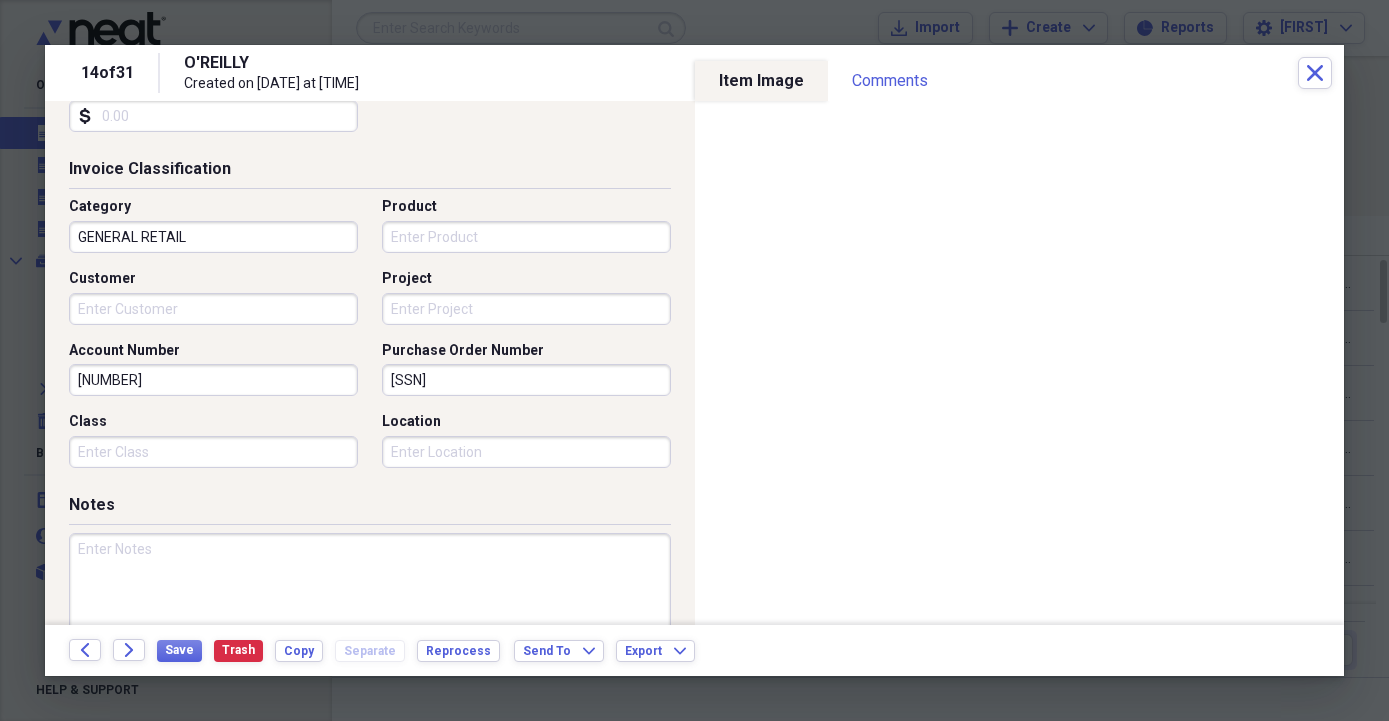 drag, startPoint x: 487, startPoint y: 381, endPoint x: 323, endPoint y: 394, distance: 164.51443 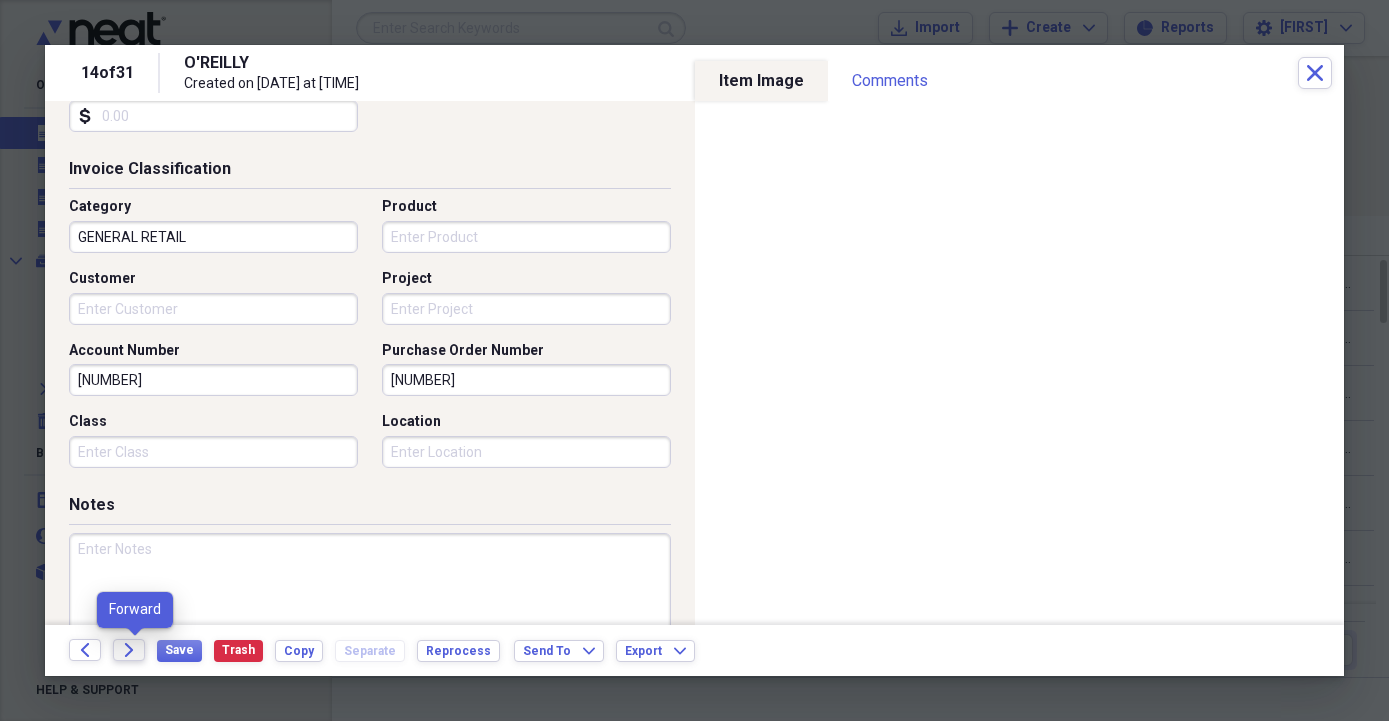 type on "[NUMBER]" 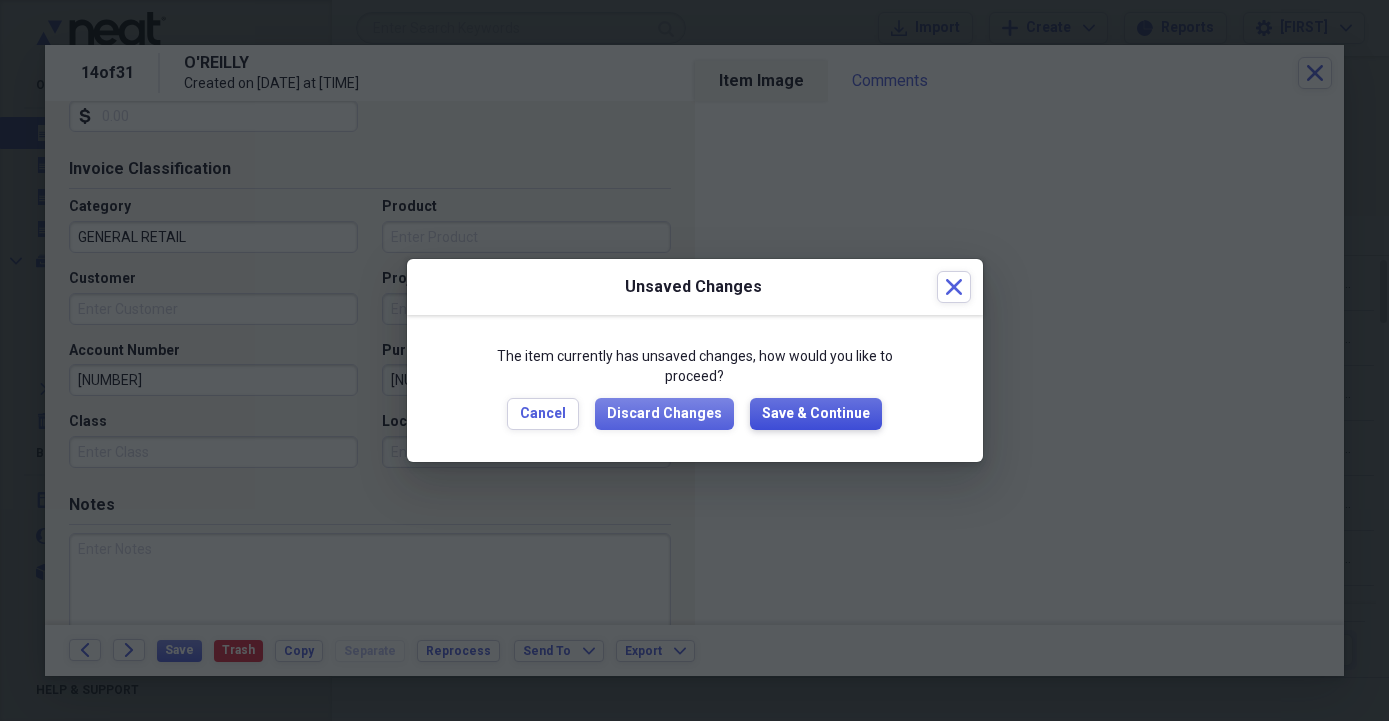 click on "Save & Continue" at bounding box center (816, 414) 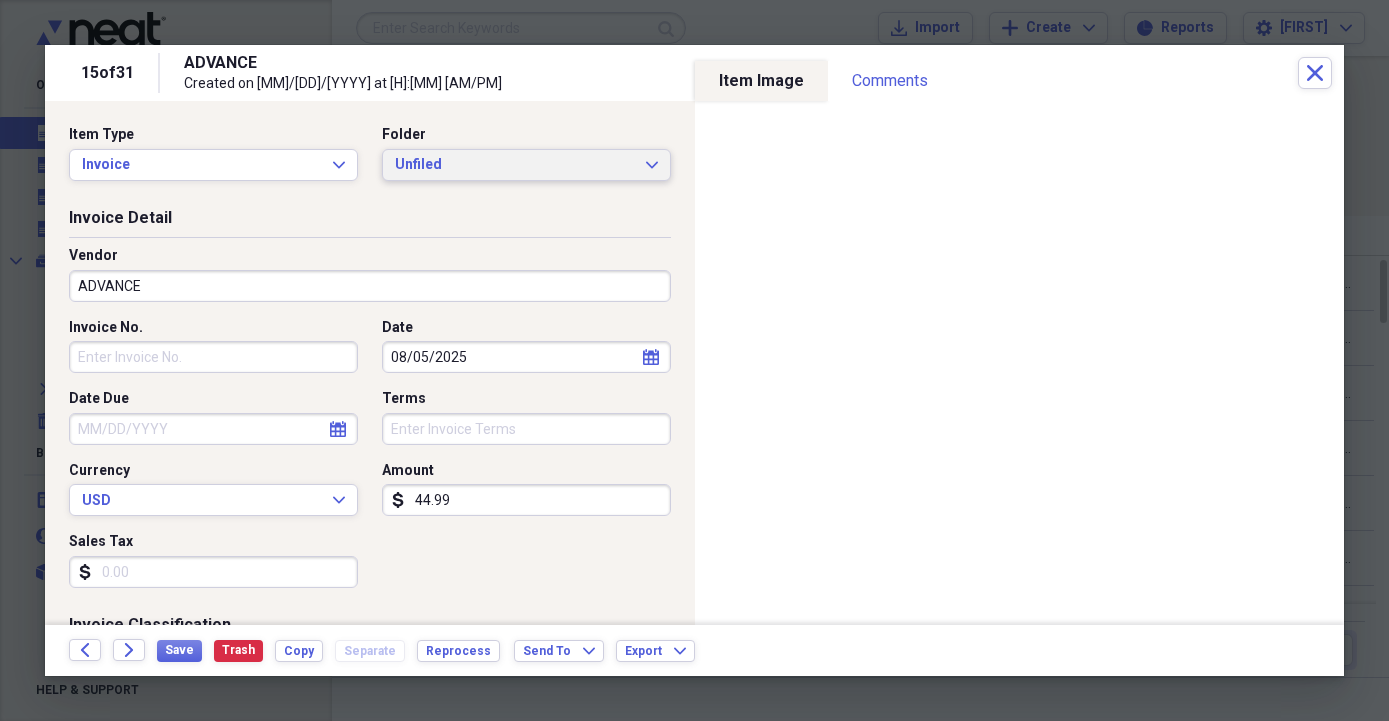 click on "Unfiled Expand" at bounding box center [526, 165] 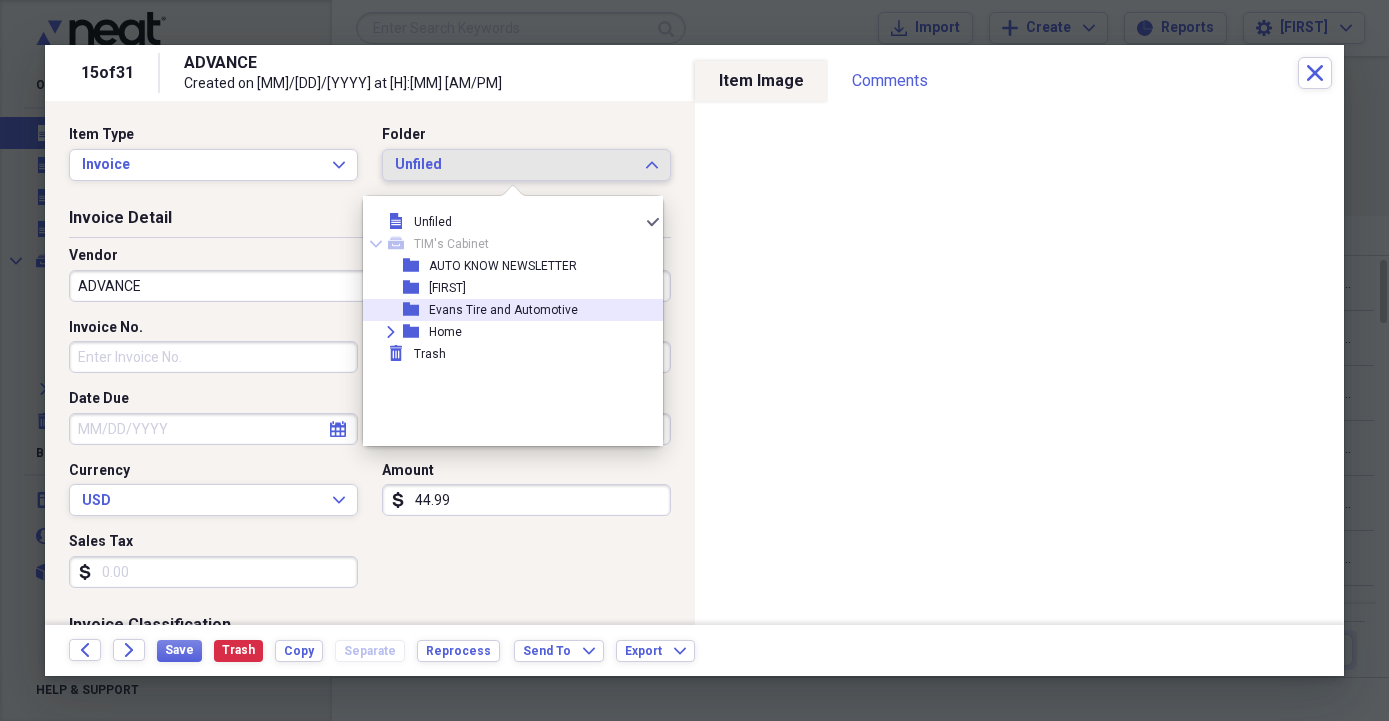 drag, startPoint x: 557, startPoint y: 311, endPoint x: 568, endPoint y: 307, distance: 11.7046995 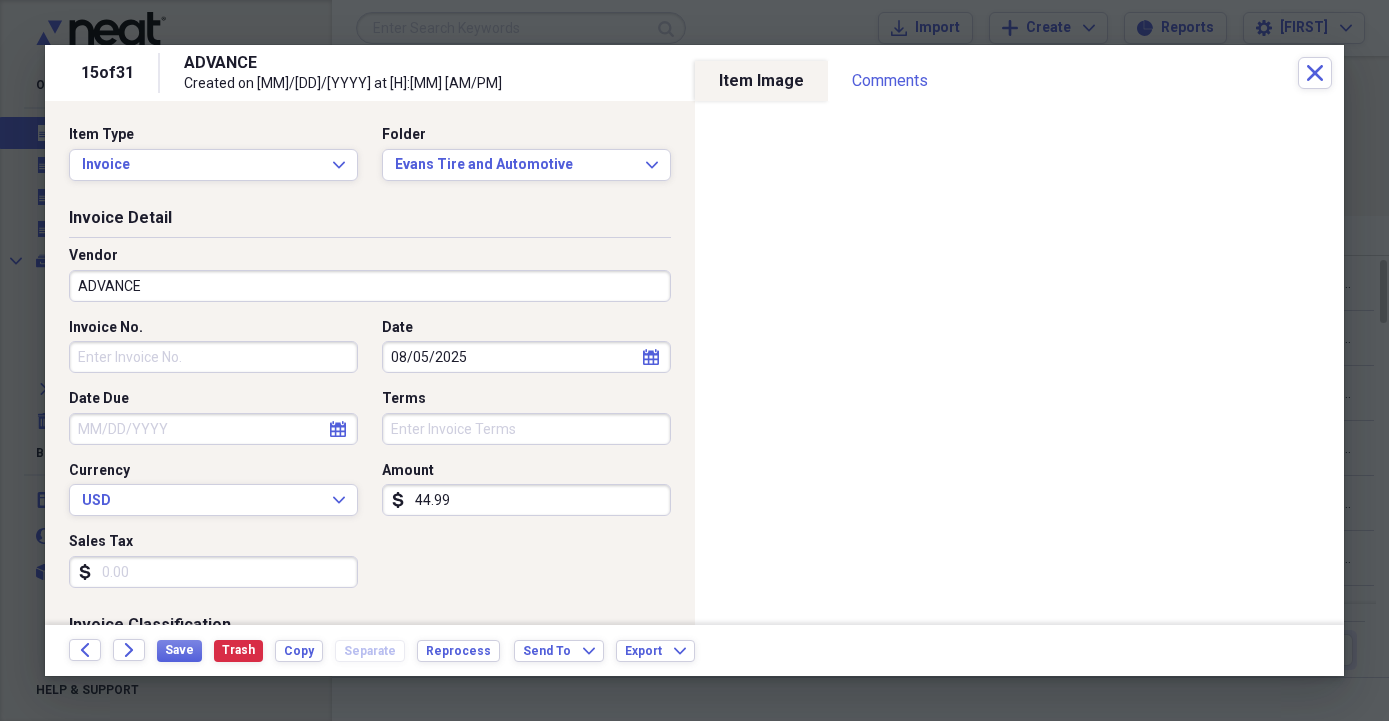 click on "ADVANCE" at bounding box center [370, 286] 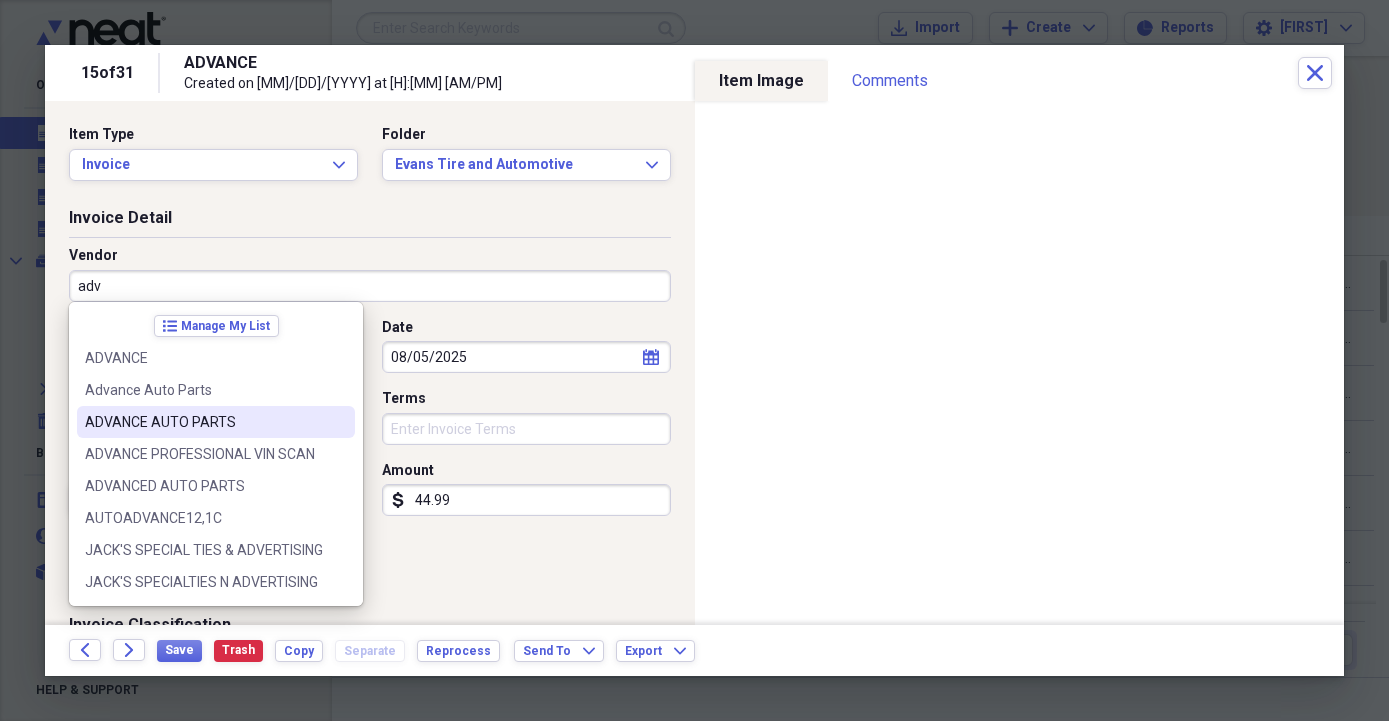 click on "ADVANCE AUTO PARTS" at bounding box center (204, 422) 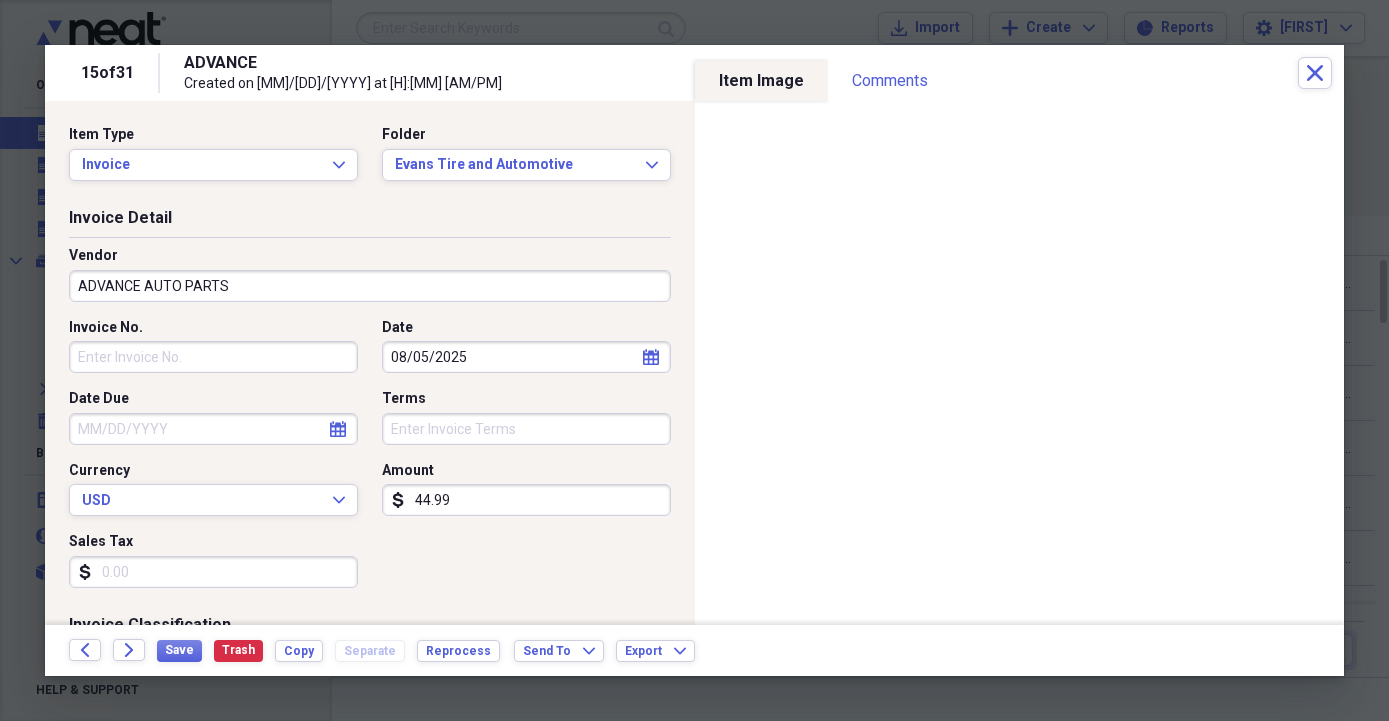 click on "Invoice No." at bounding box center [213, 357] 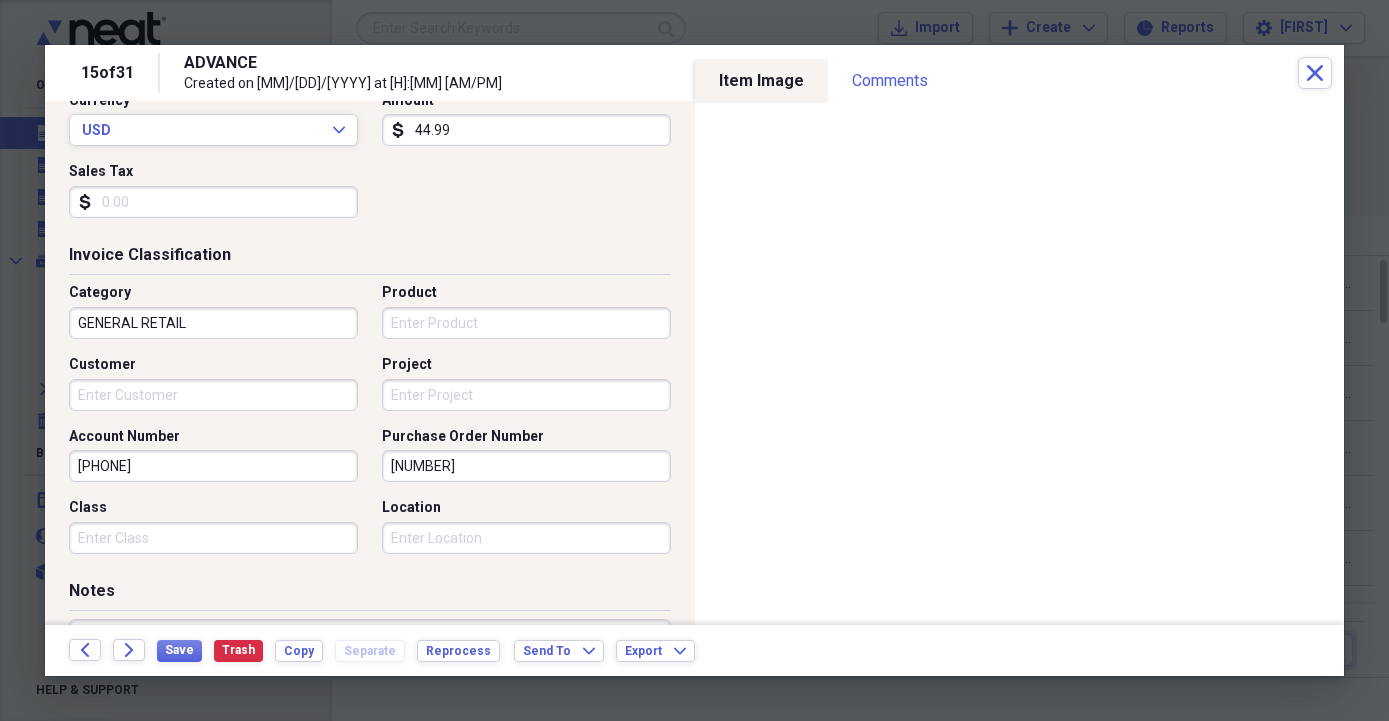 scroll, scrollTop: 456, scrollLeft: 0, axis: vertical 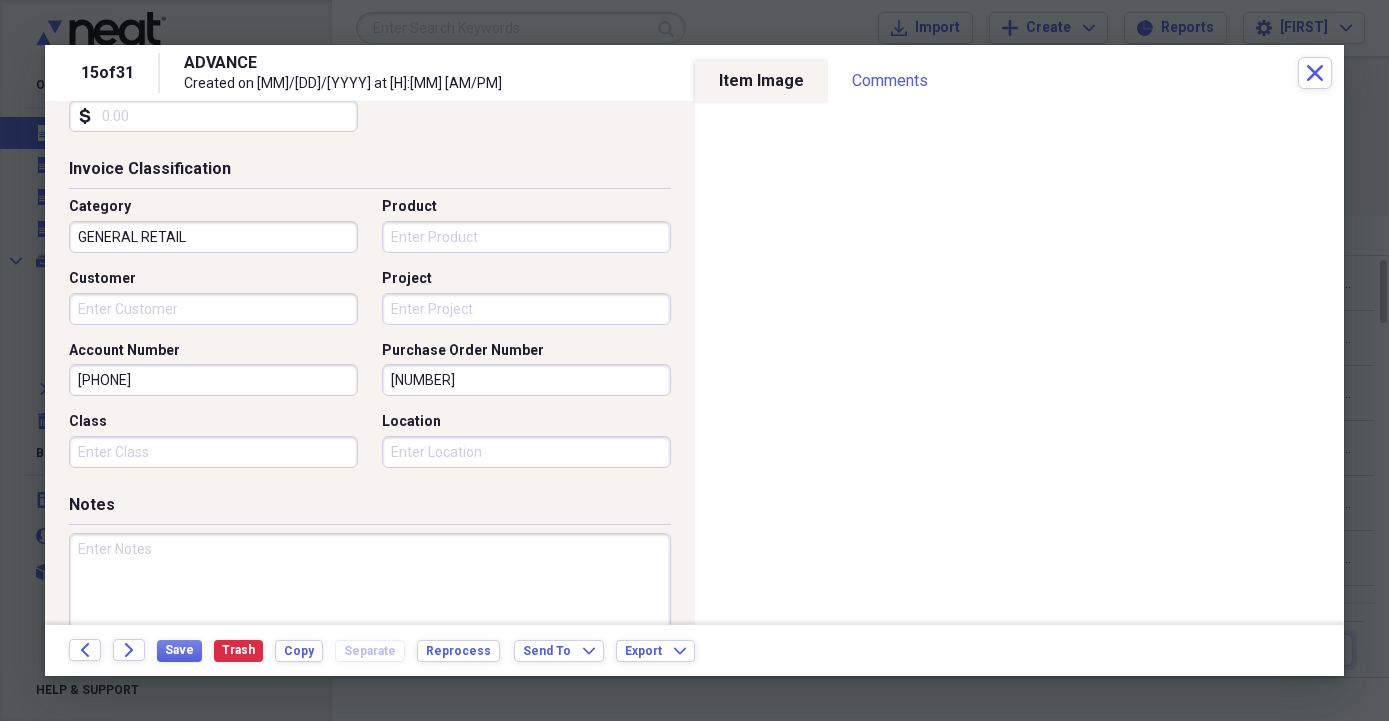 type on "7266" 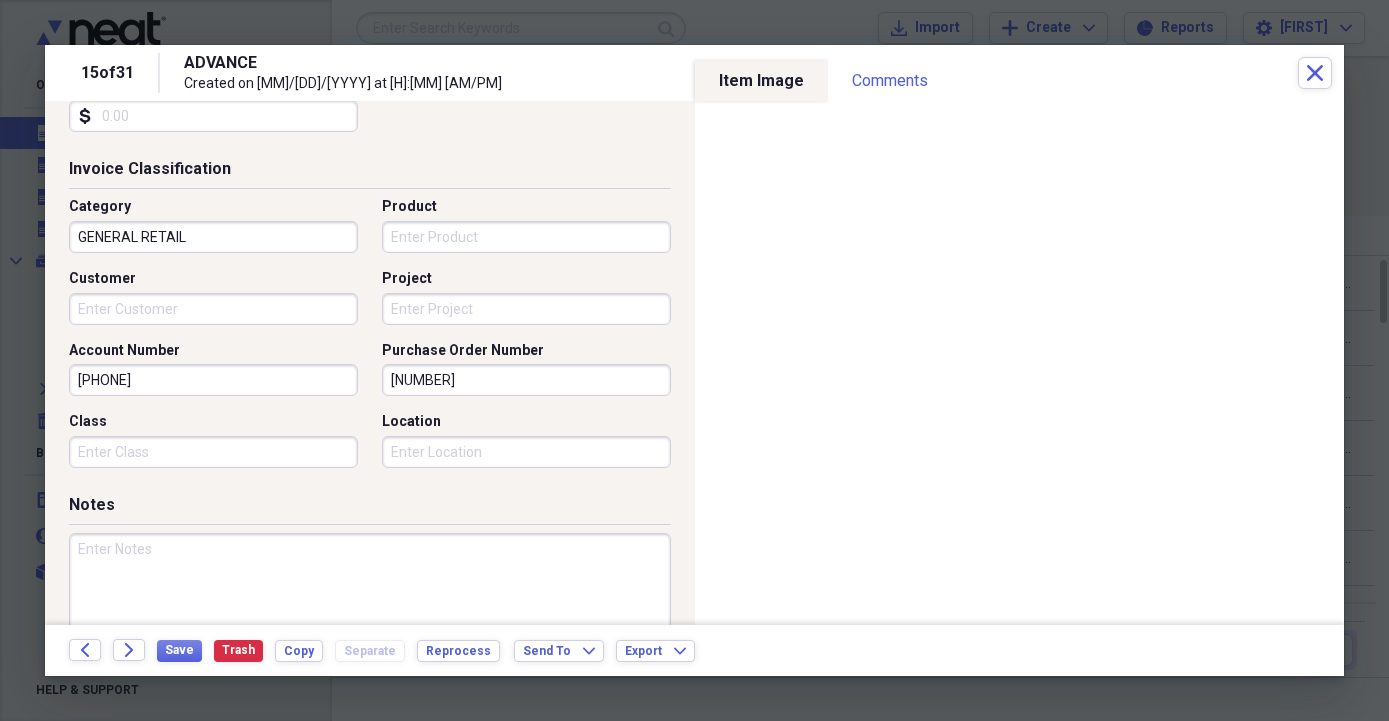 drag, startPoint x: 589, startPoint y: 375, endPoint x: 355, endPoint y: 387, distance: 234.3075 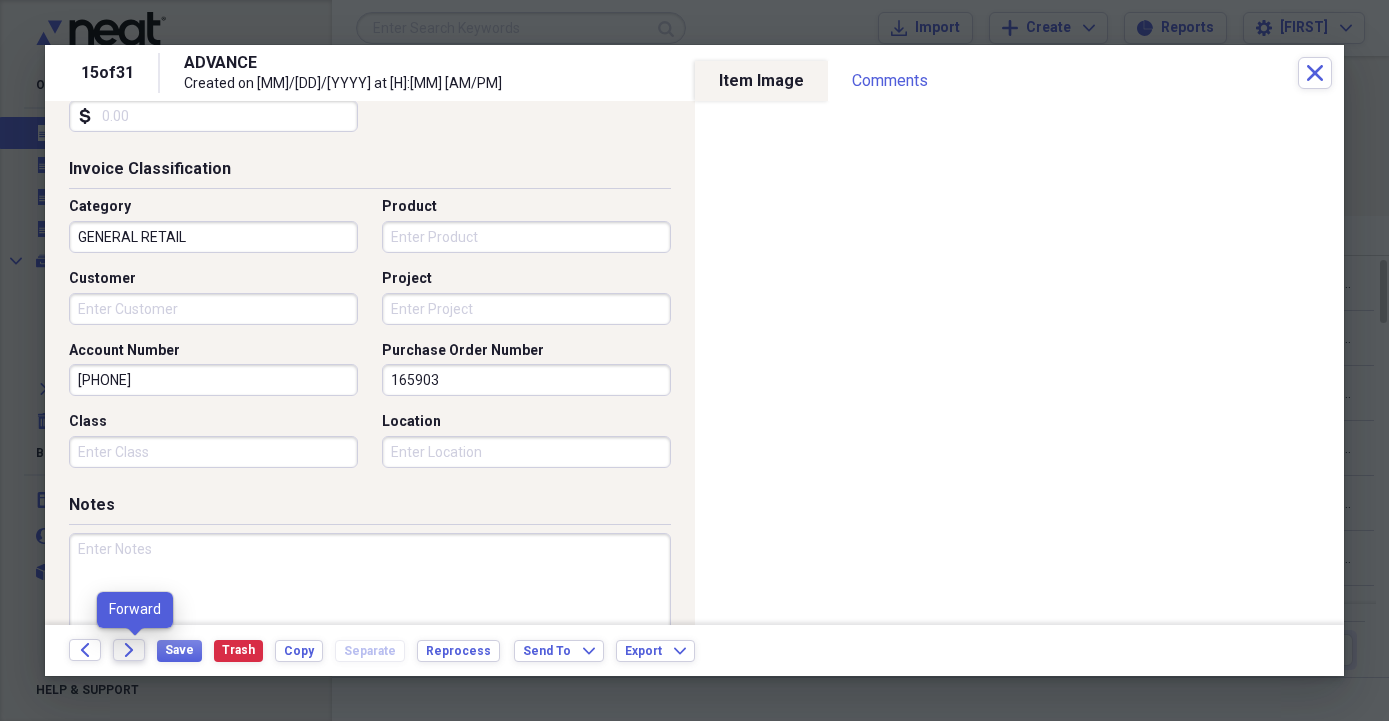 type on "165903" 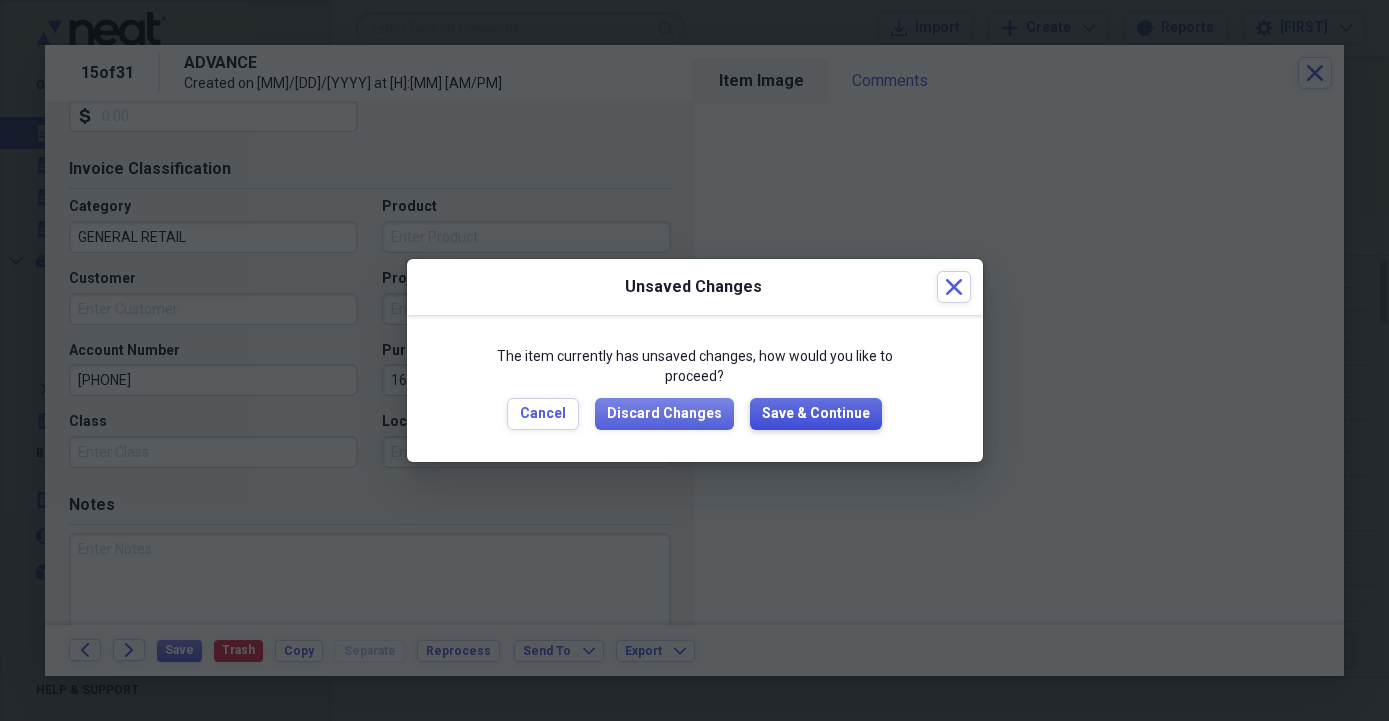 click on "Save & Continue" at bounding box center [816, 414] 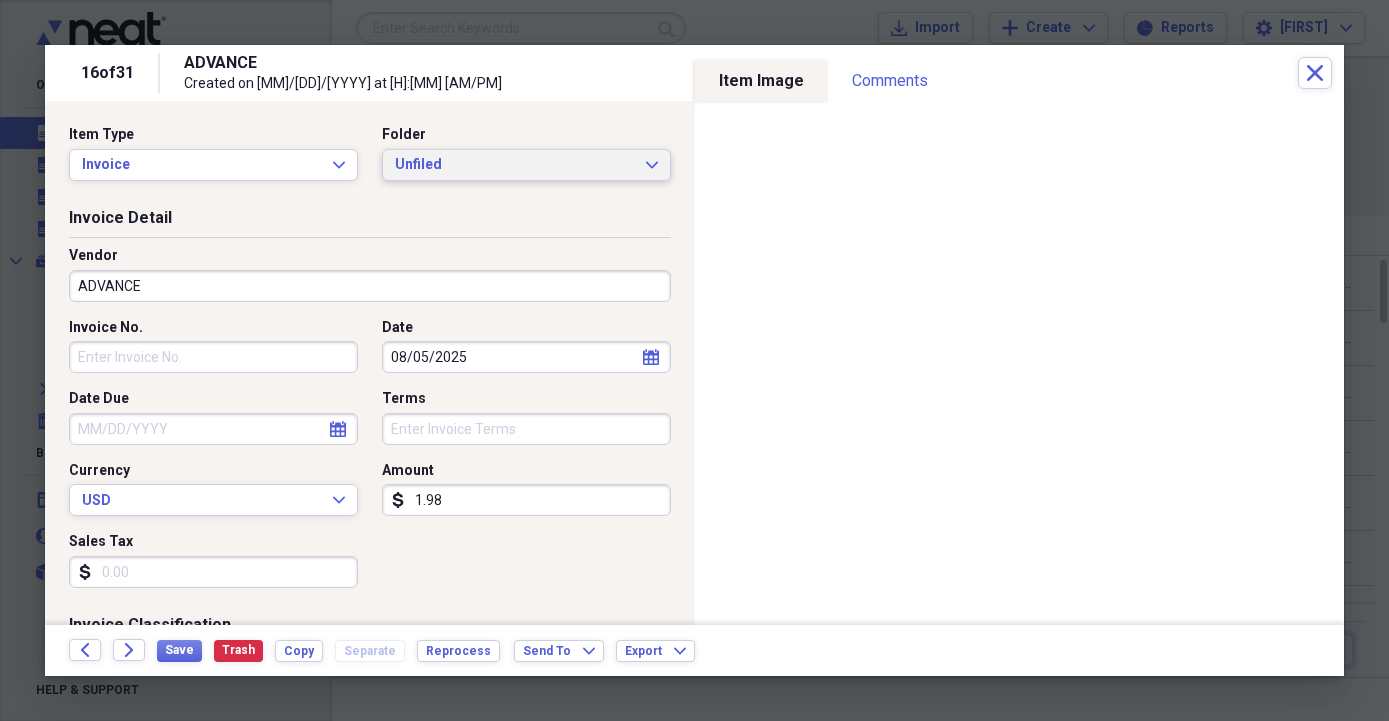 click on "Expand" 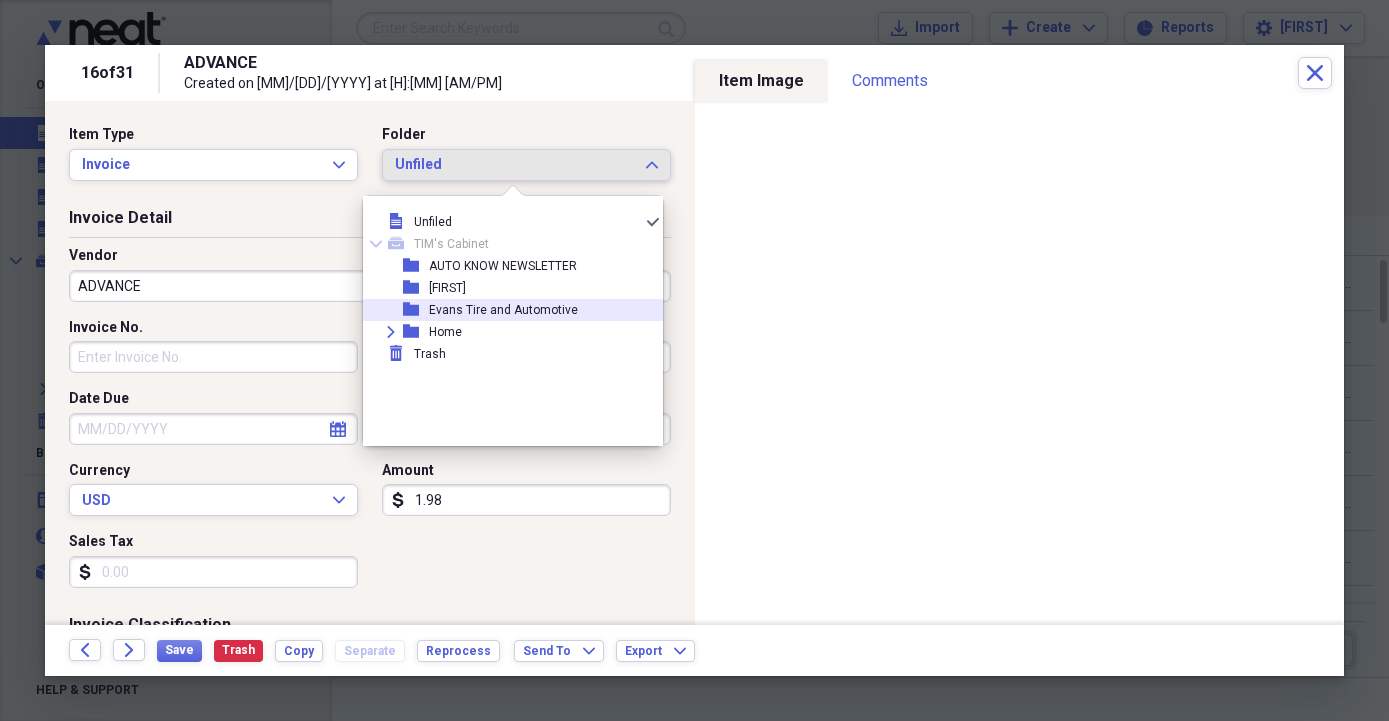click on "Evans Tire and Automotive" at bounding box center (503, 310) 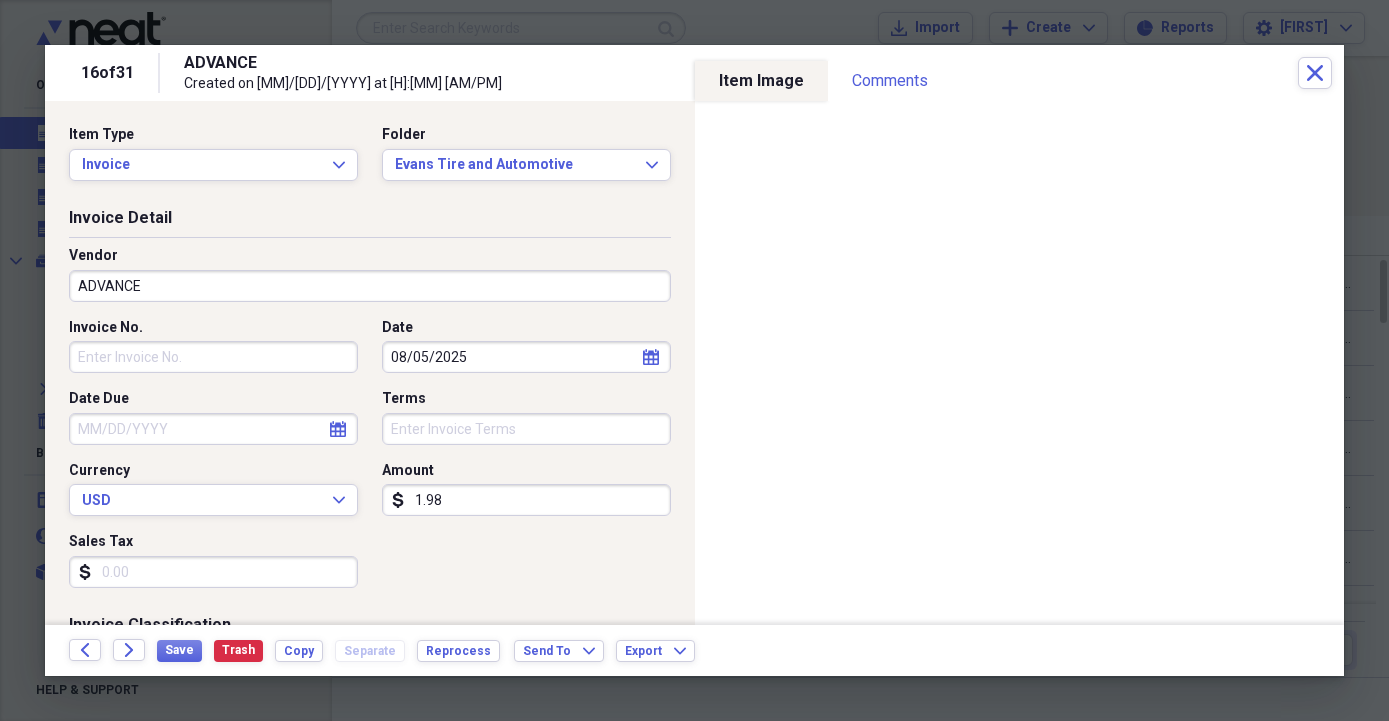 click on "ADVANCE" at bounding box center [370, 286] 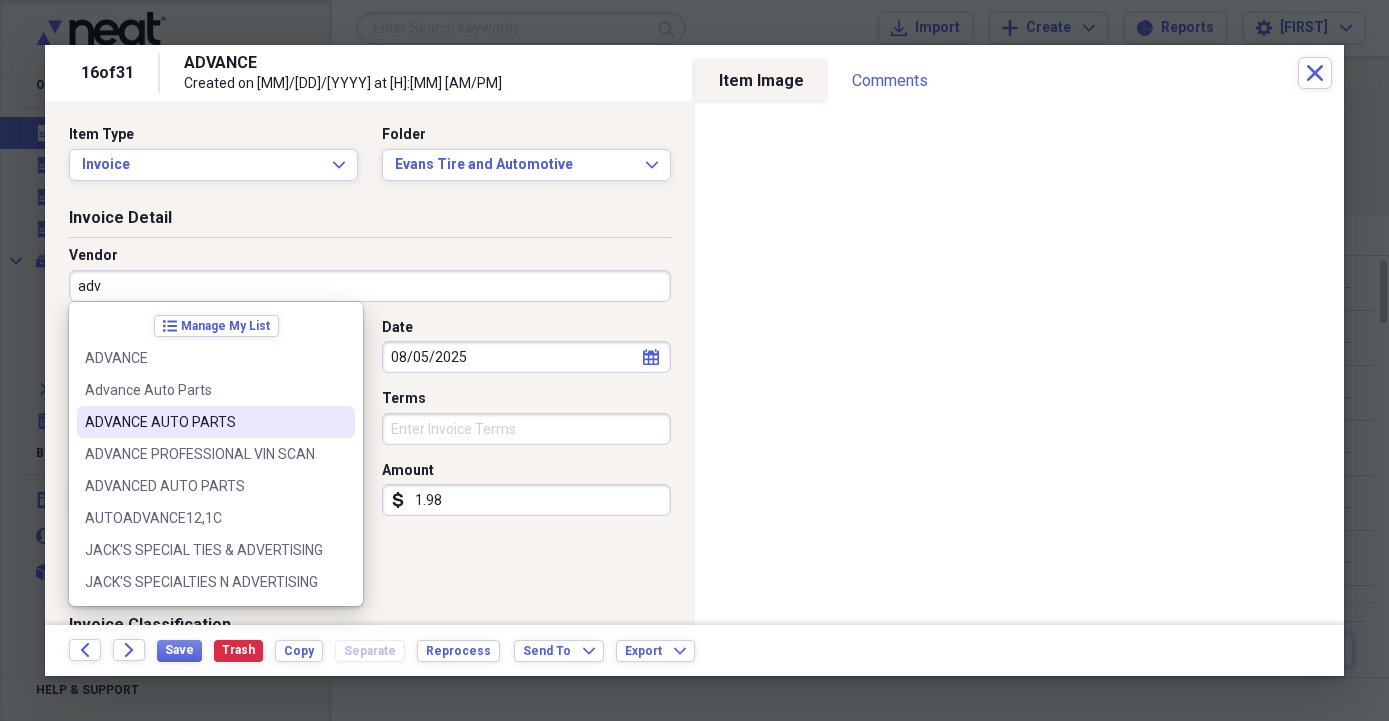 click on "ADVANCE AUTO PARTS" at bounding box center (204, 422) 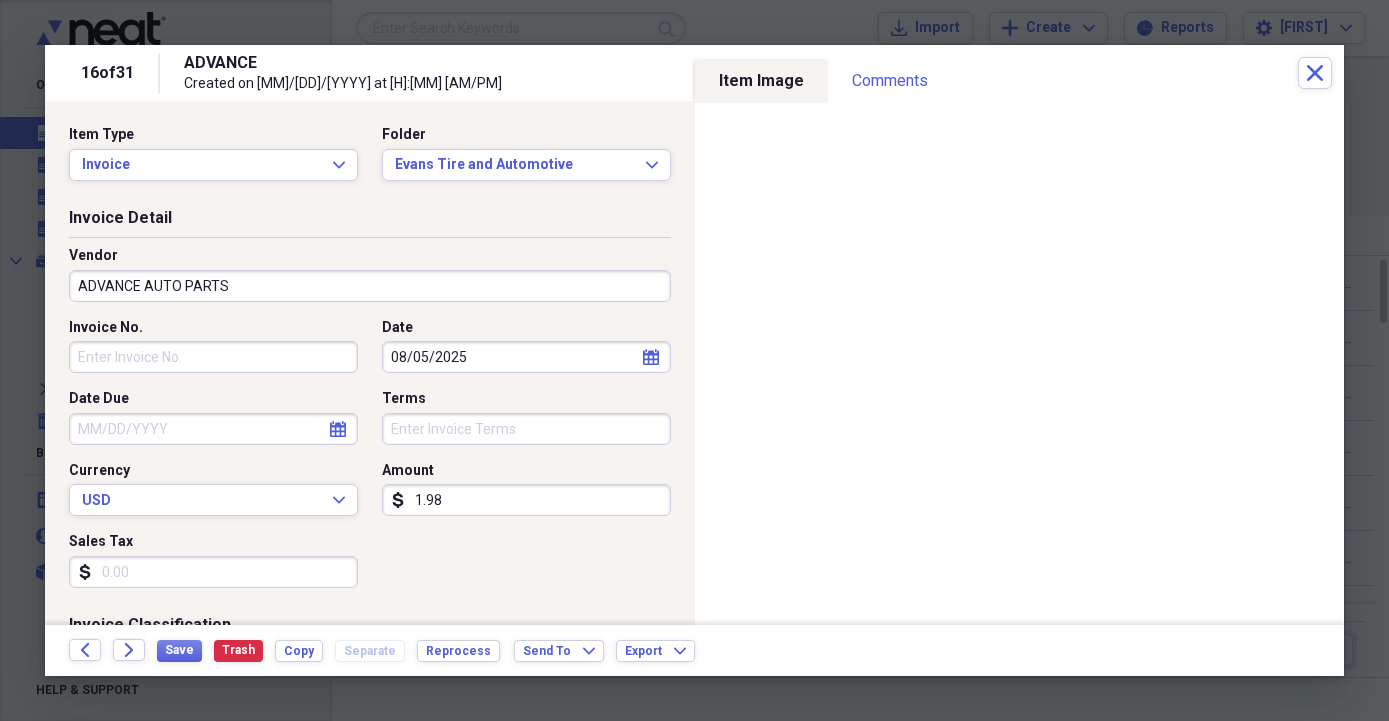 click on "Invoice No." at bounding box center (213, 357) 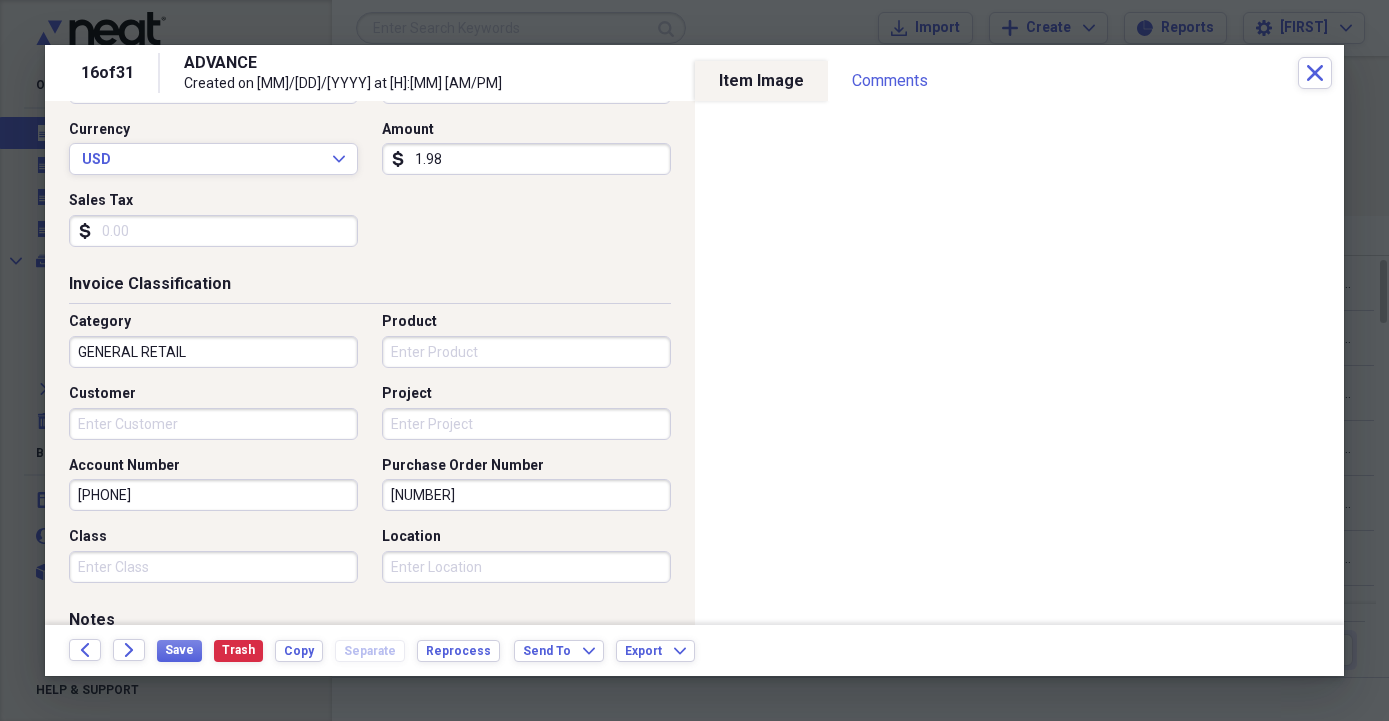 scroll, scrollTop: 342, scrollLeft: 0, axis: vertical 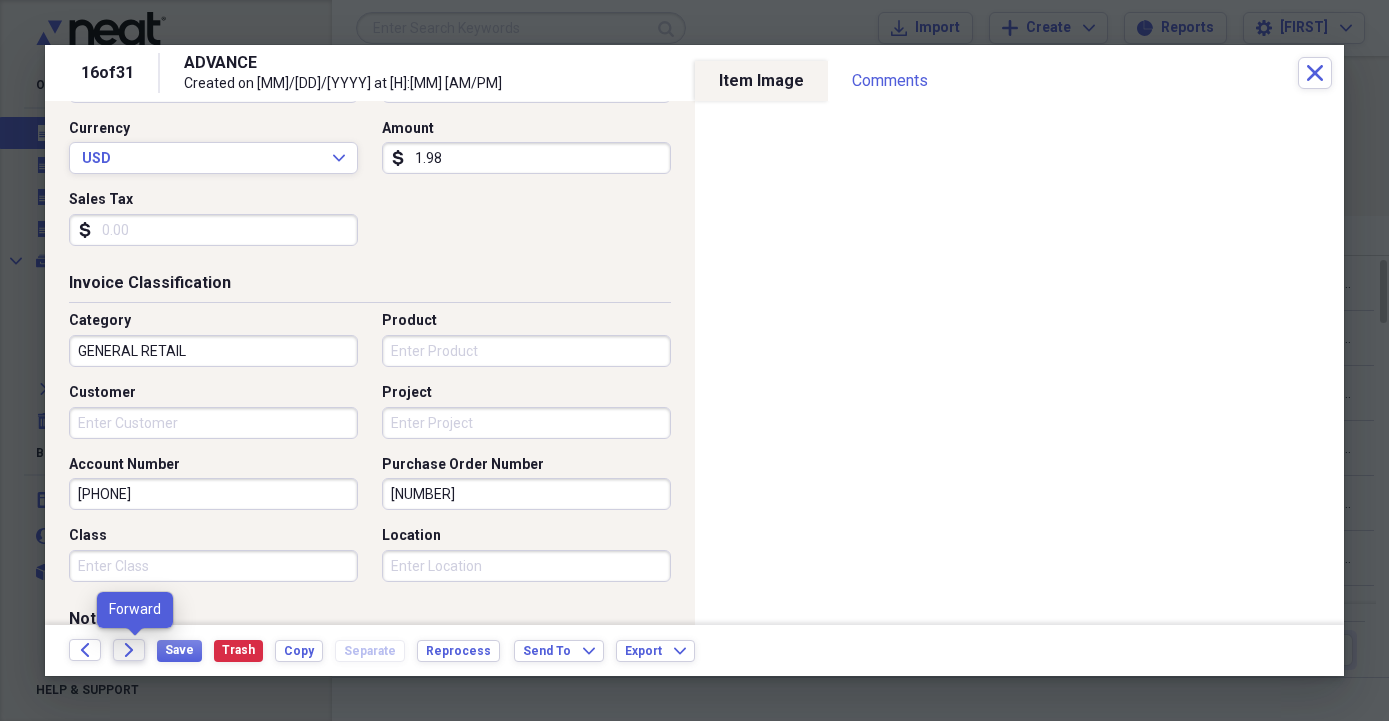 type on "7258" 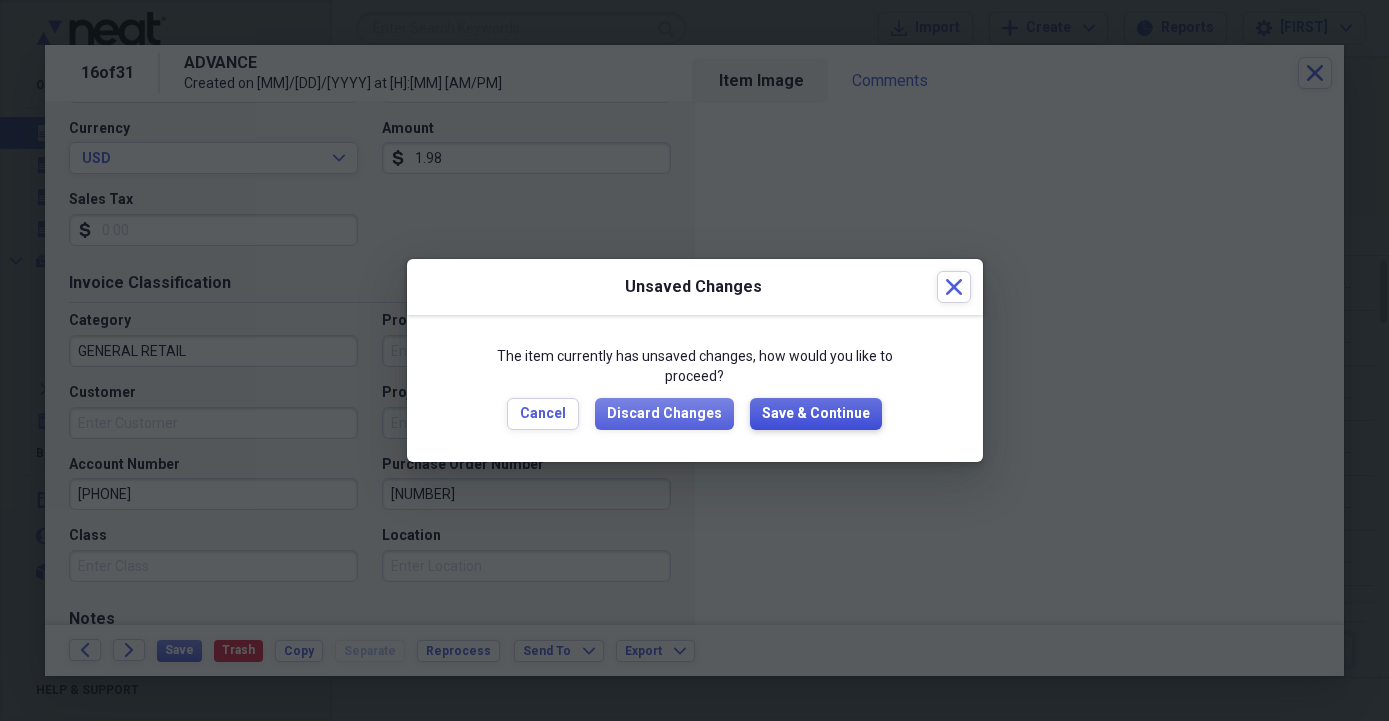 click on "Save & Continue" at bounding box center [816, 414] 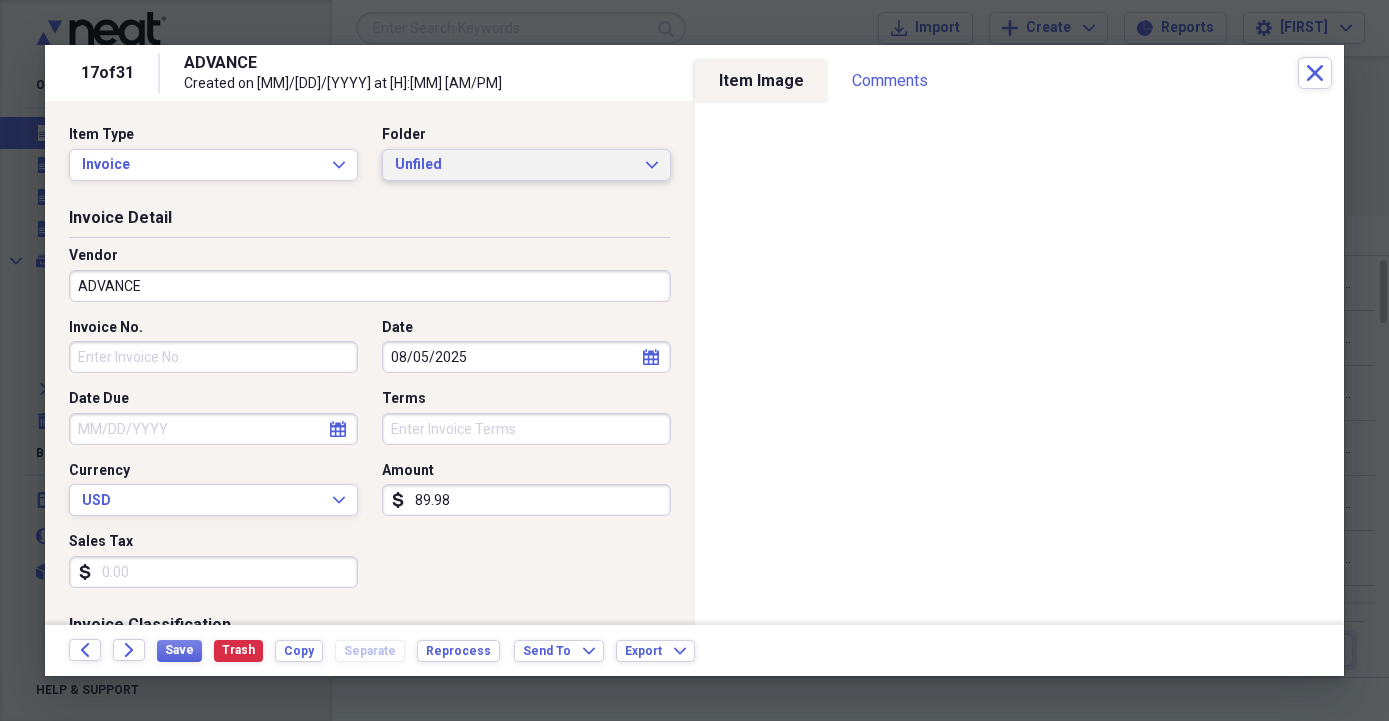 click on "Expand" 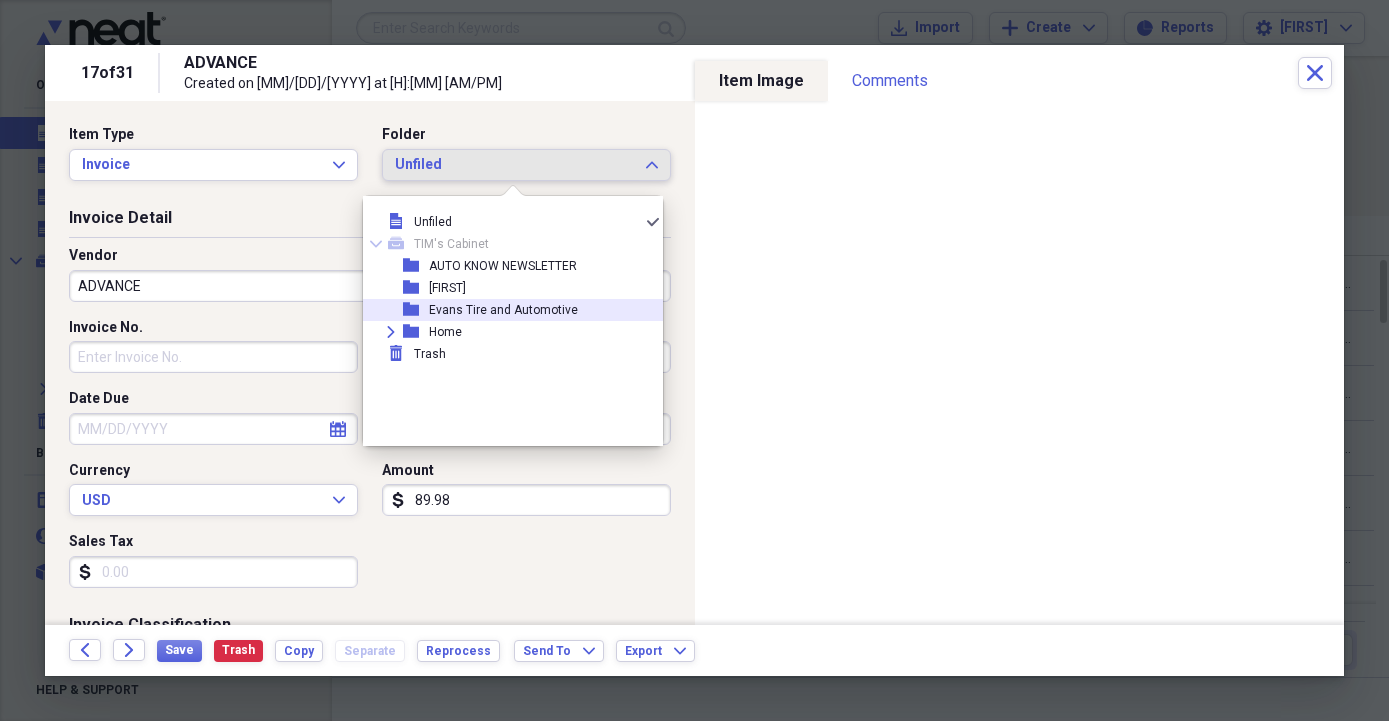 click on "Evans Tire and Automotive" at bounding box center [503, 310] 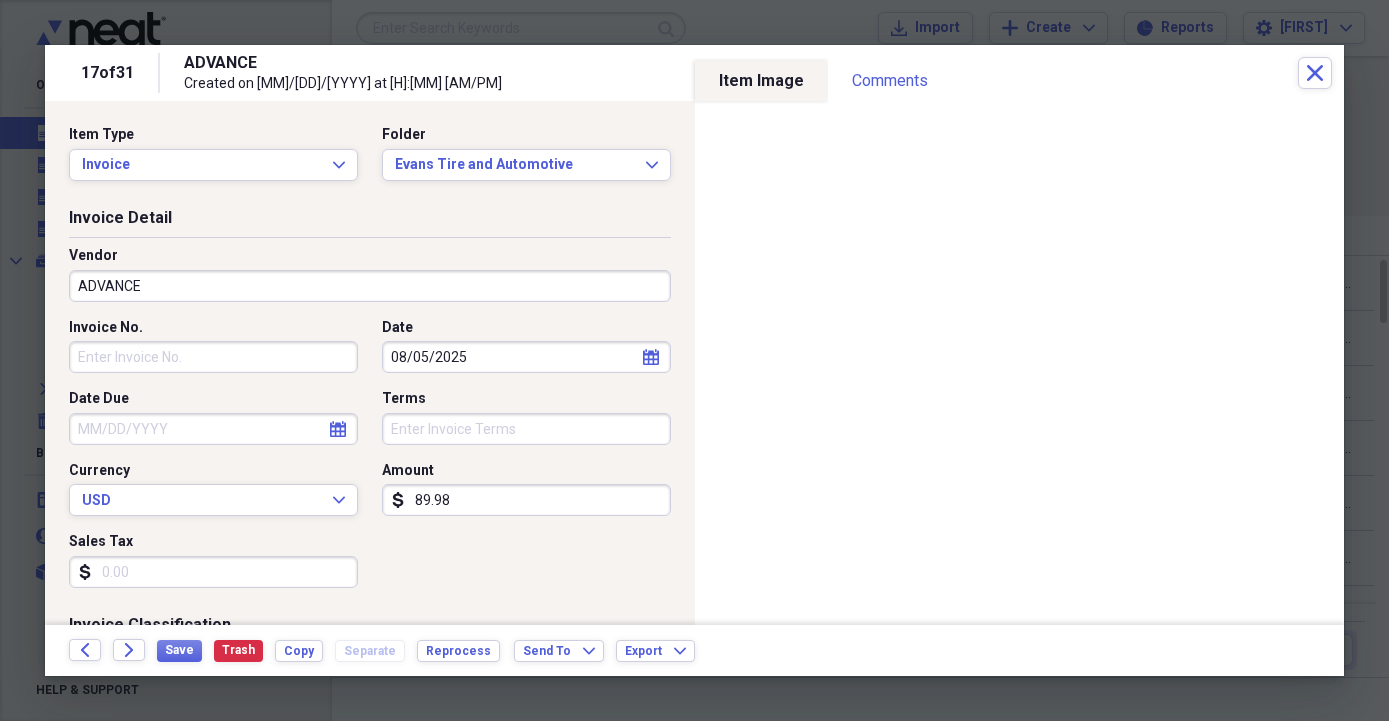 click on "ADVANCE" at bounding box center [370, 286] 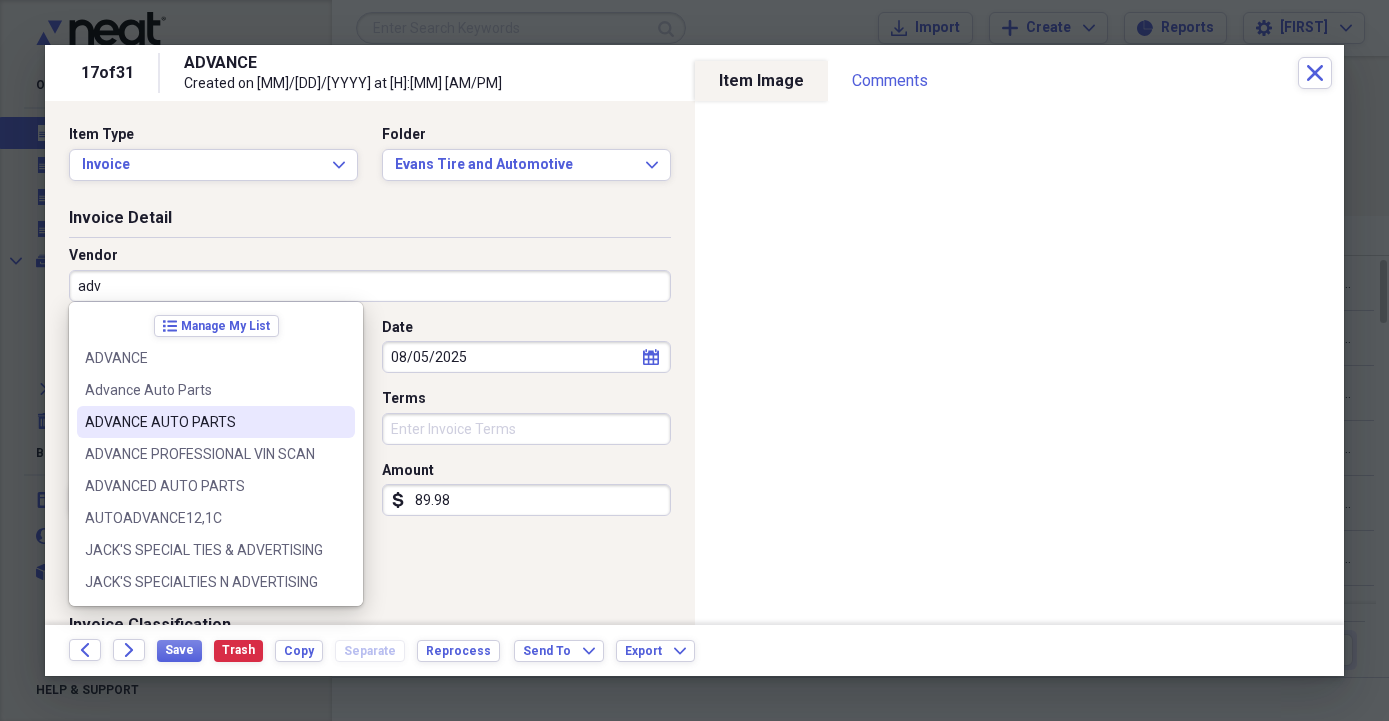 click on "ADVANCE AUTO PARTS" at bounding box center [204, 422] 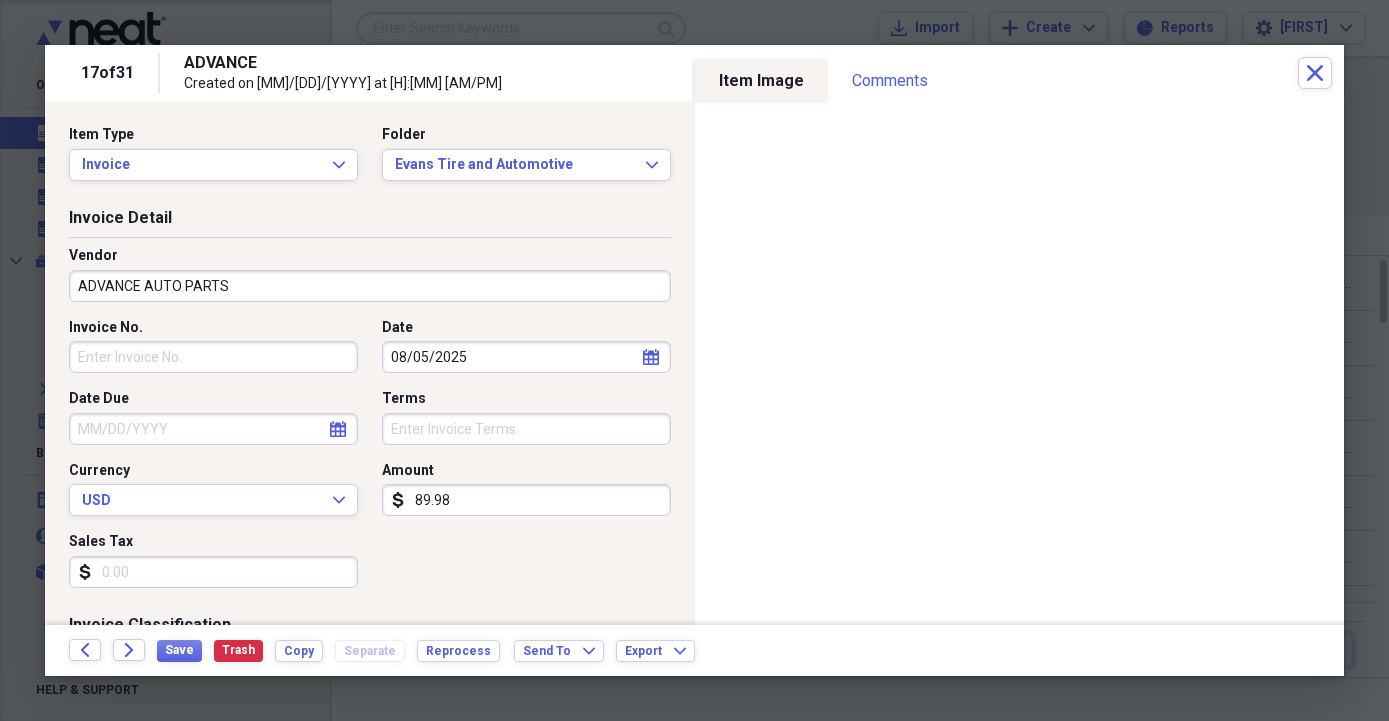 click on "Invoice No." at bounding box center (213, 357) 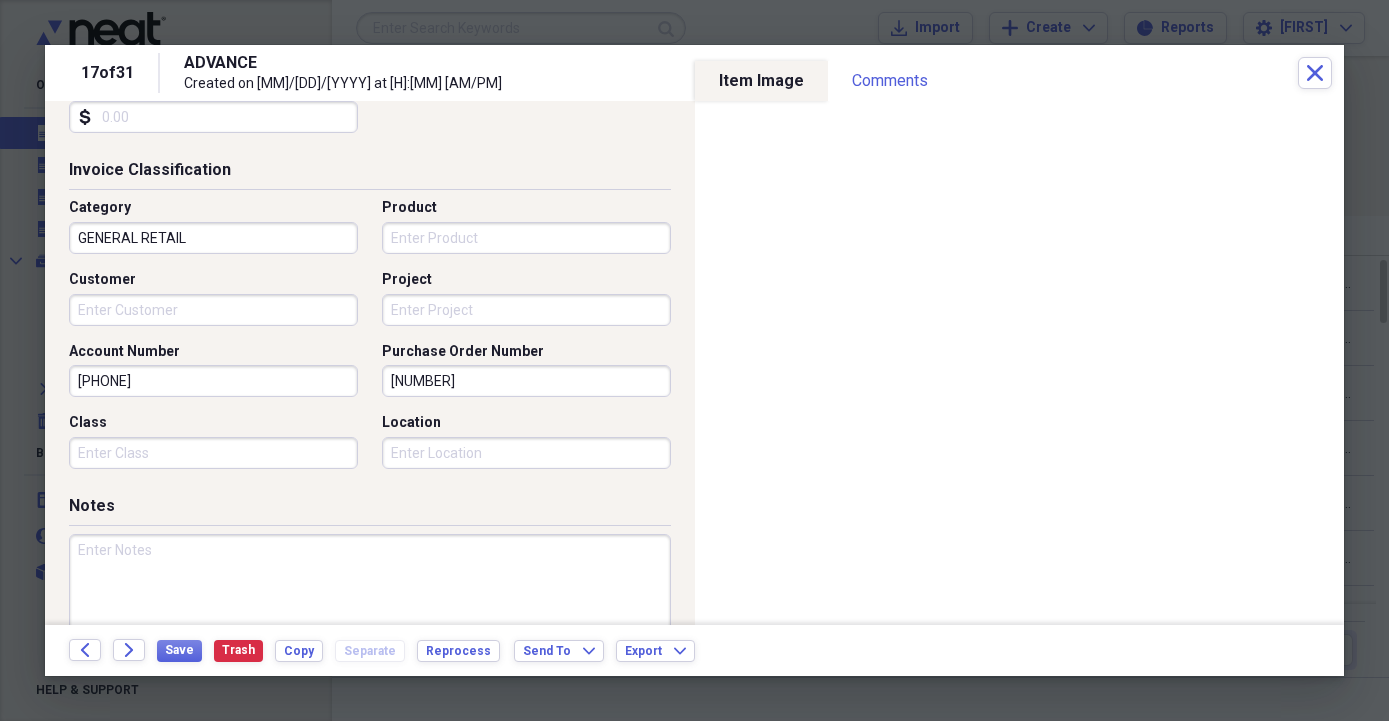 scroll, scrollTop: 456, scrollLeft: 0, axis: vertical 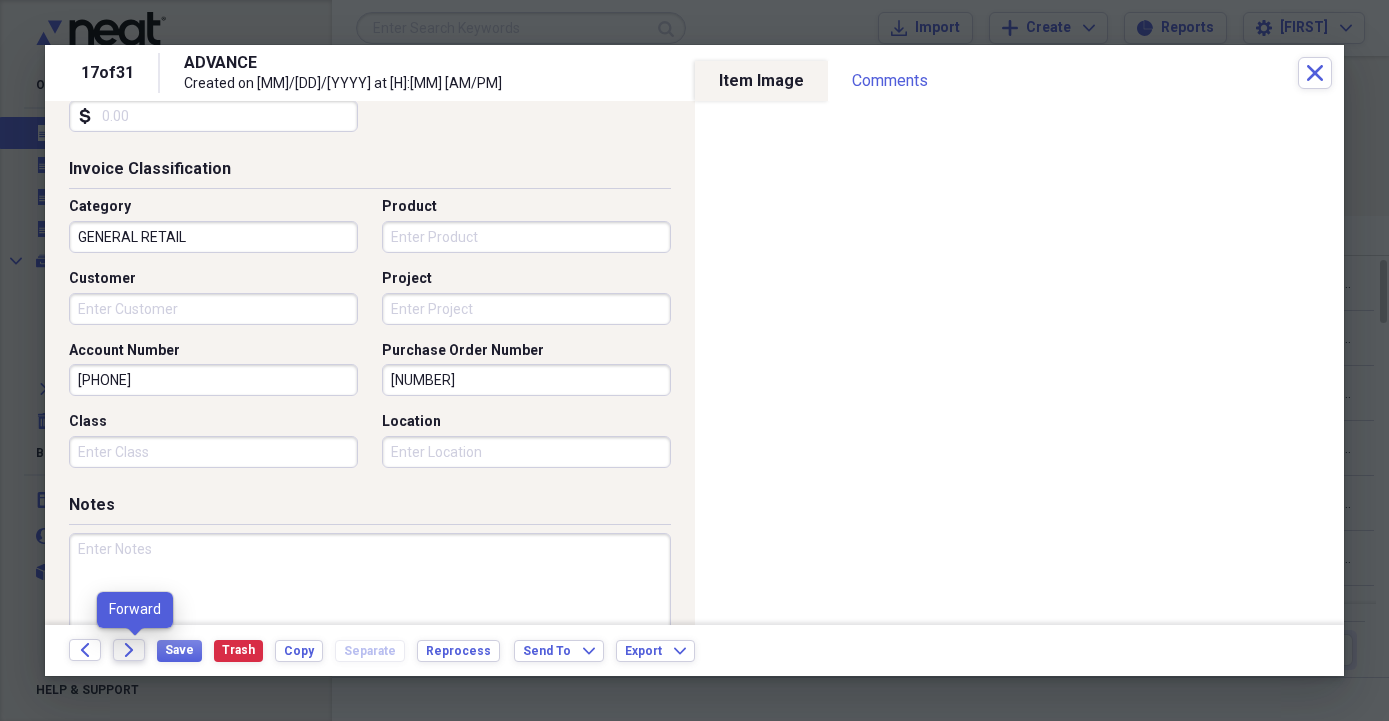 type on "7236" 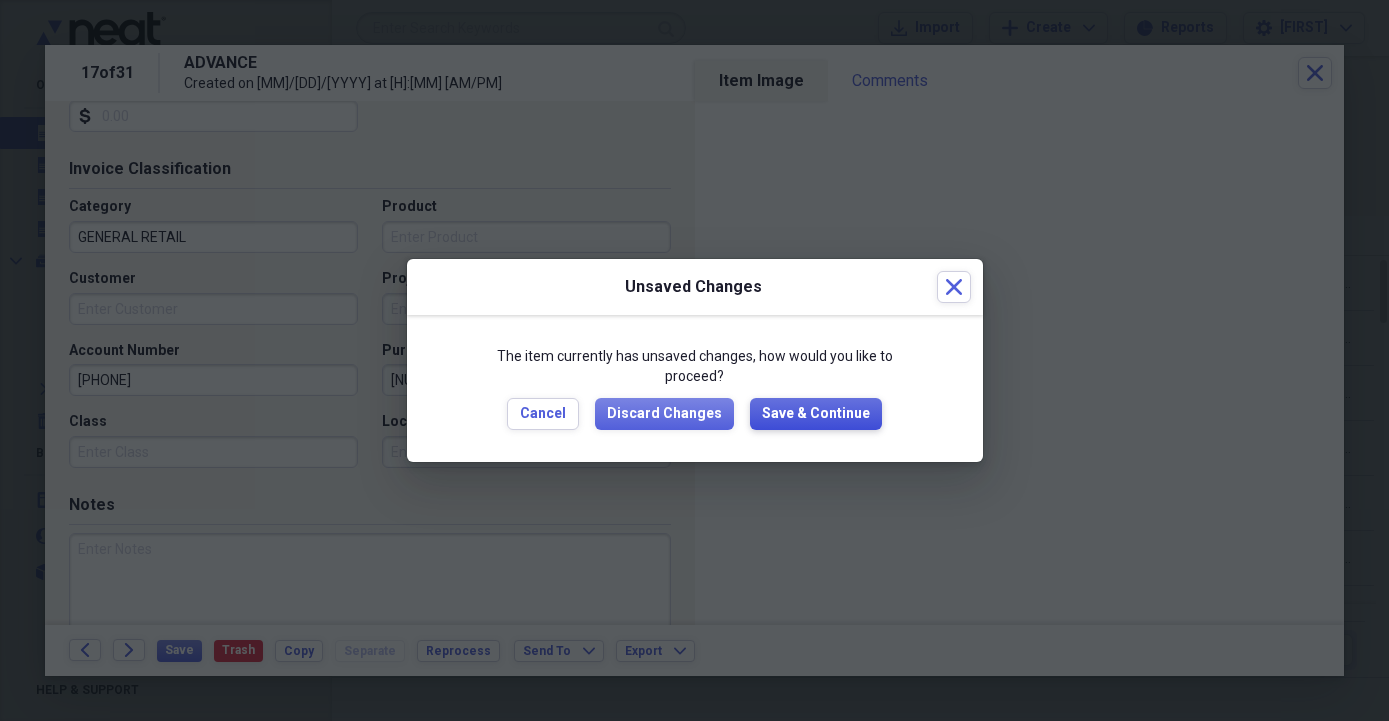 click on "Save & Continue" at bounding box center (816, 414) 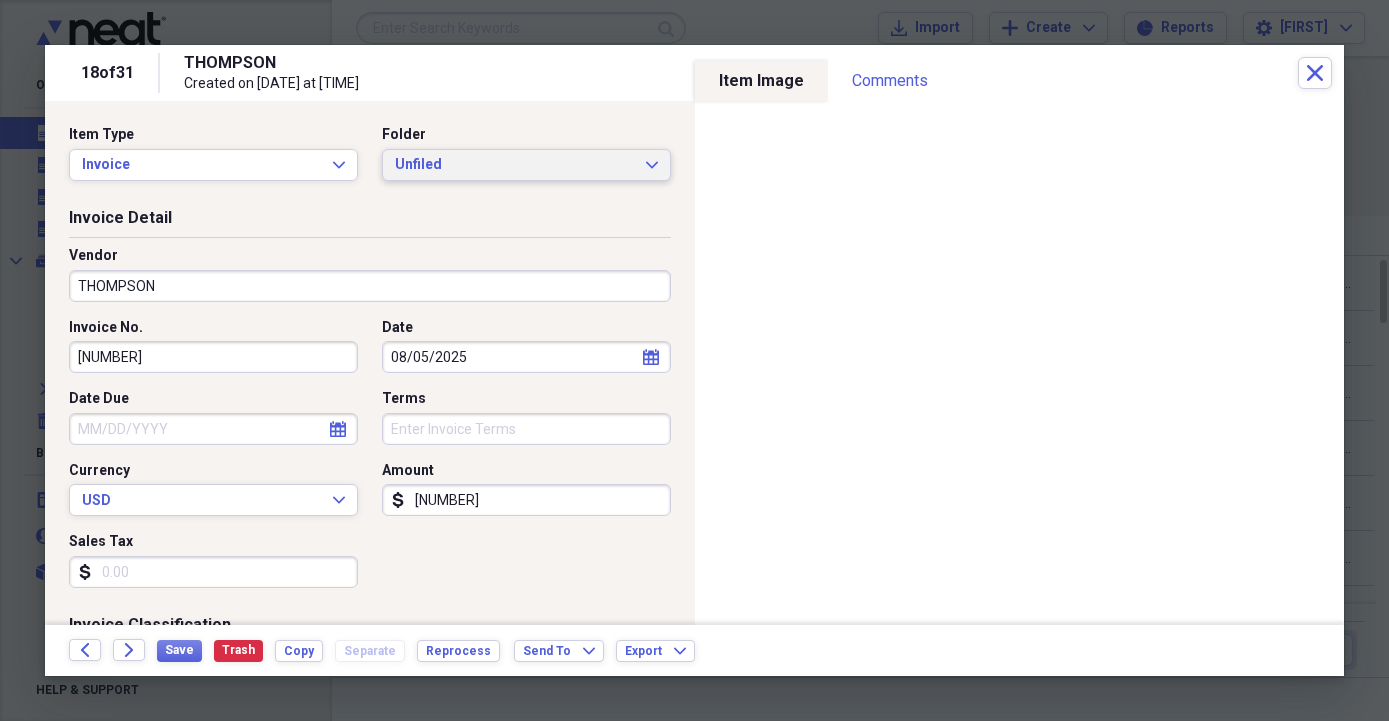 click on "Unfiled Expand" at bounding box center (526, 165) 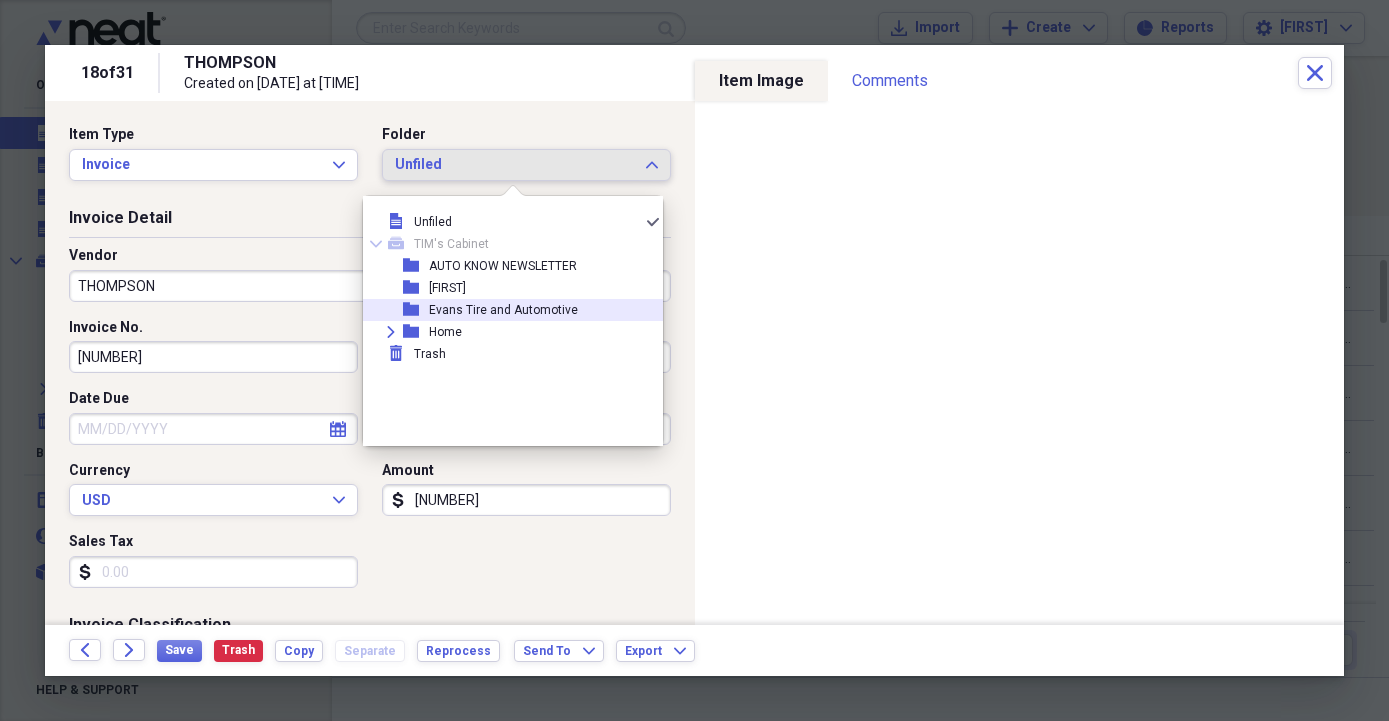 click on "Evans Tire and Automotive" at bounding box center [503, 310] 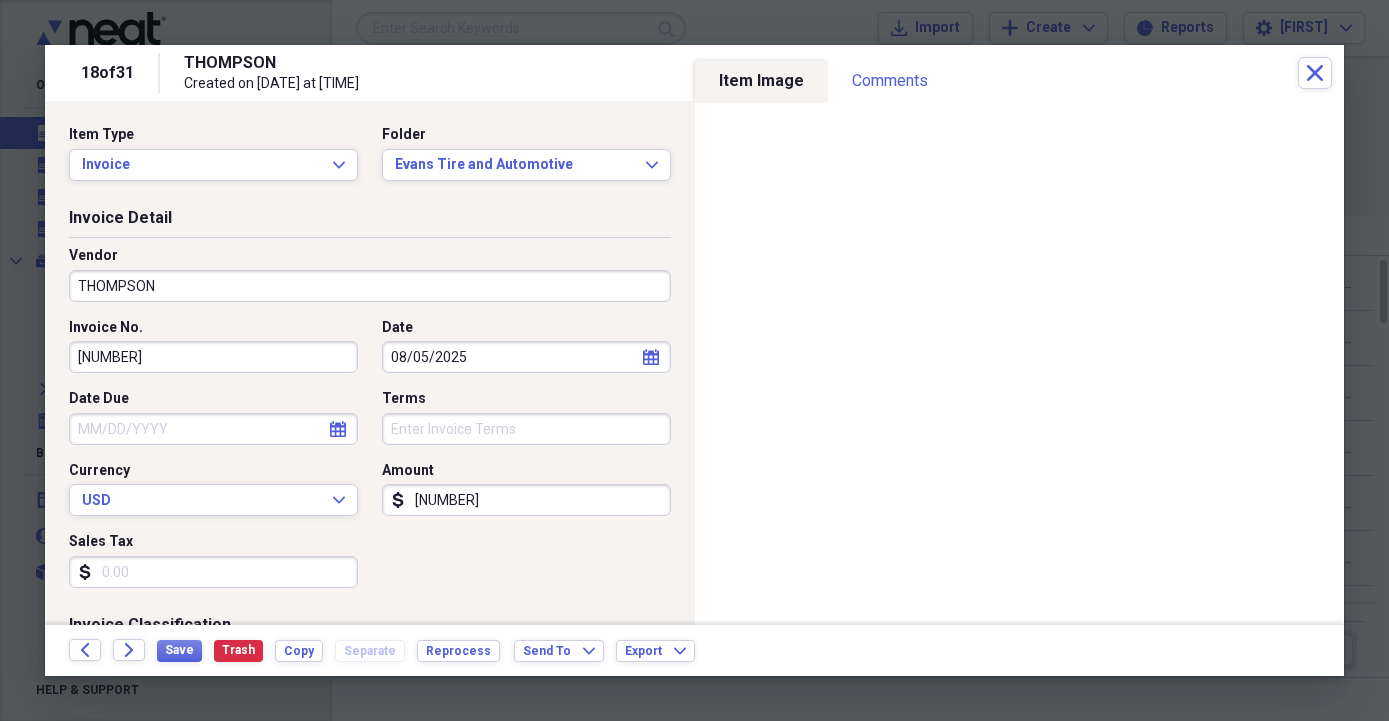 click on "THOMPSON" at bounding box center (370, 286) 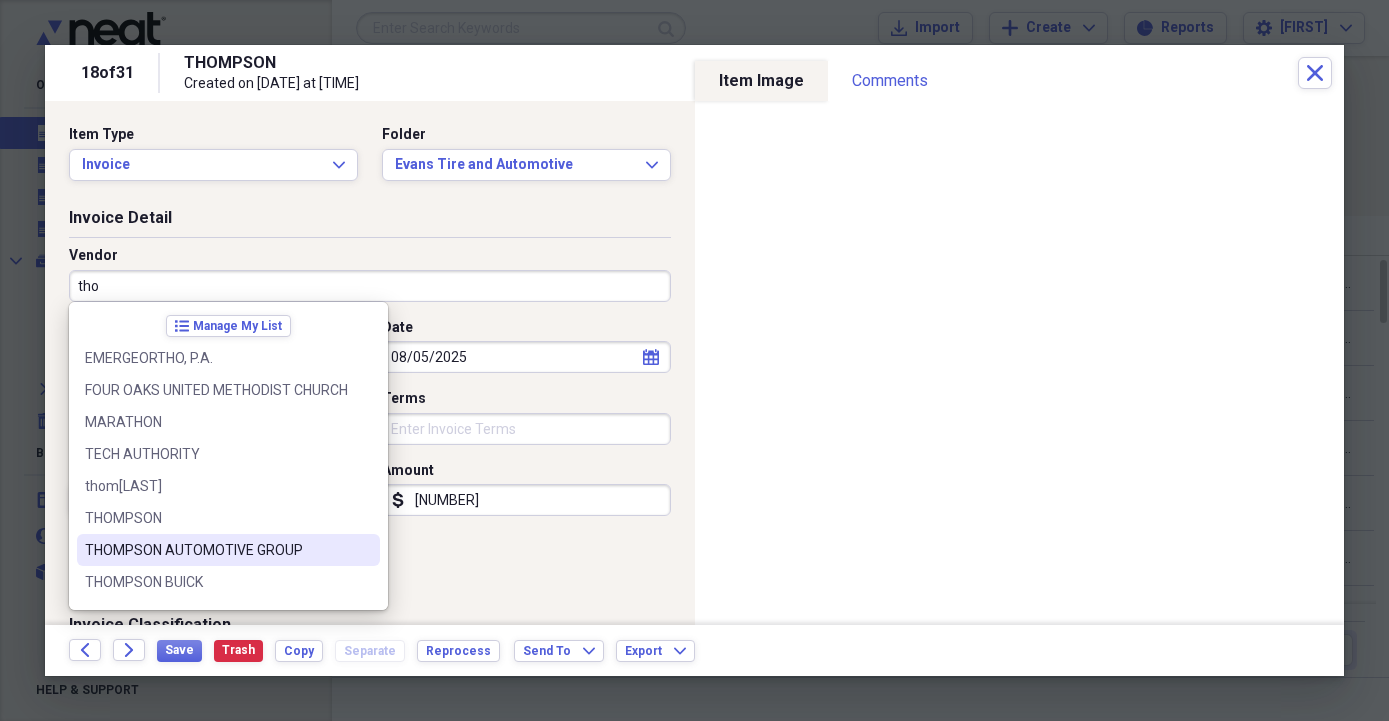 click on "THOMPSON AUTOMOTIVE GROUP" at bounding box center [216, 550] 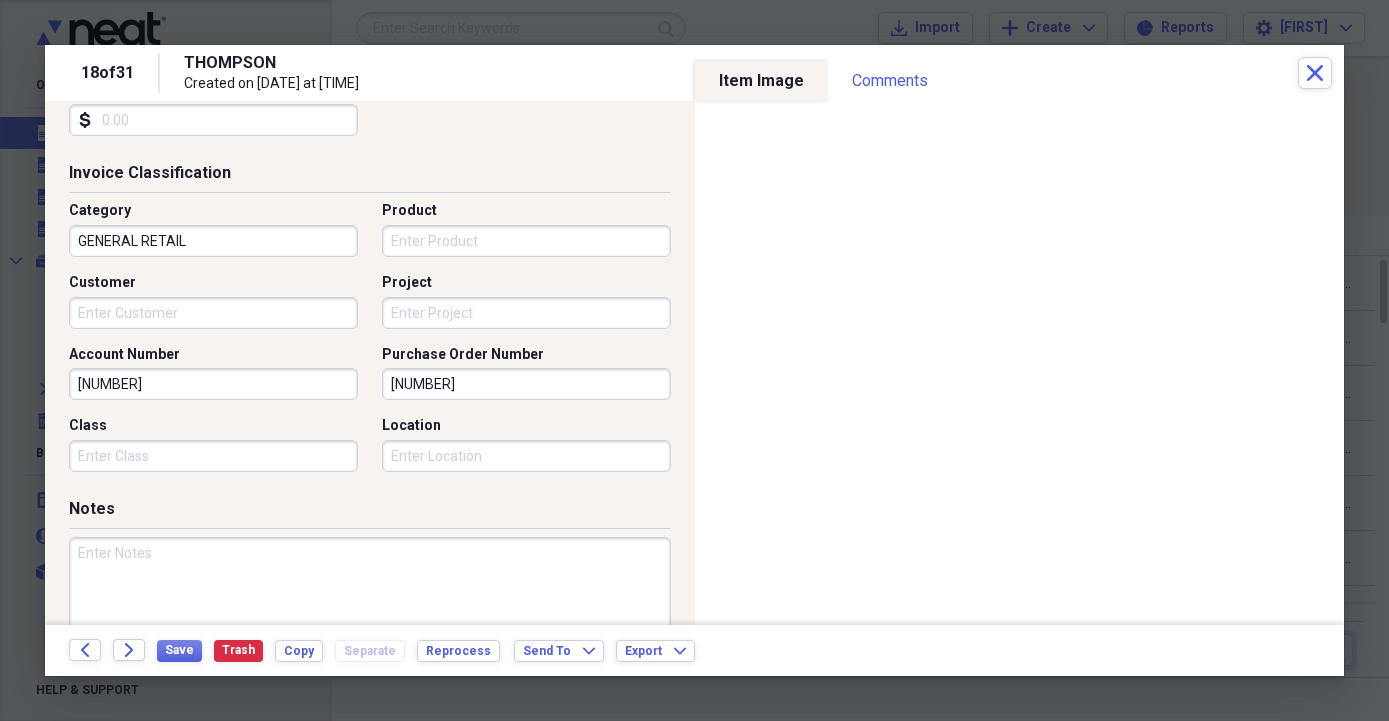 scroll, scrollTop: 456, scrollLeft: 0, axis: vertical 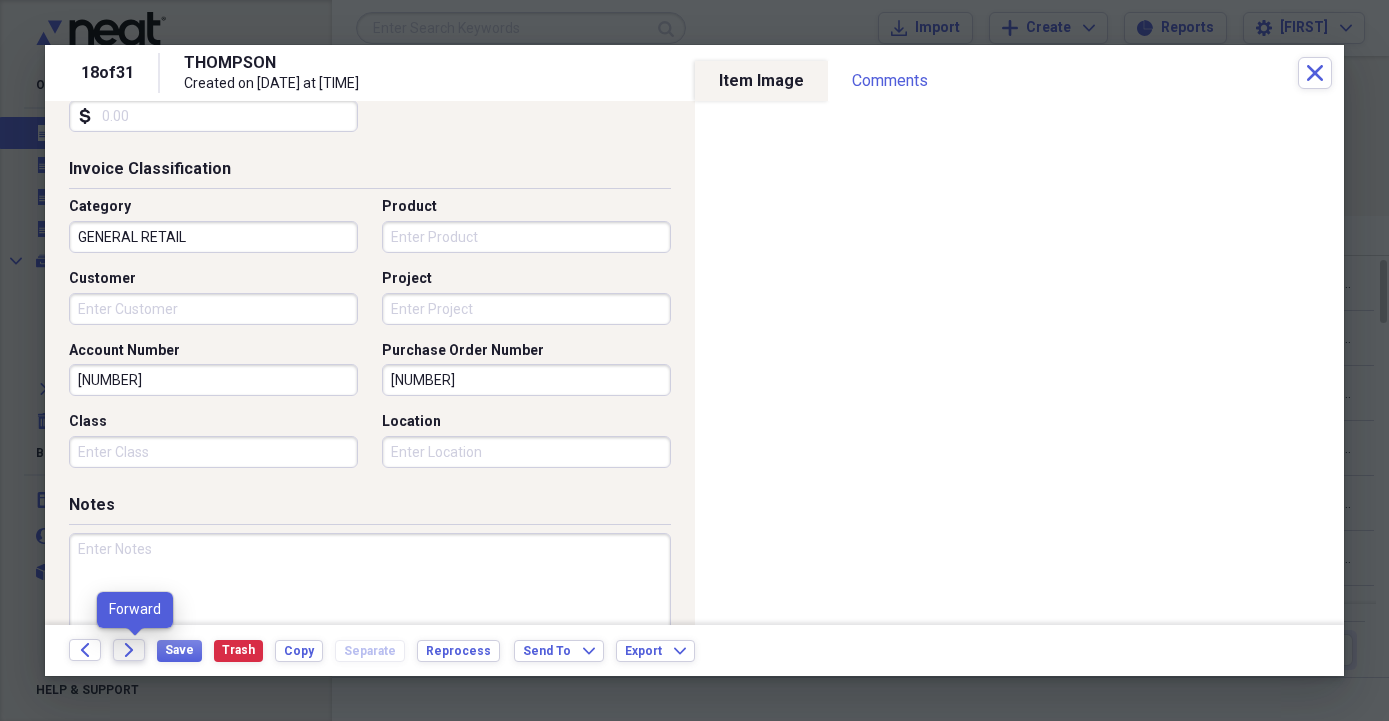 click on "Forward" 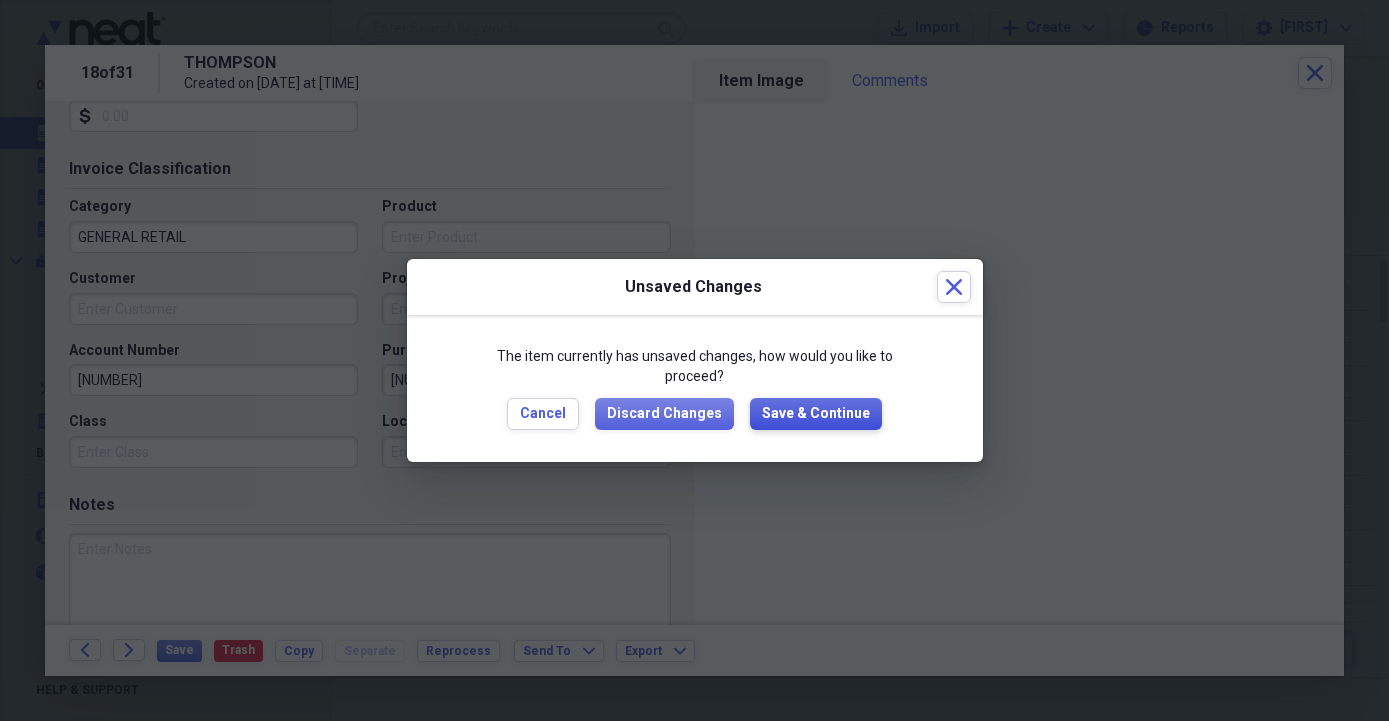 click on "Save & Continue" at bounding box center [816, 414] 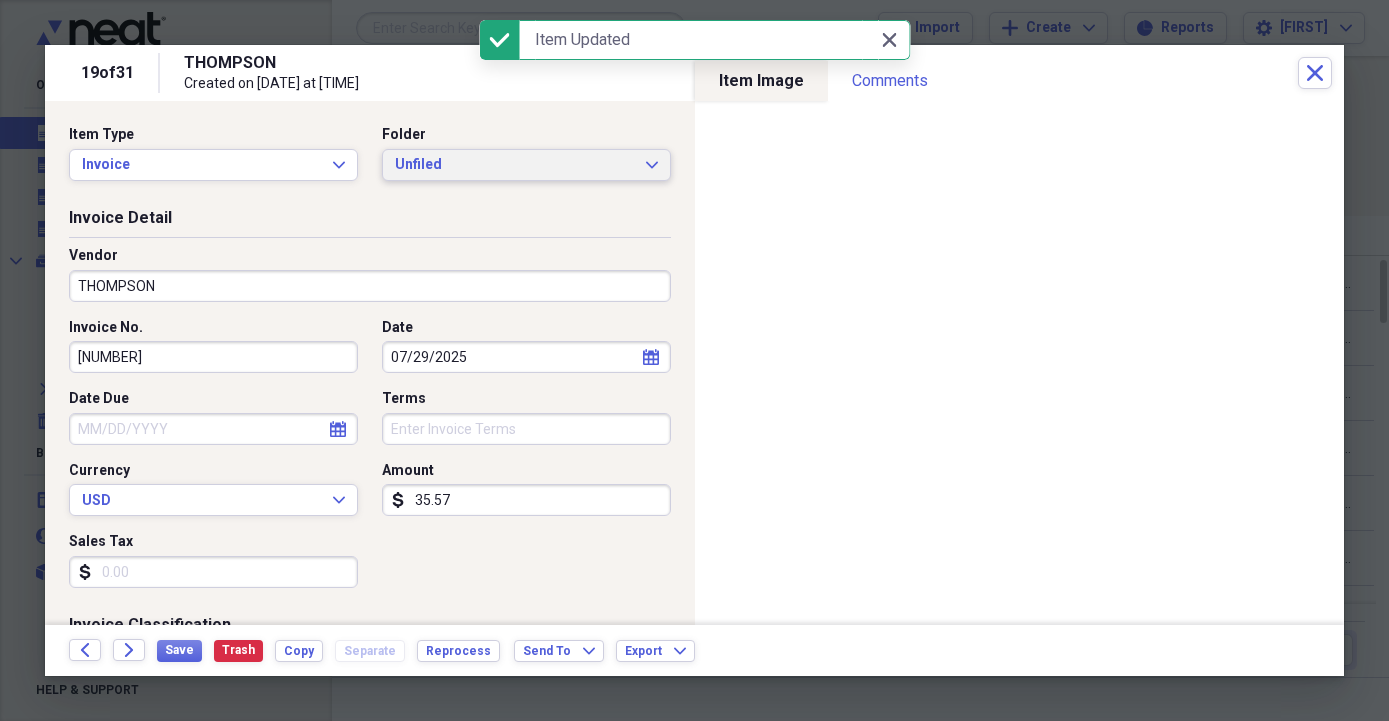click on "Expand" 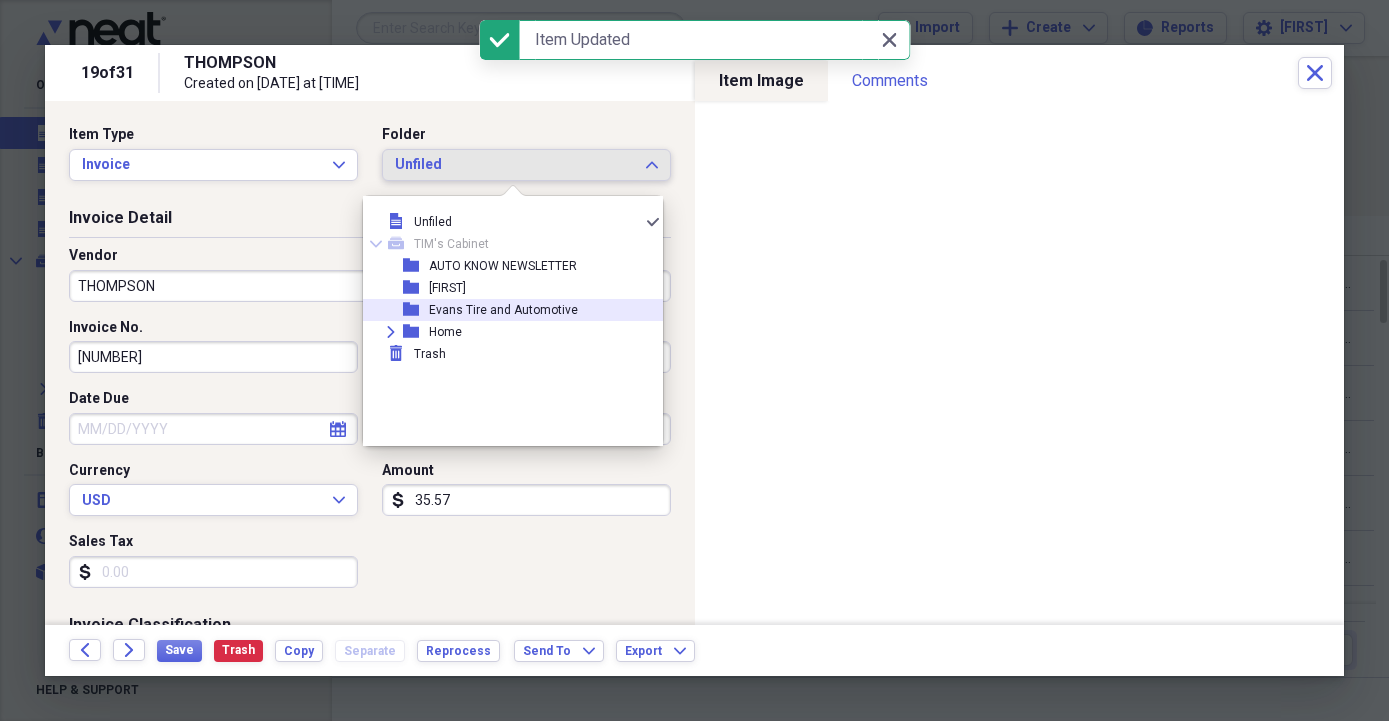 click on "folder Evans Tire and Automotive" at bounding box center (505, 310) 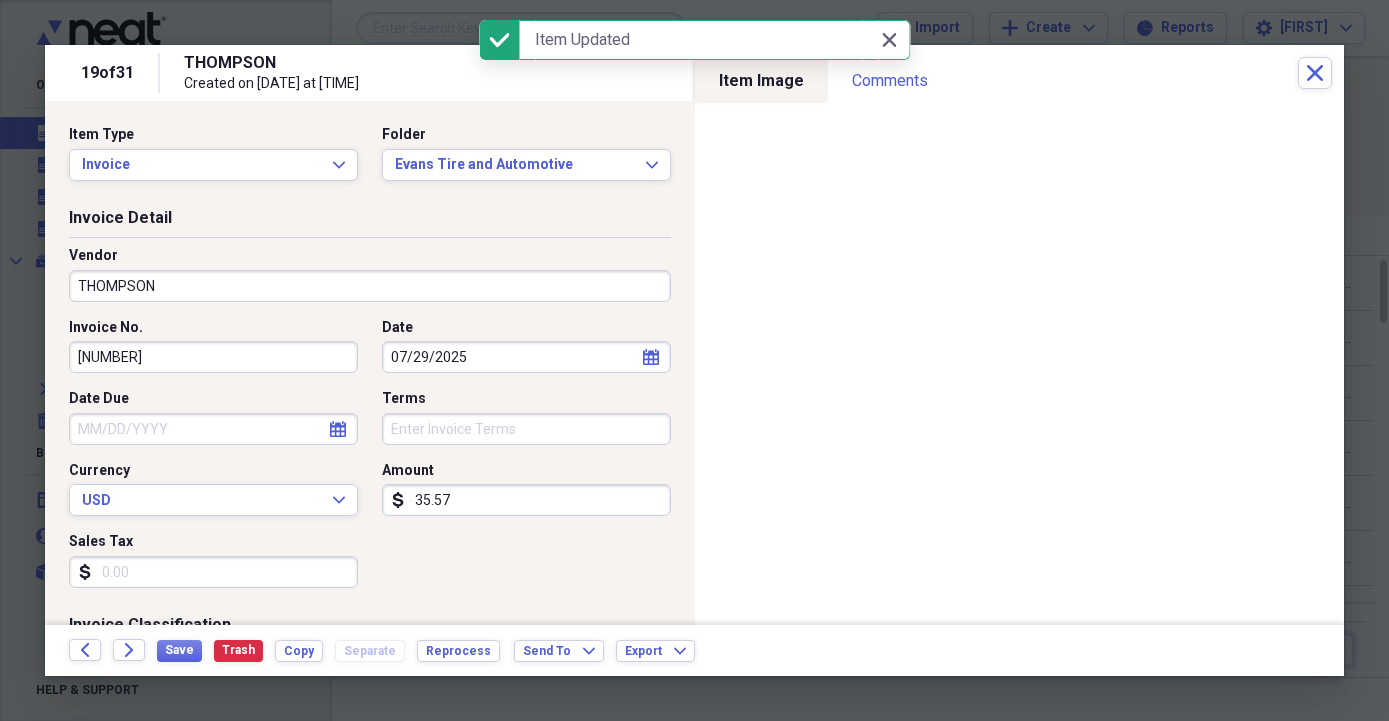 click on "THOMPSON" at bounding box center [370, 286] 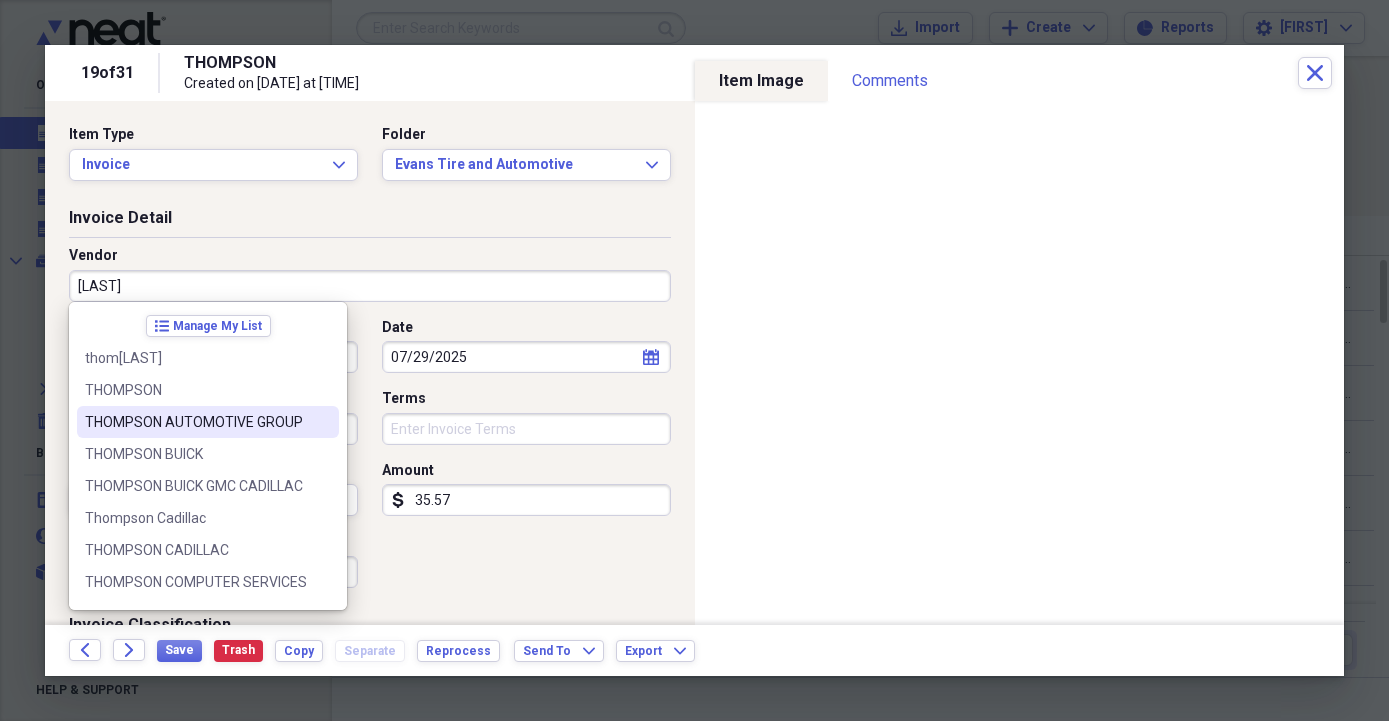 click on "THOMPSON AUTOMOTIVE GROUP" at bounding box center (208, 422) 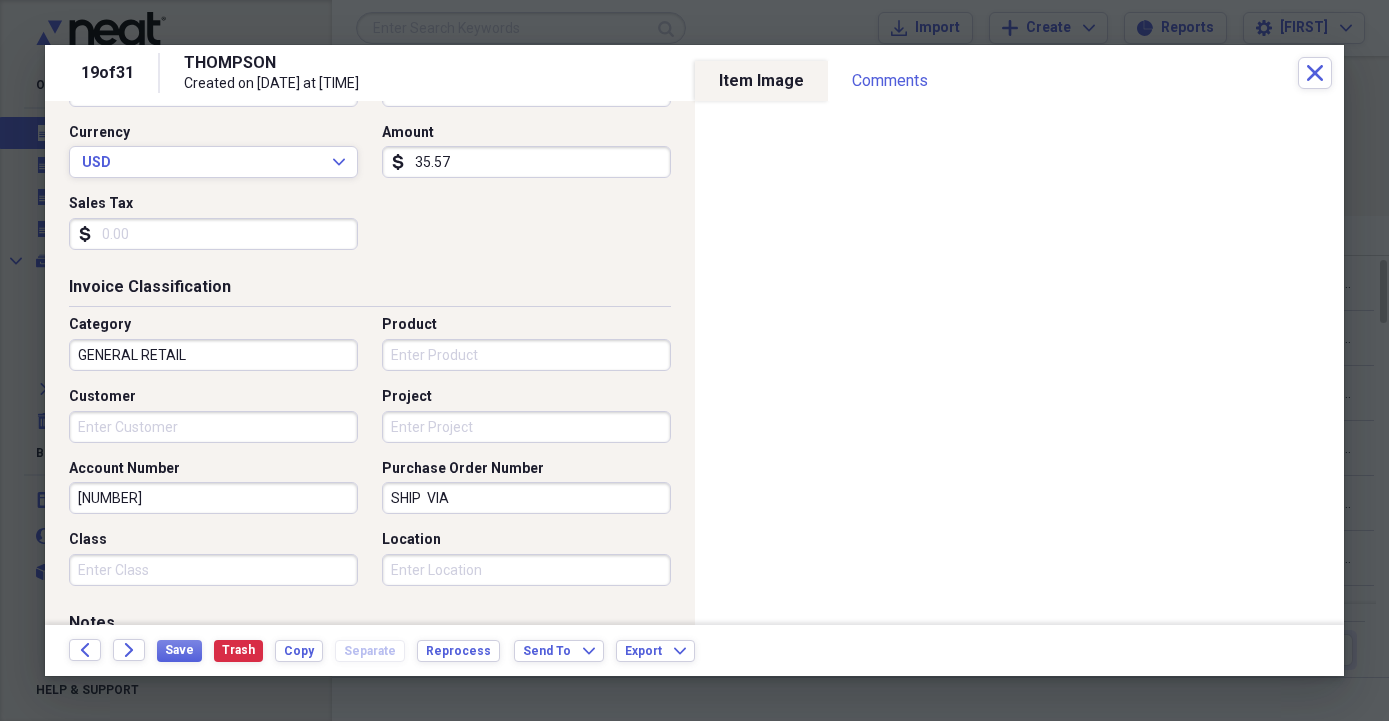 scroll, scrollTop: 342, scrollLeft: 0, axis: vertical 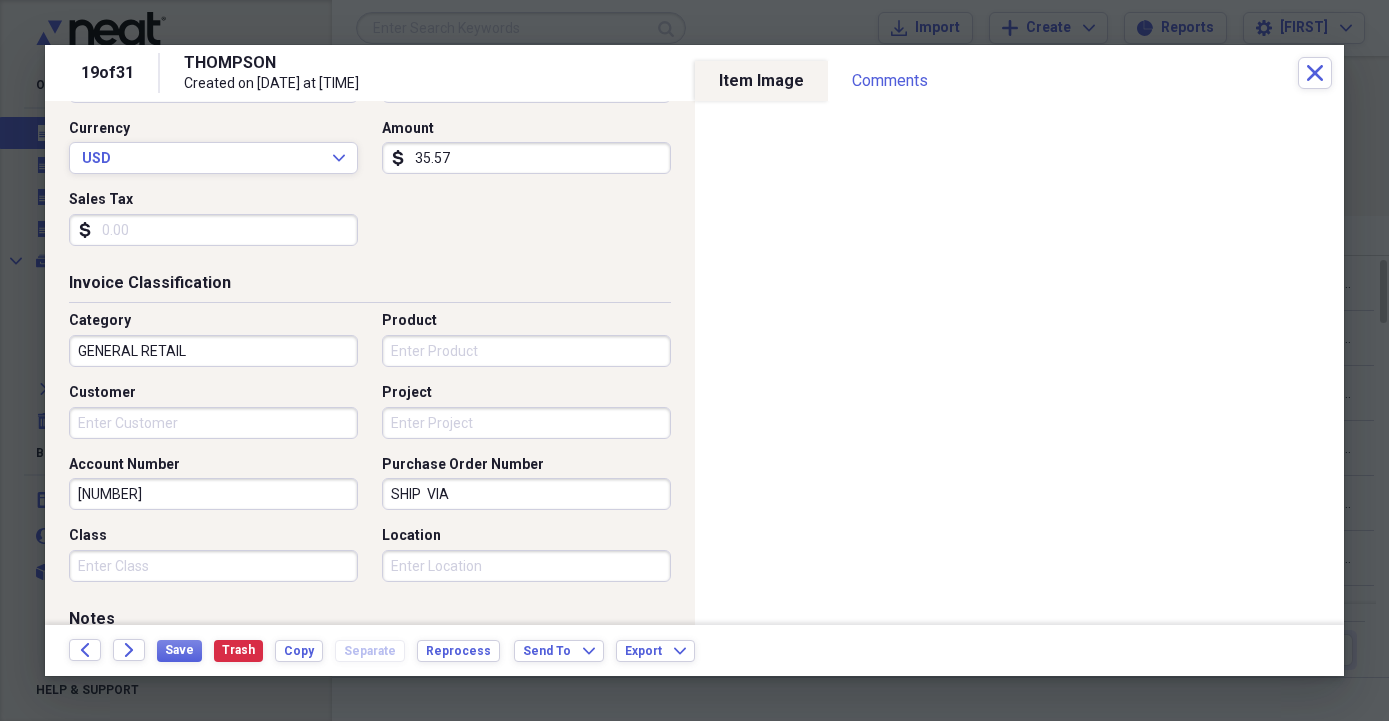 drag, startPoint x: 481, startPoint y: 491, endPoint x: 333, endPoint y: 484, distance: 148.16545 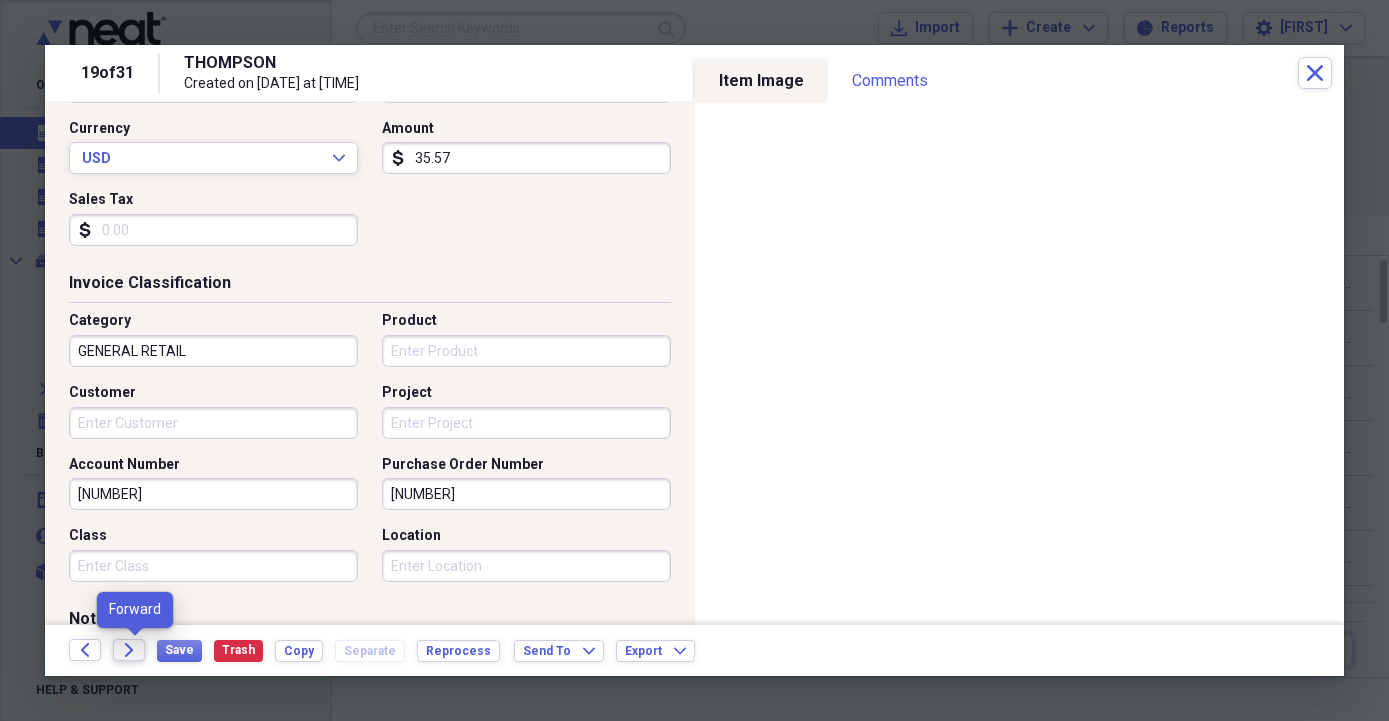 type on "[NUMBER]" 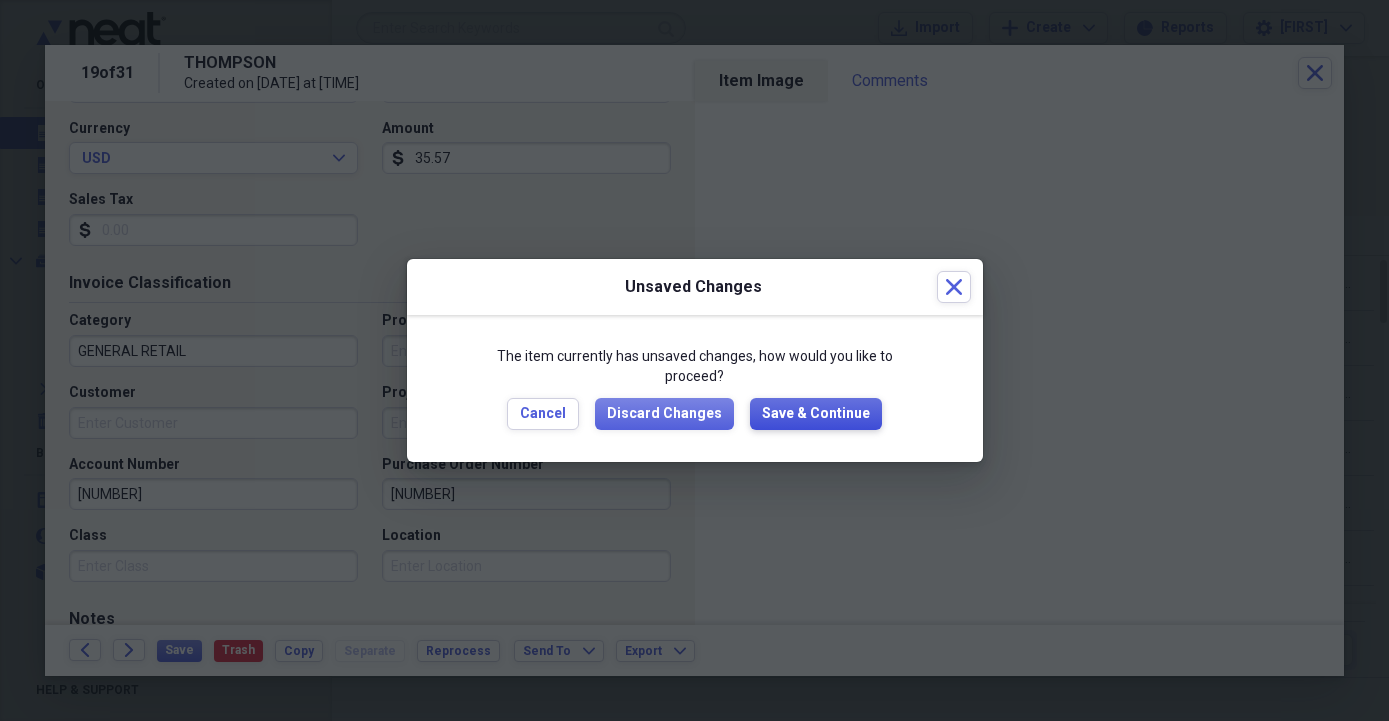 click on "Save & Continue" at bounding box center (816, 414) 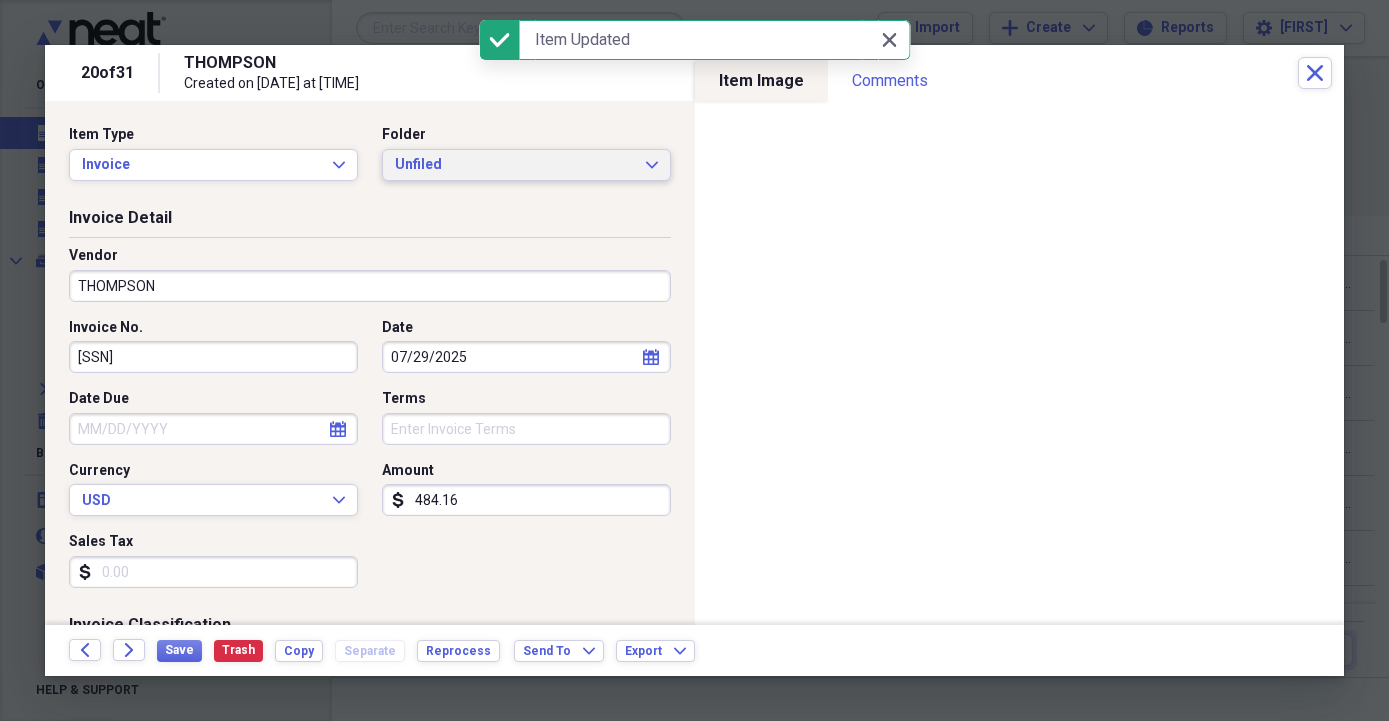 click on "Expand" 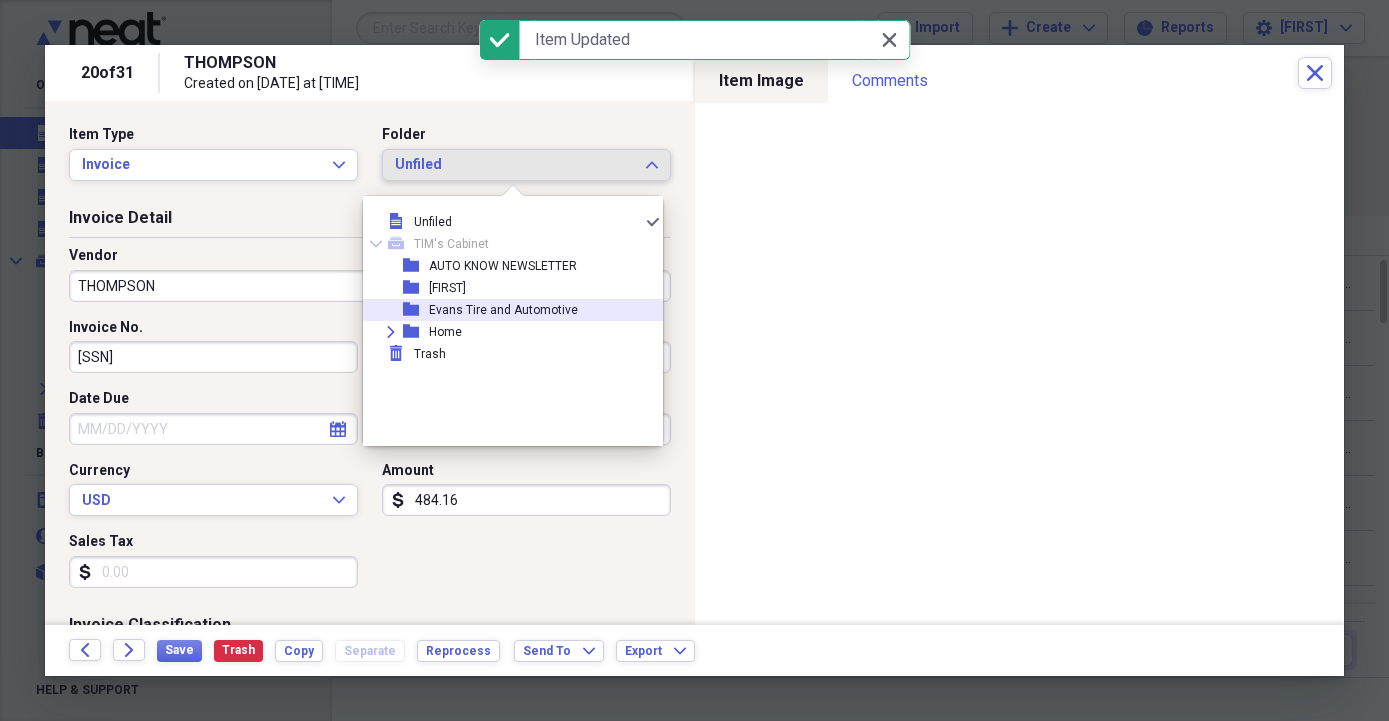 click on "Evans Tire and Automotive" at bounding box center (503, 310) 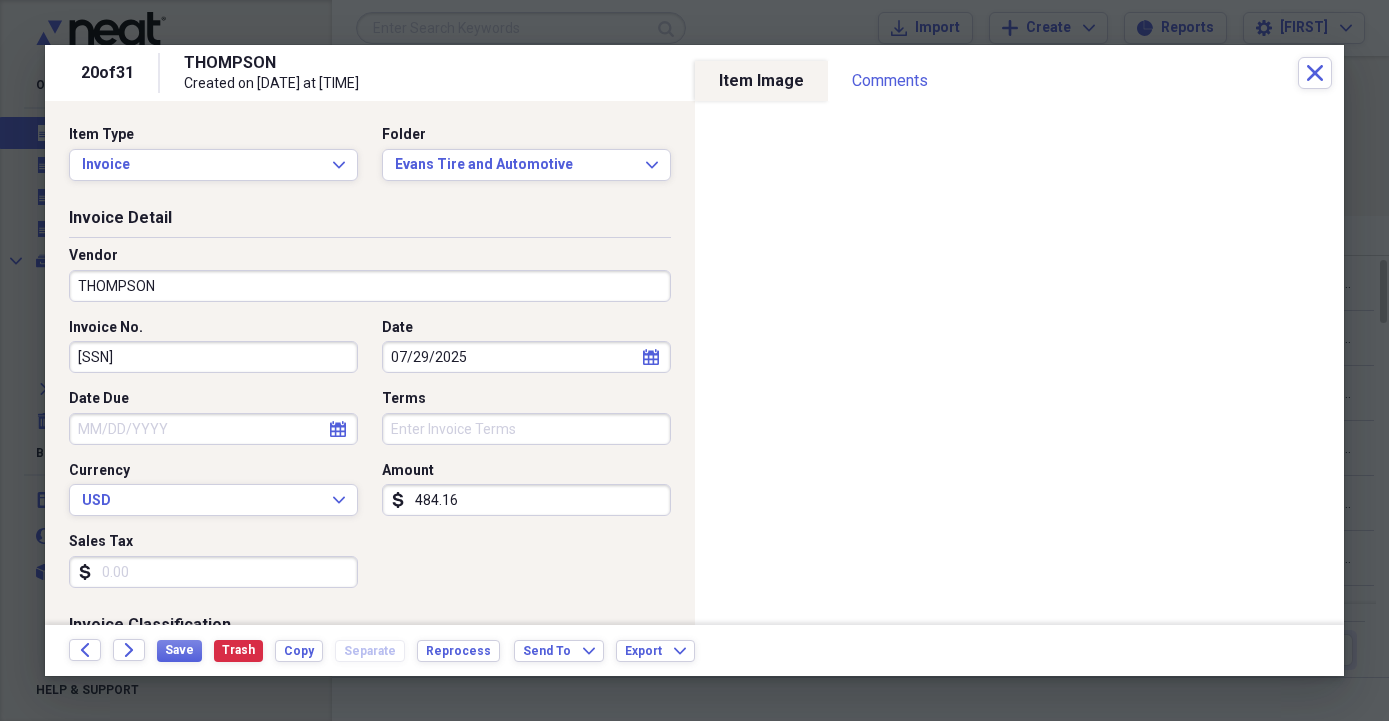click on "THOMPSON" at bounding box center (370, 286) 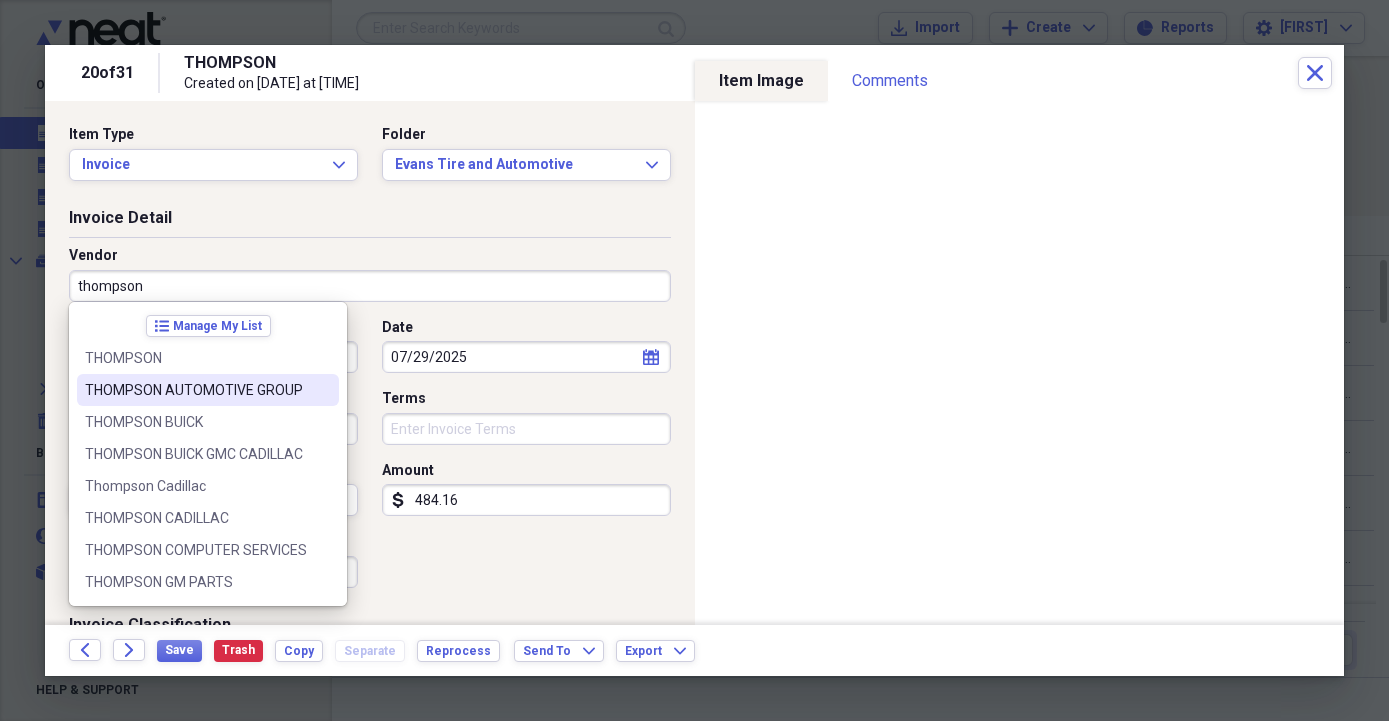 drag, startPoint x: 242, startPoint y: 388, endPoint x: 232, endPoint y: 387, distance: 10.049875 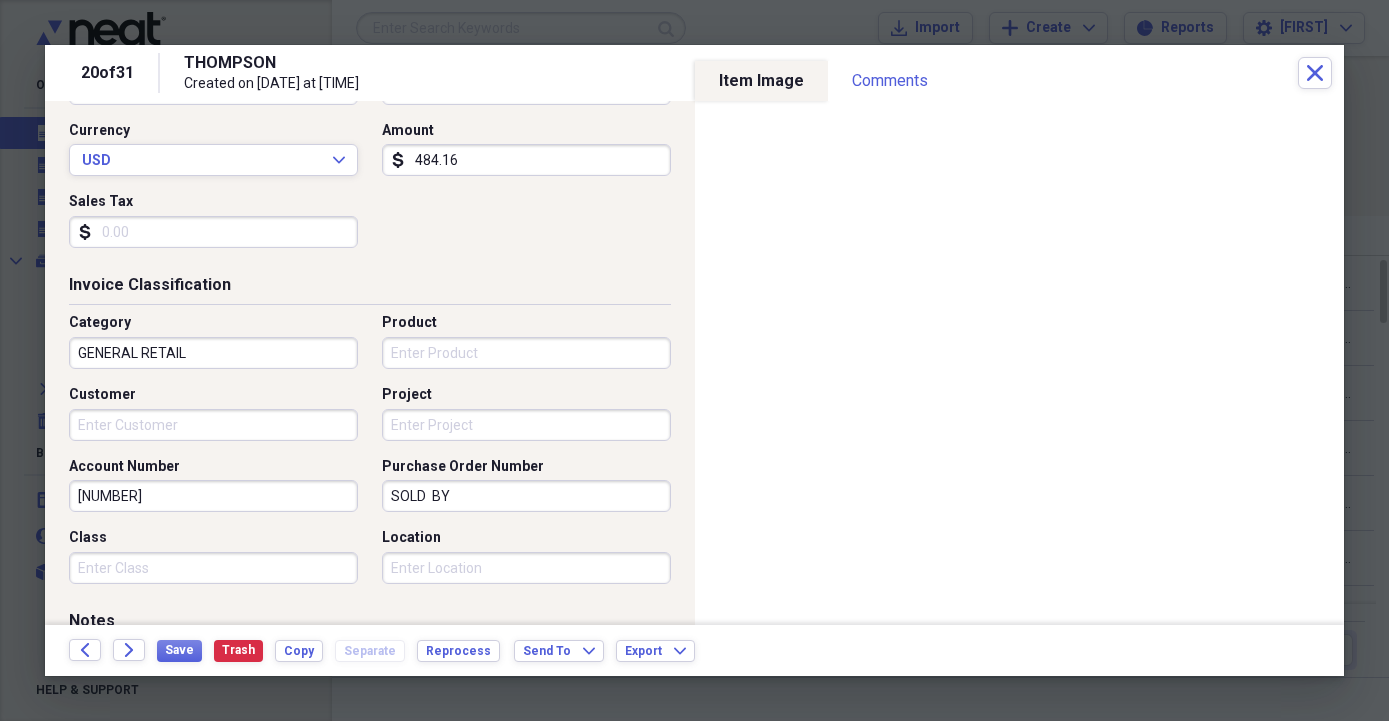 scroll, scrollTop: 342, scrollLeft: 0, axis: vertical 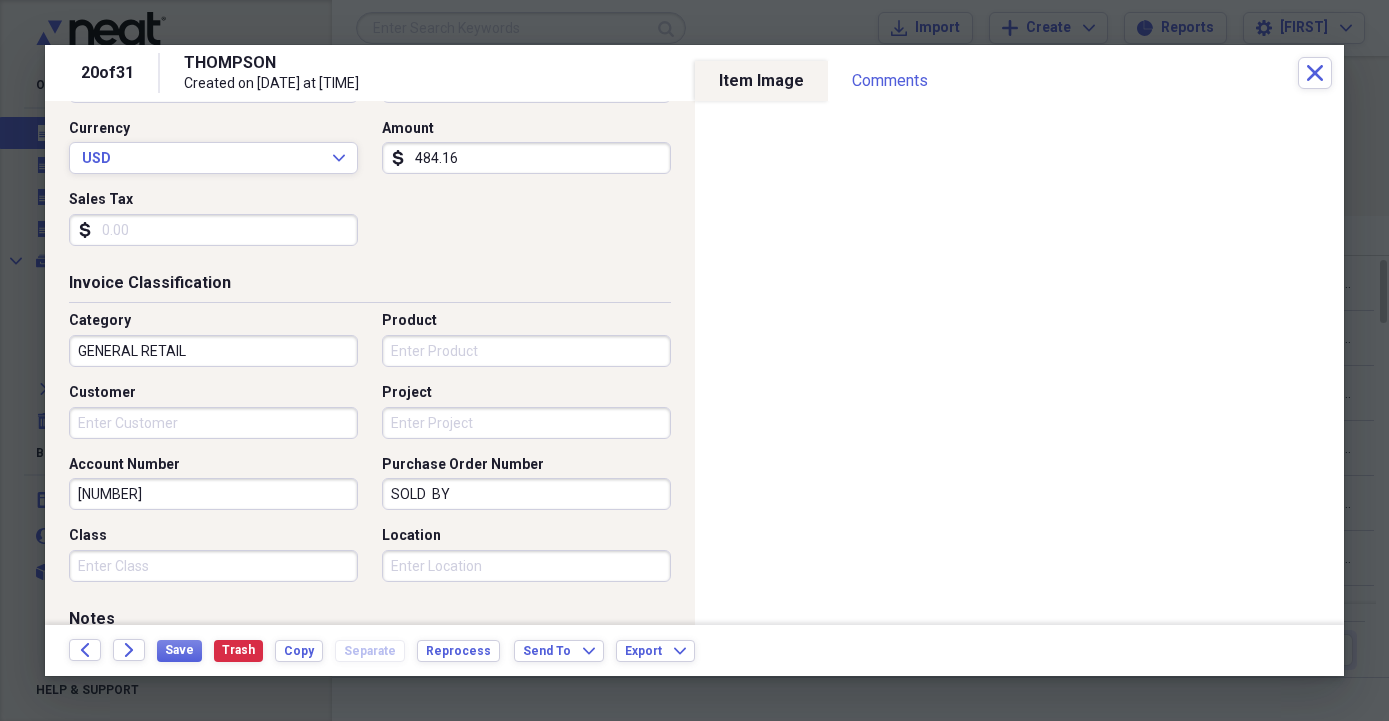 drag, startPoint x: 464, startPoint y: 497, endPoint x: 309, endPoint y: 512, distance: 155.72412 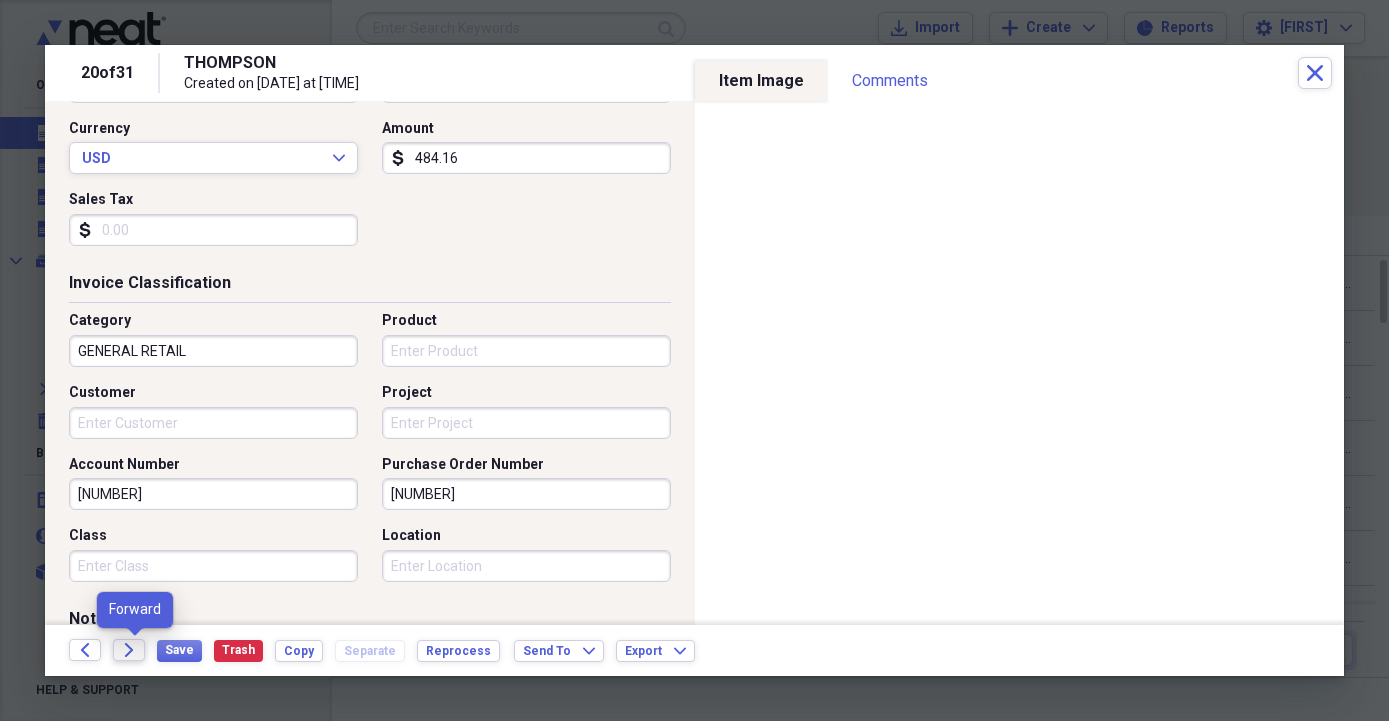 type on "[NUMBER]" 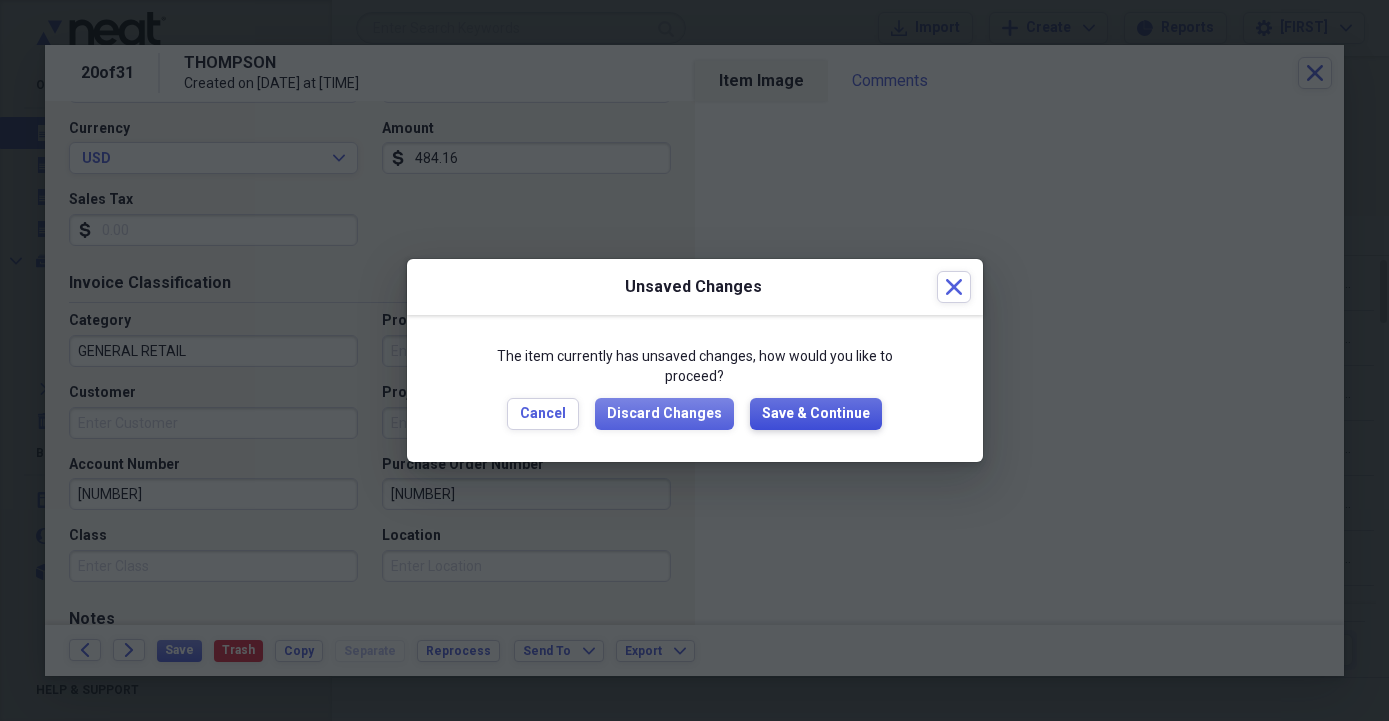 click on "Save & Continue" at bounding box center [816, 414] 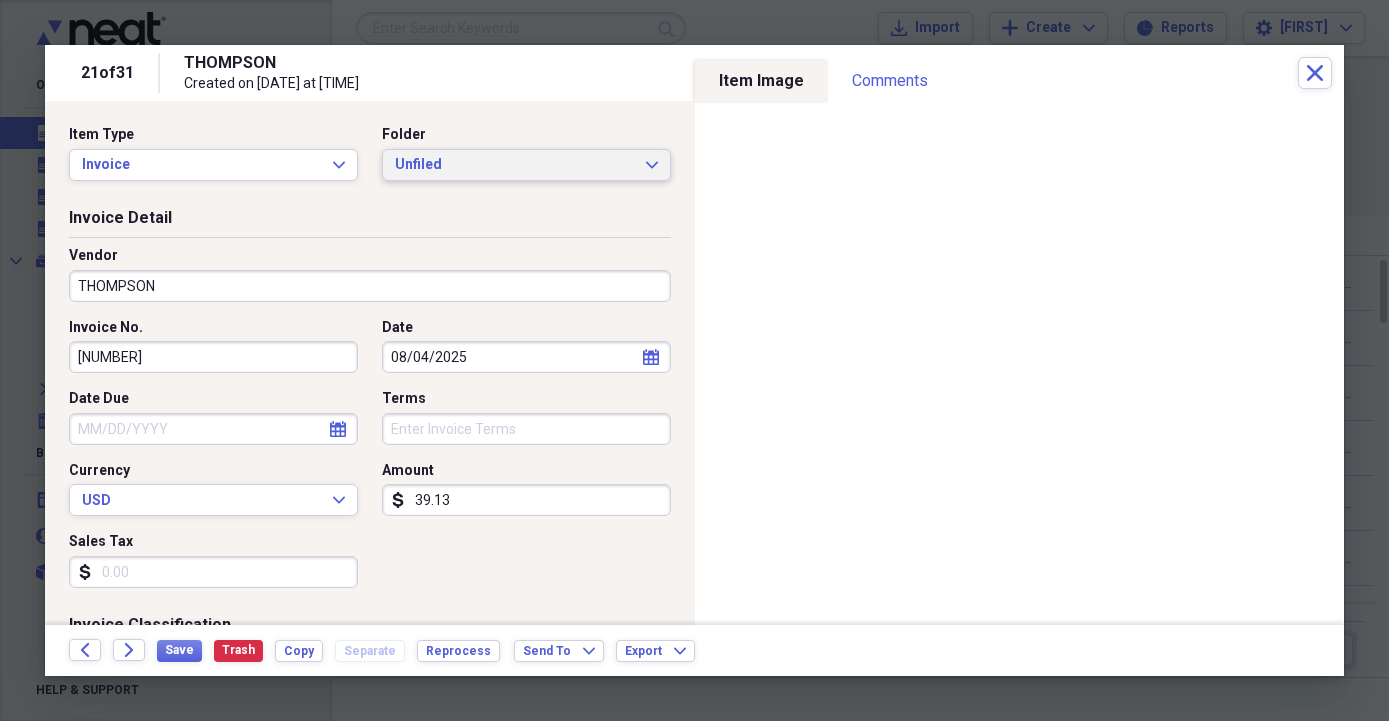click on "Expand" 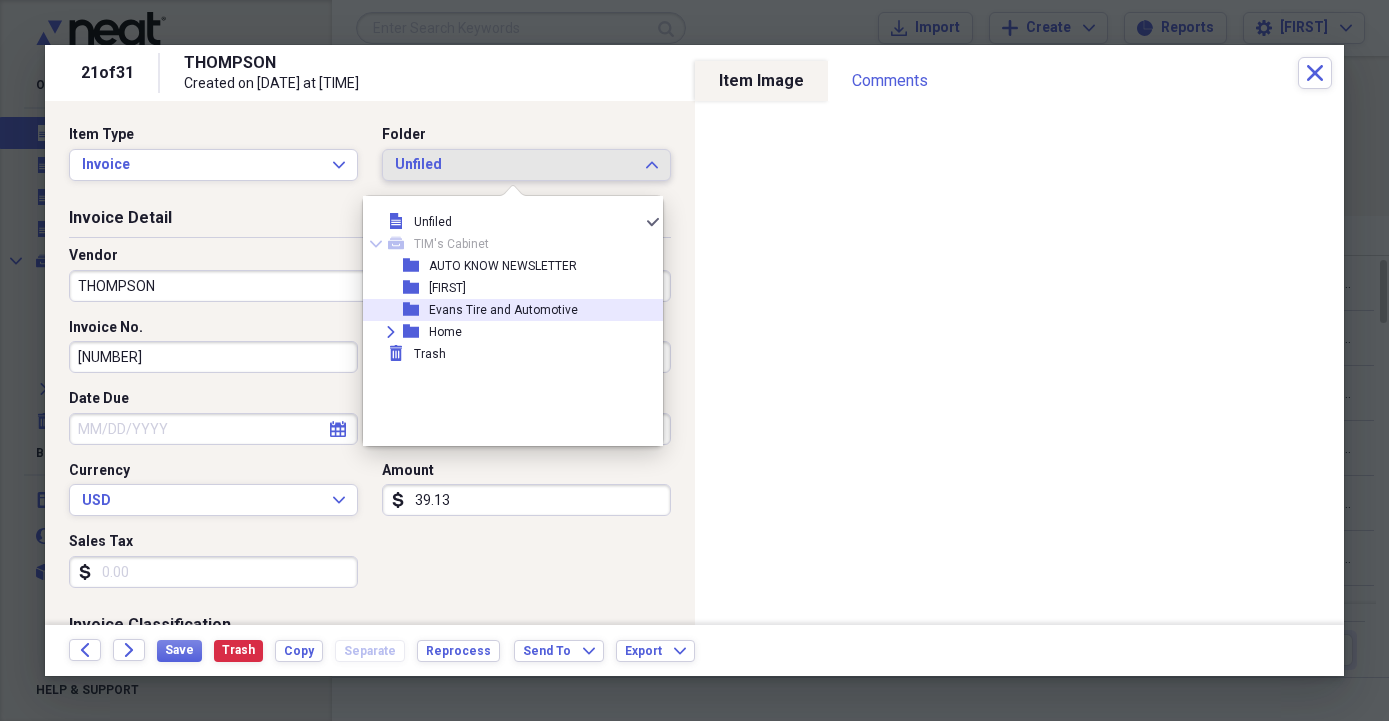 click on "Evans Tire and Automotive" at bounding box center (503, 310) 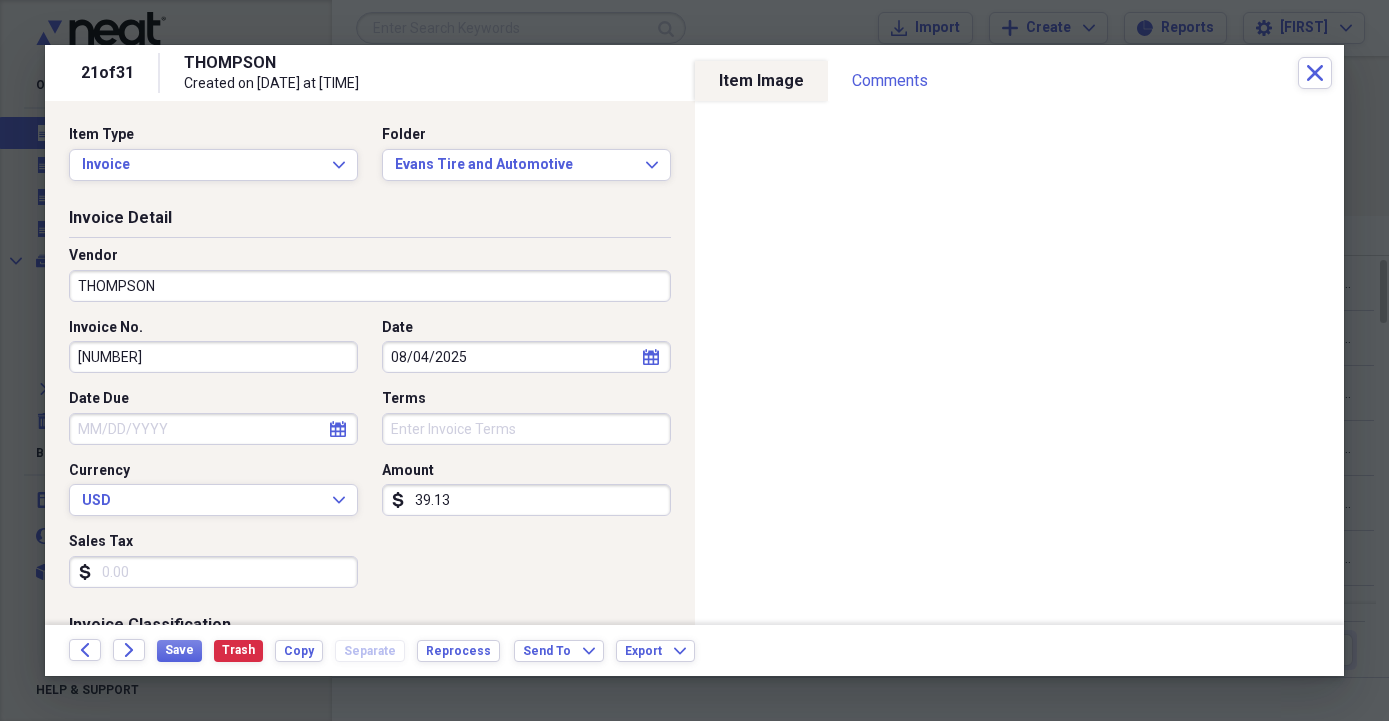 click on "THOMPSON" at bounding box center (370, 286) 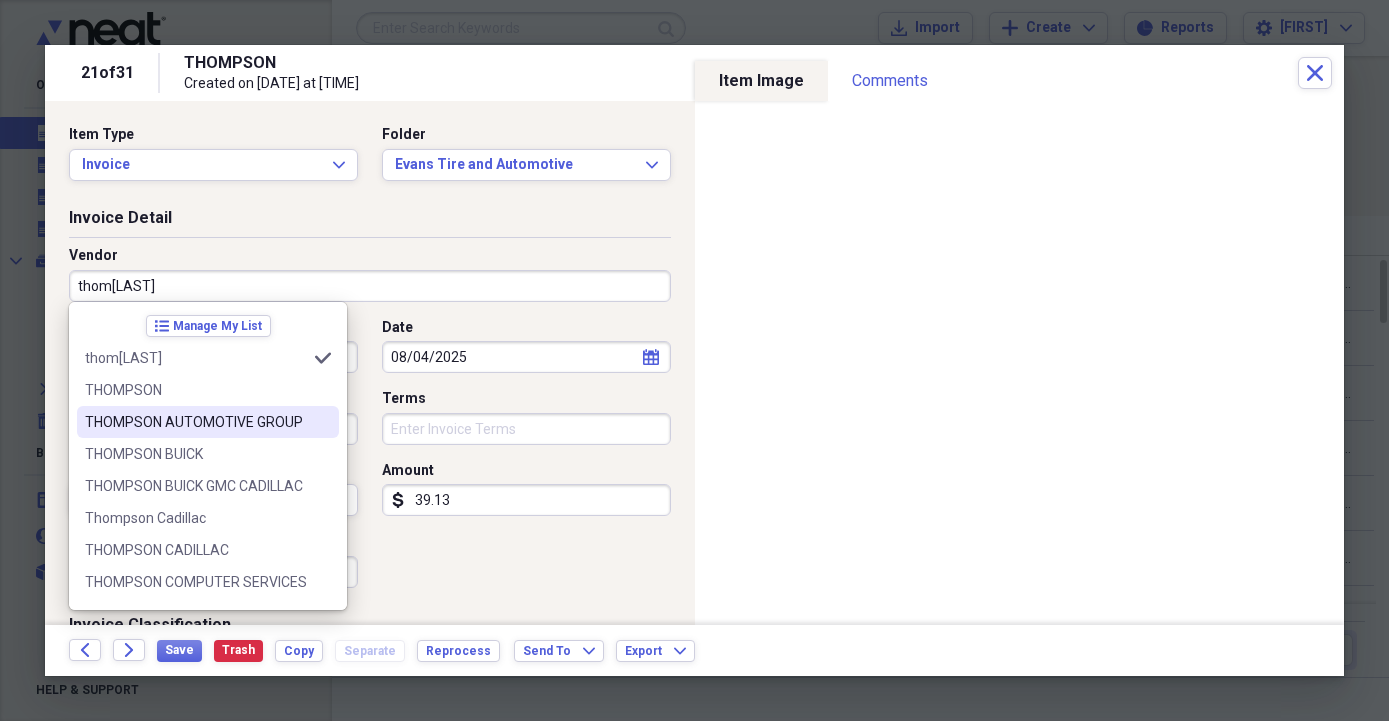click on "THOMPSON AUTOMOTIVE GROUP" at bounding box center (196, 422) 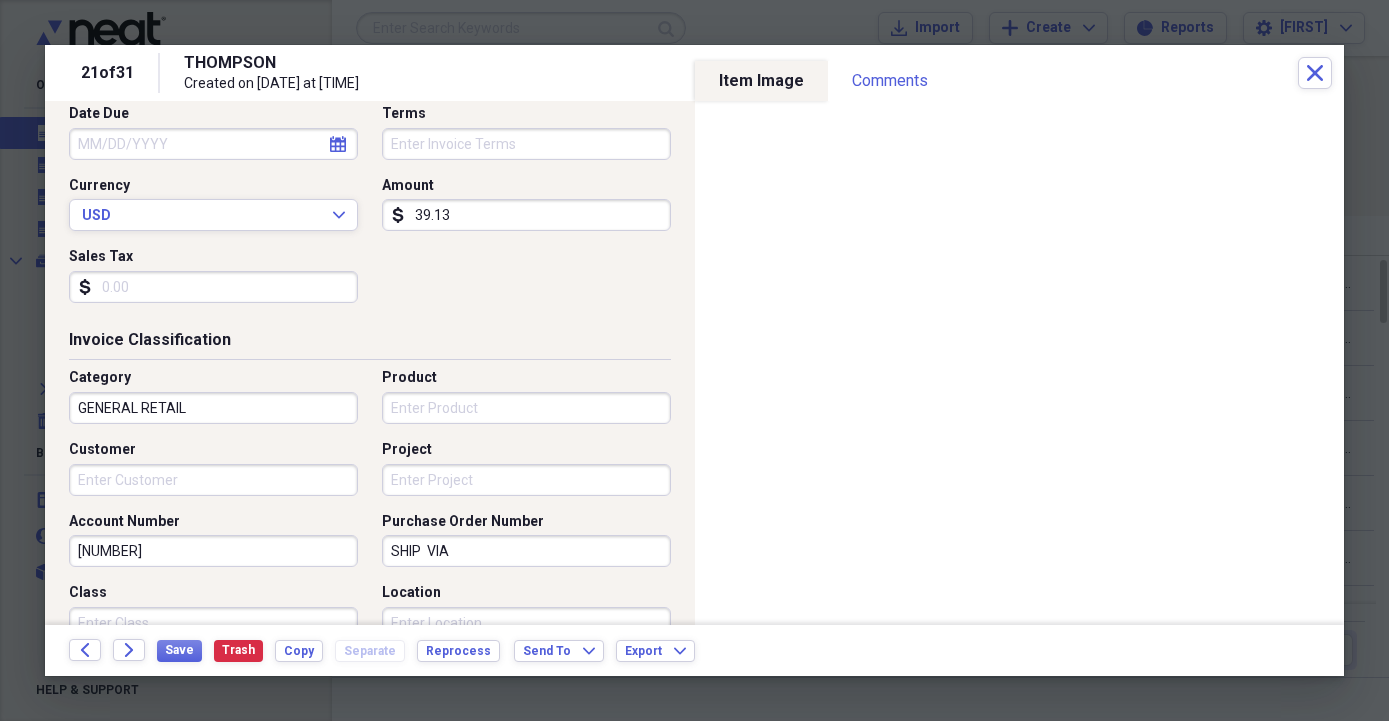 scroll, scrollTop: 342, scrollLeft: 0, axis: vertical 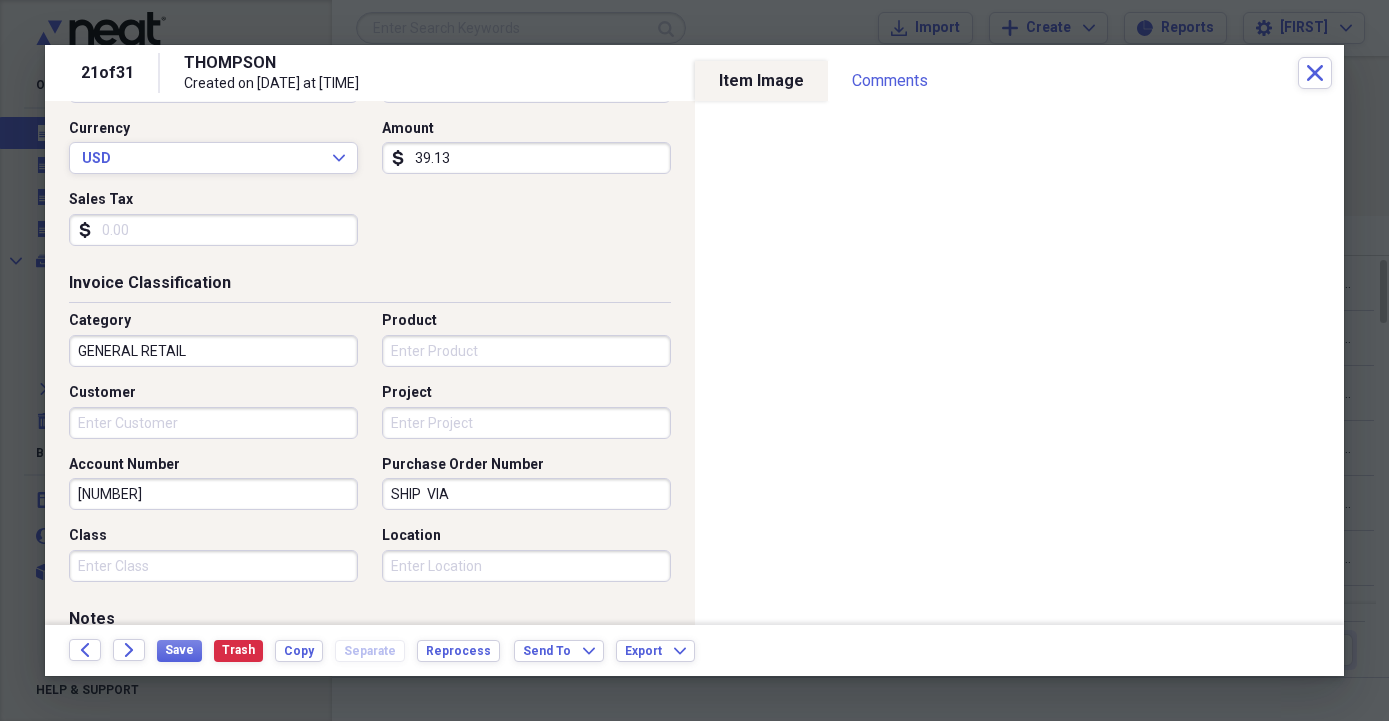 drag, startPoint x: 459, startPoint y: 494, endPoint x: 332, endPoint y: 504, distance: 127.39309 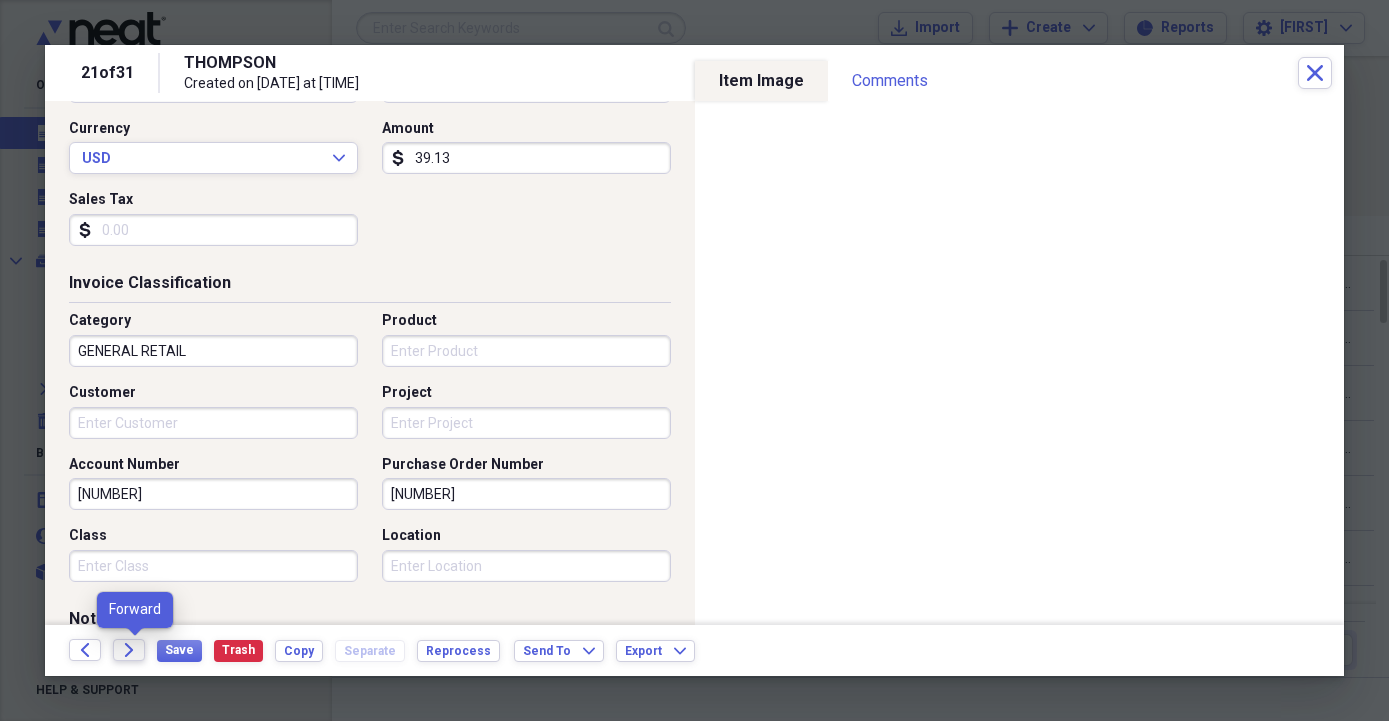 type on "[NUMBER]" 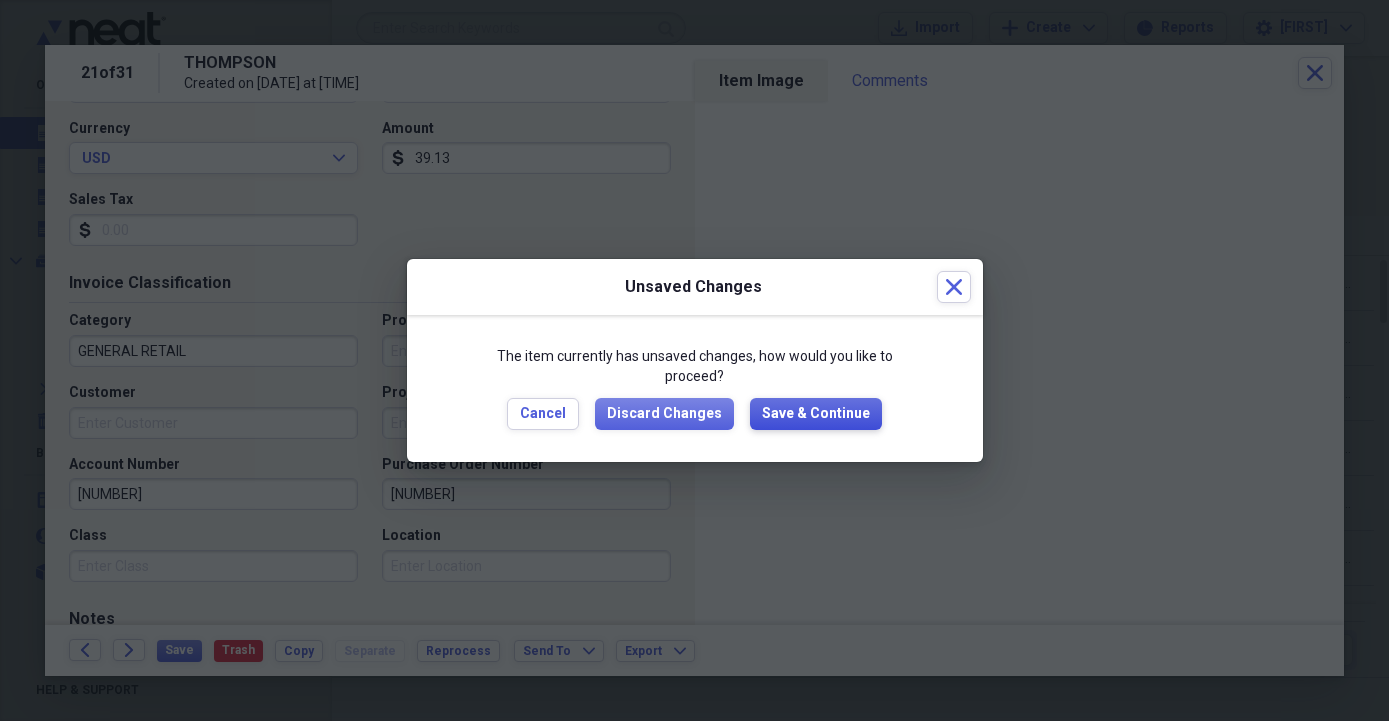 click on "Save & Continue" at bounding box center [816, 414] 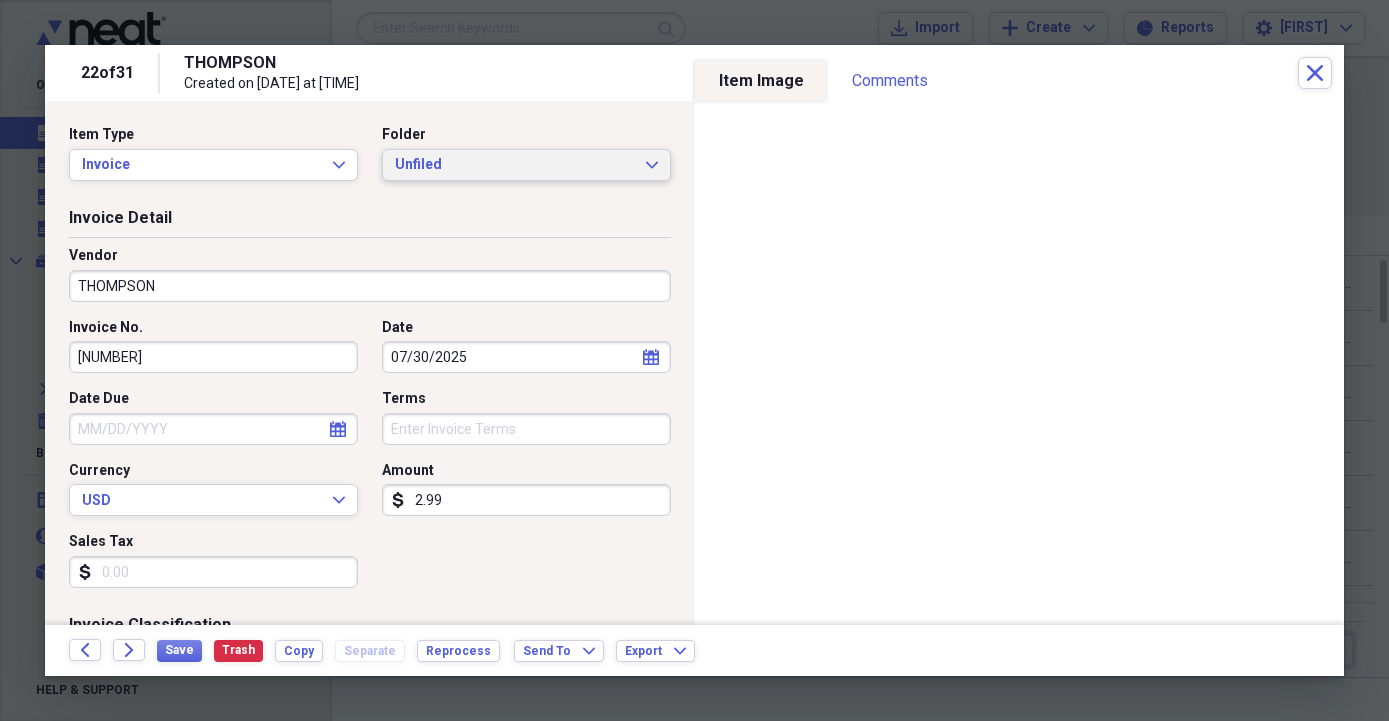click on "Expand" 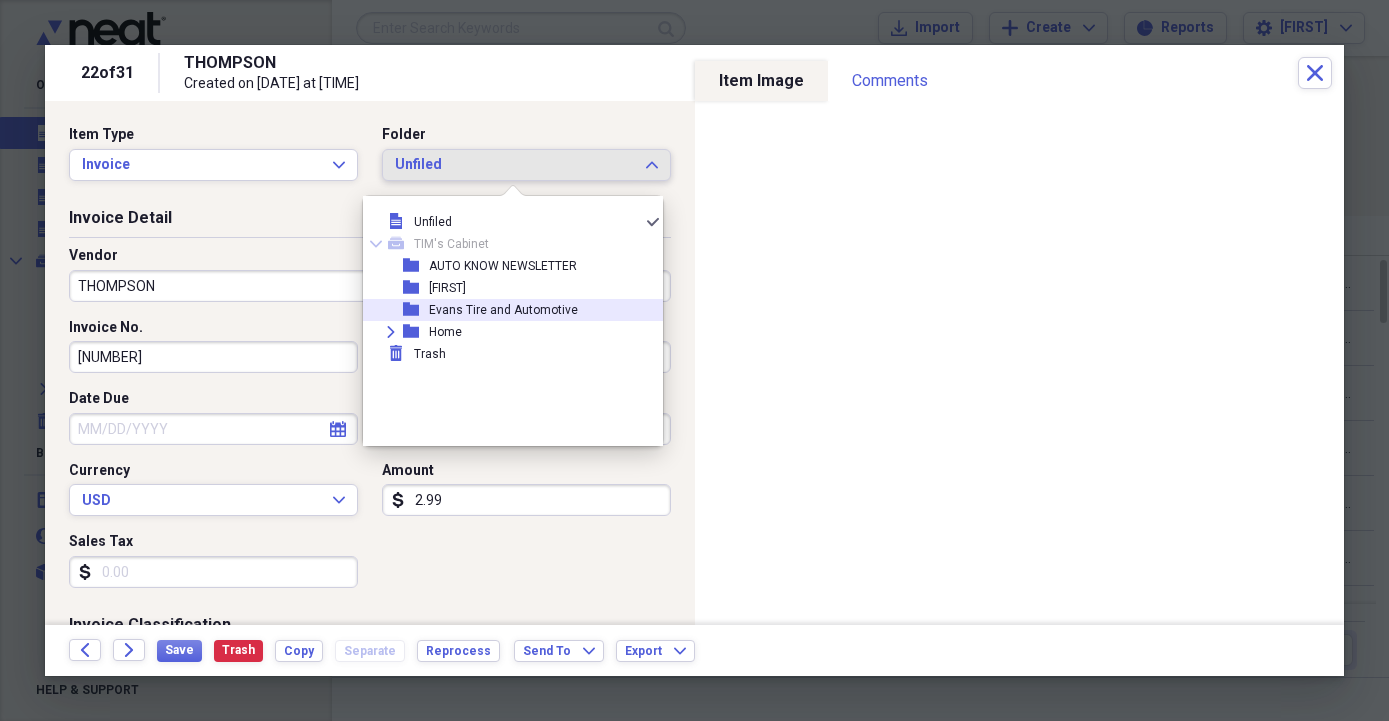 click on "Evans Tire and Automotive" at bounding box center [503, 310] 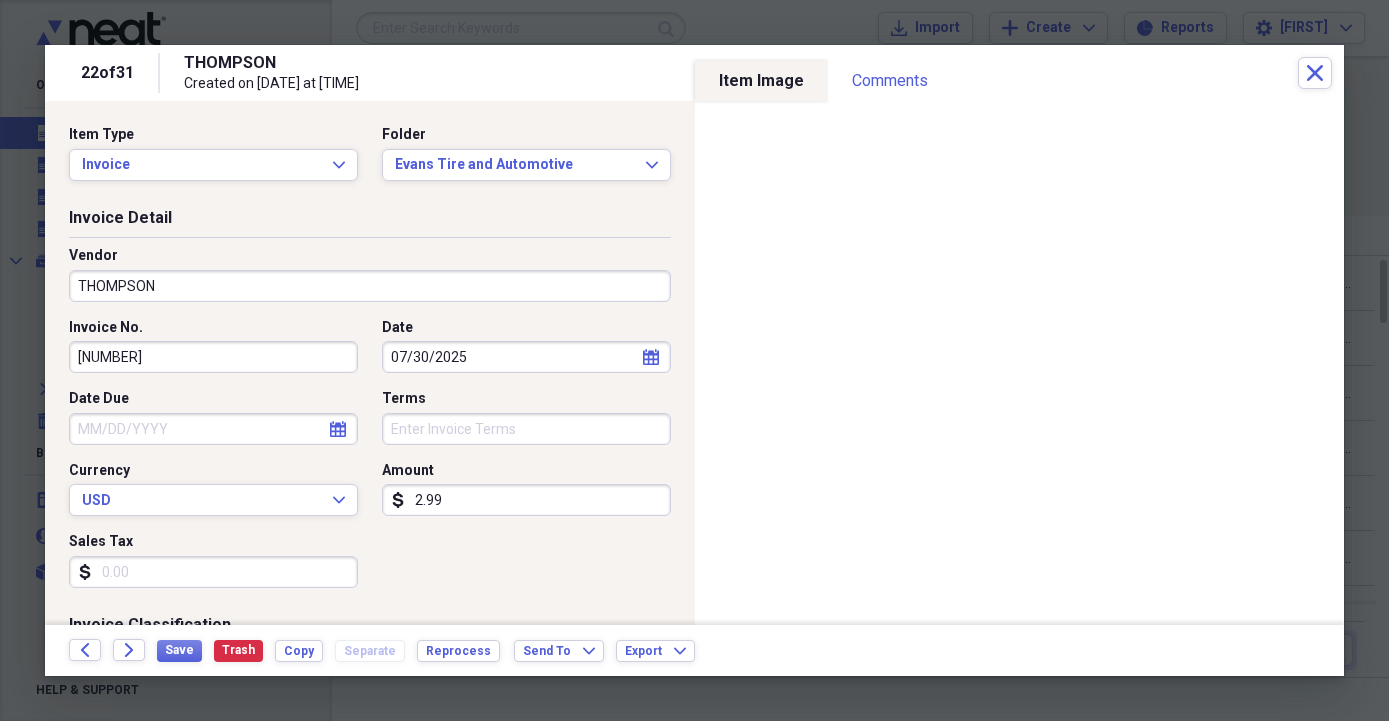 click on "THOMPSON" at bounding box center [370, 286] 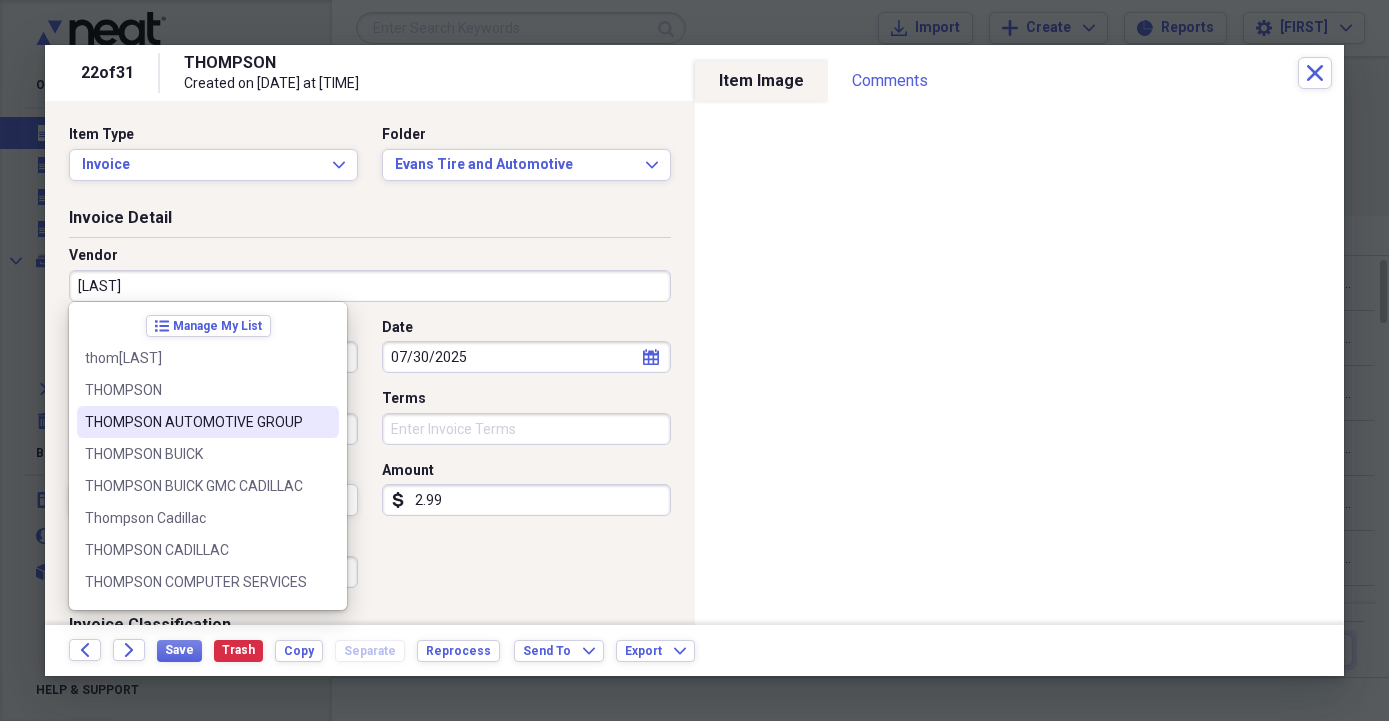 click on "THOMPSON AUTOMOTIVE GROUP" at bounding box center [196, 422] 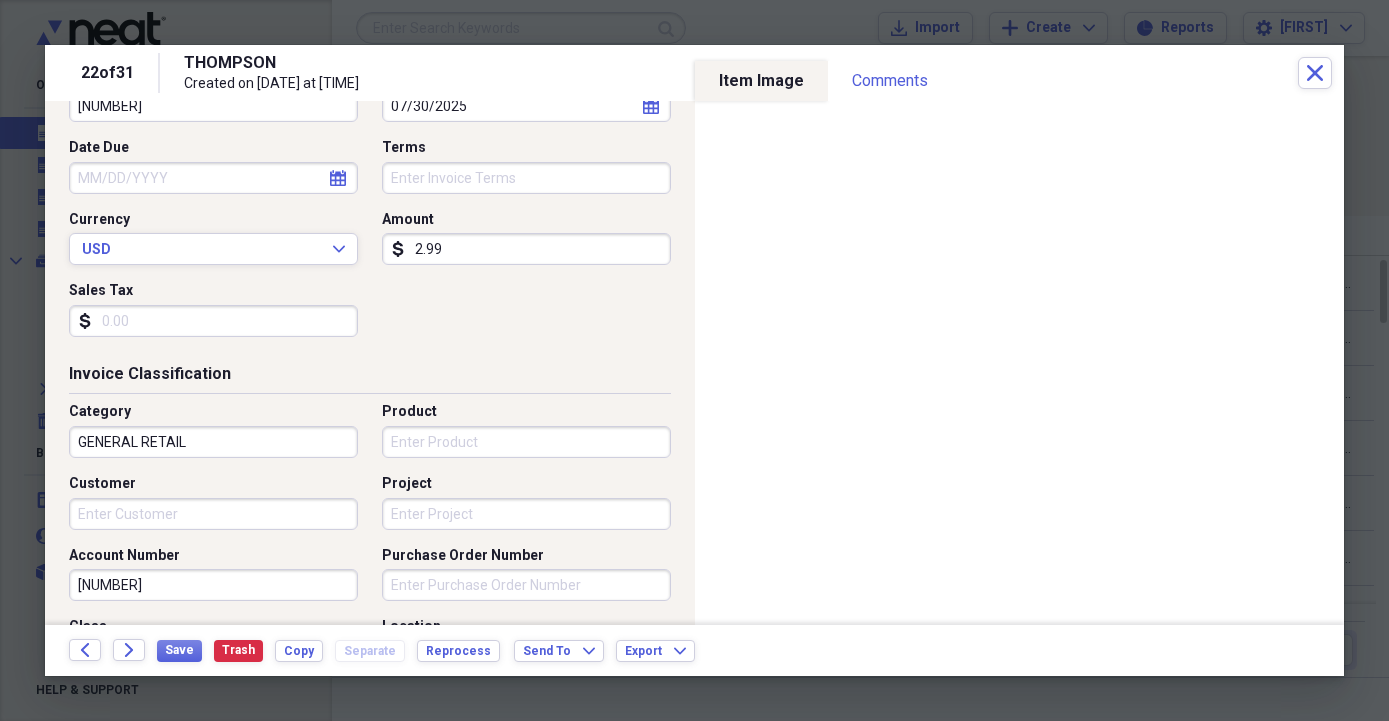 scroll, scrollTop: 342, scrollLeft: 0, axis: vertical 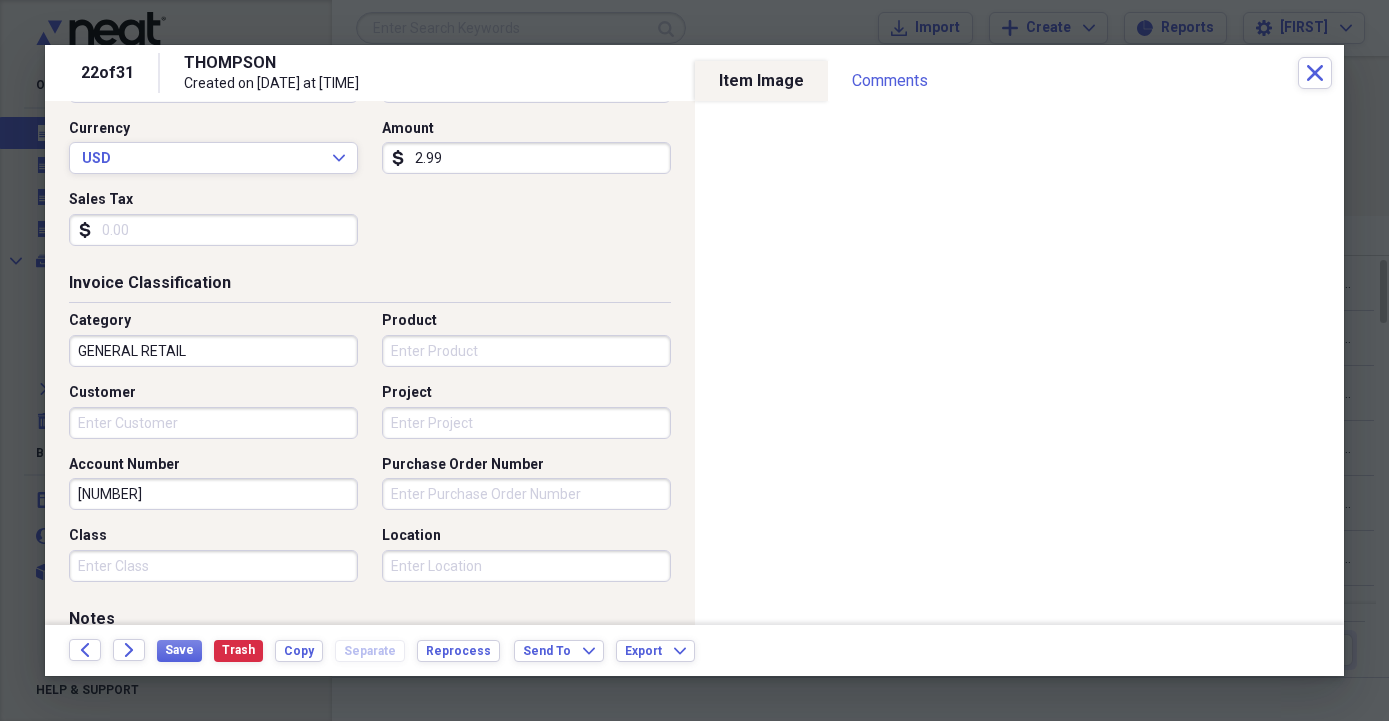 click on "Purchase Order Number" at bounding box center (526, 494) 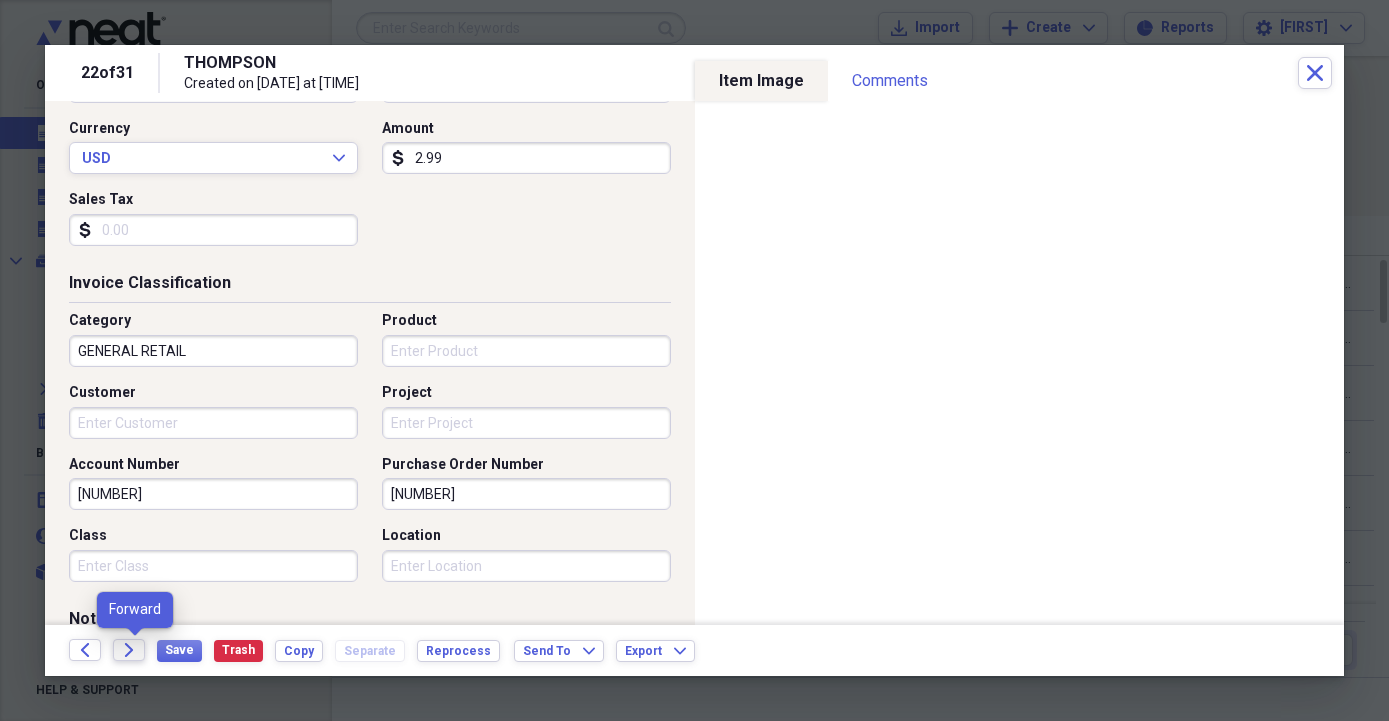 type on "[NUMBER]" 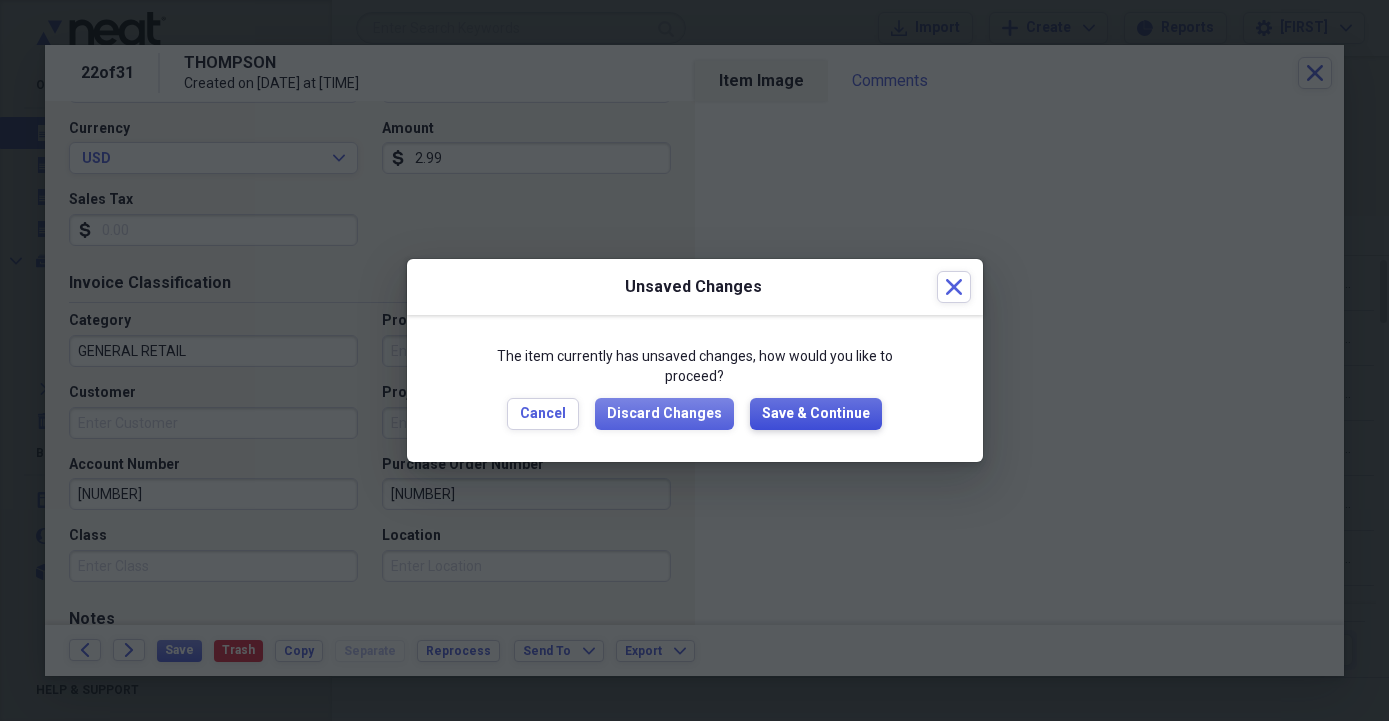 click on "Save & Continue" at bounding box center (816, 414) 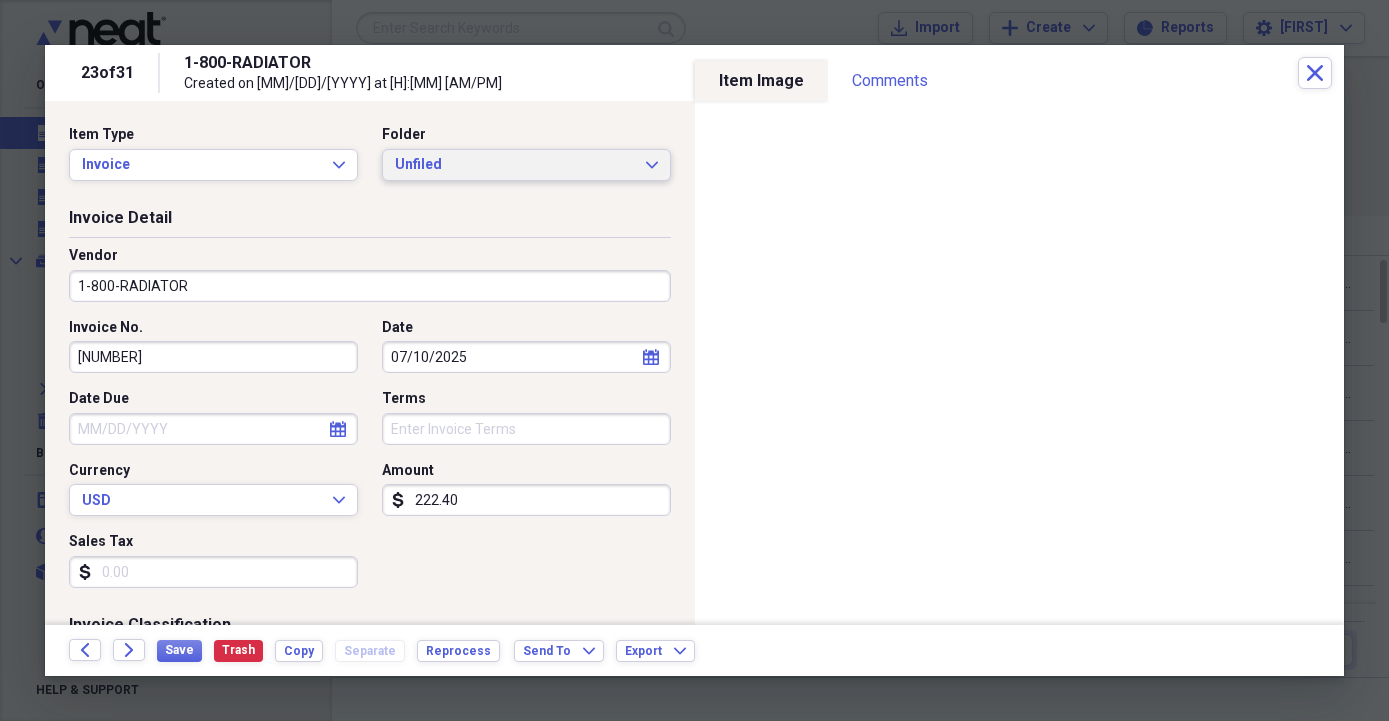 drag, startPoint x: 633, startPoint y: 165, endPoint x: 602, endPoint y: 194, distance: 42.44997 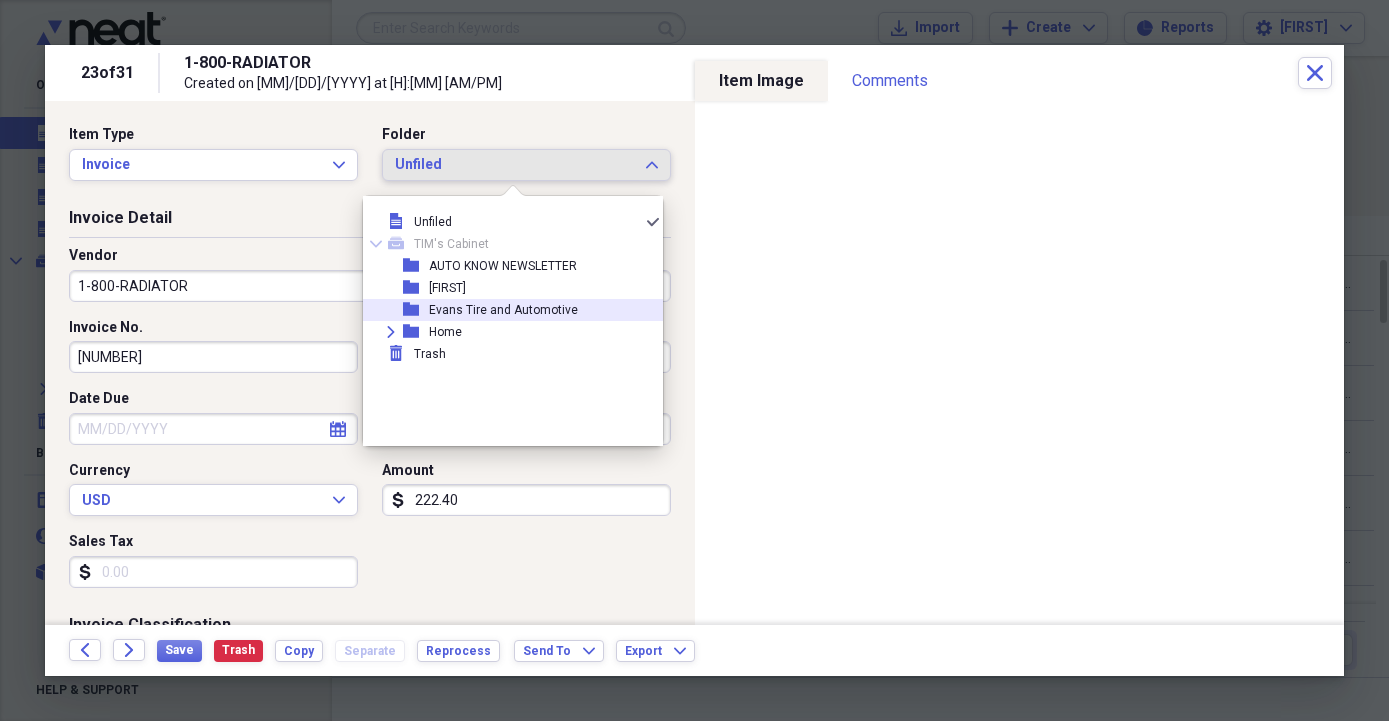click on "Evans Tire and Automotive" at bounding box center [503, 310] 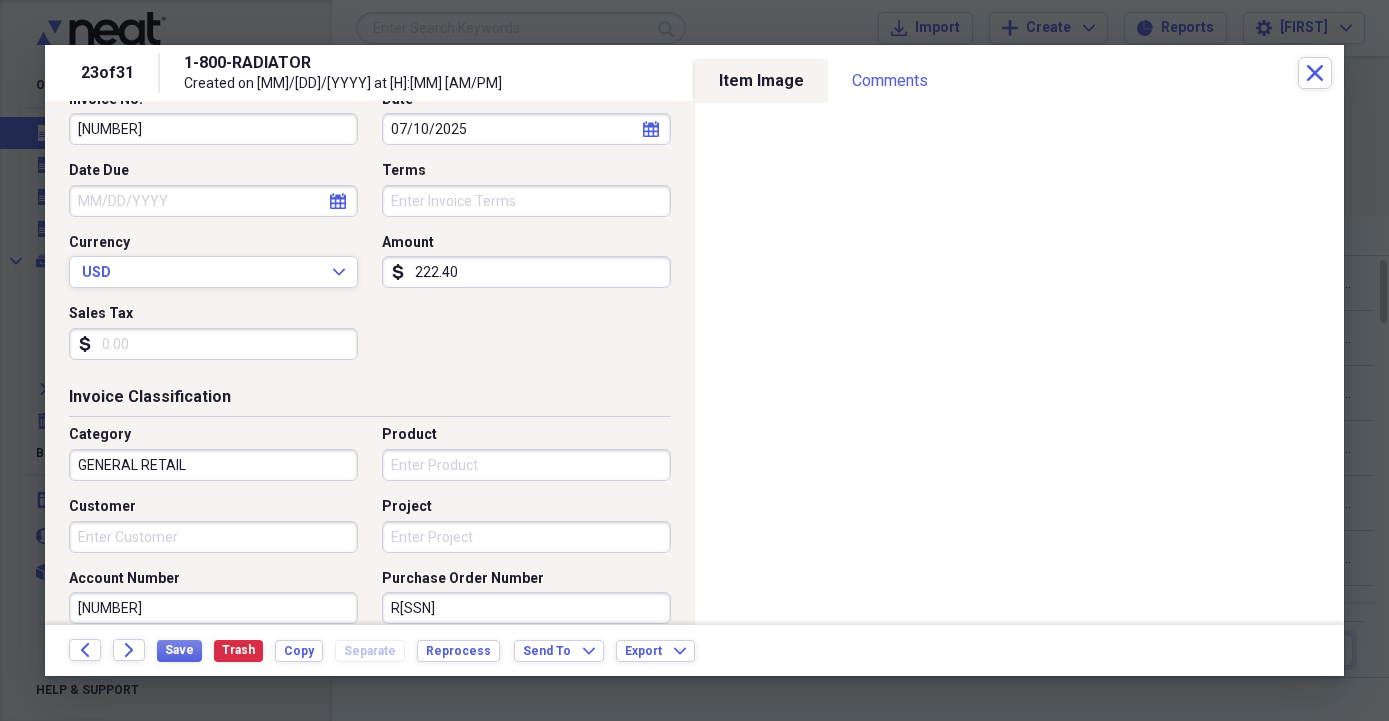 scroll, scrollTop: 342, scrollLeft: 0, axis: vertical 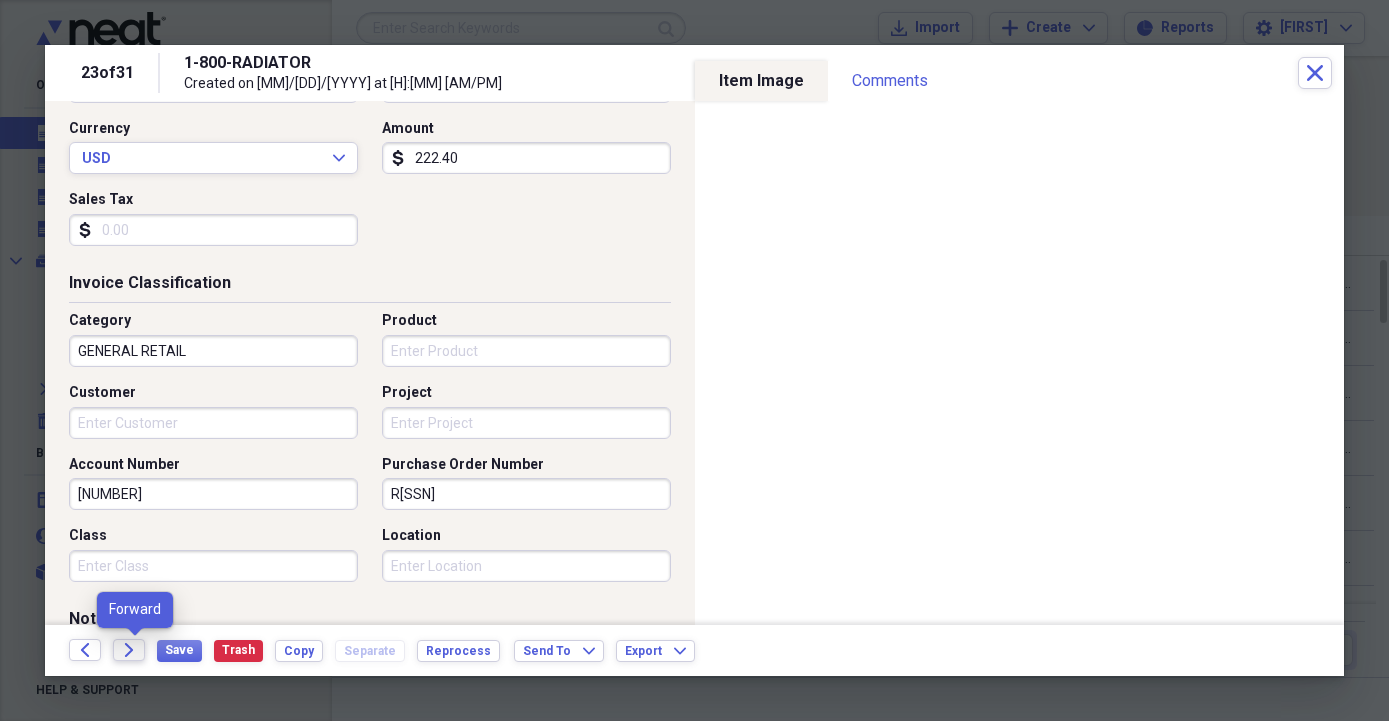click on "Forward" 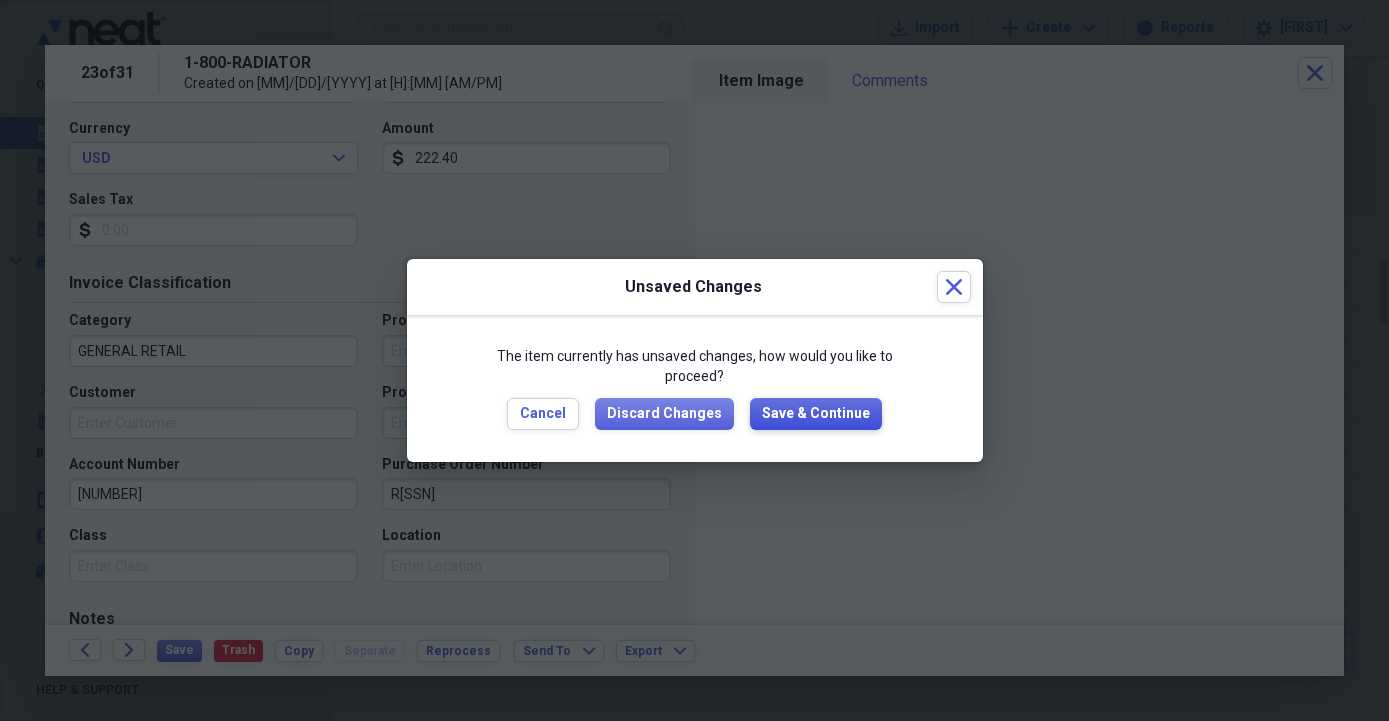 click on "Save & Continue" at bounding box center [816, 414] 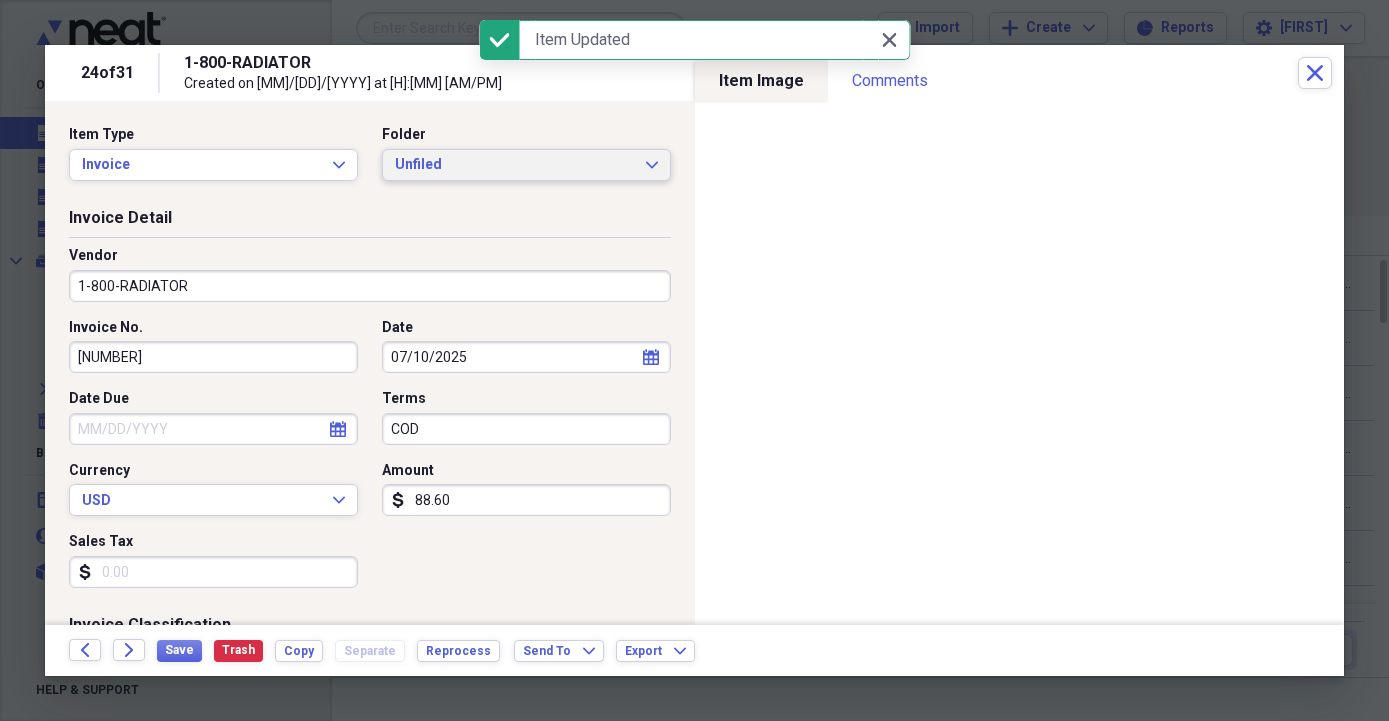 click on "Expand" 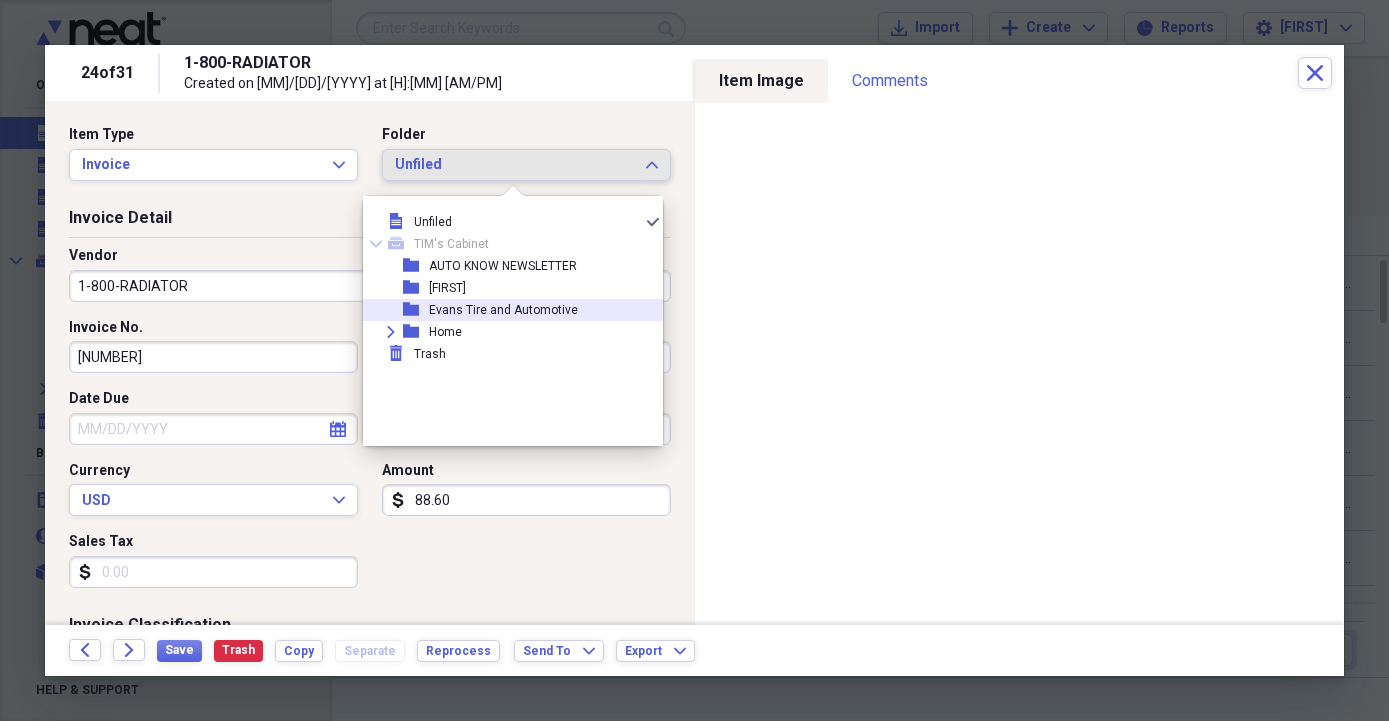 click on "Evans Tire and Automotive" at bounding box center [503, 310] 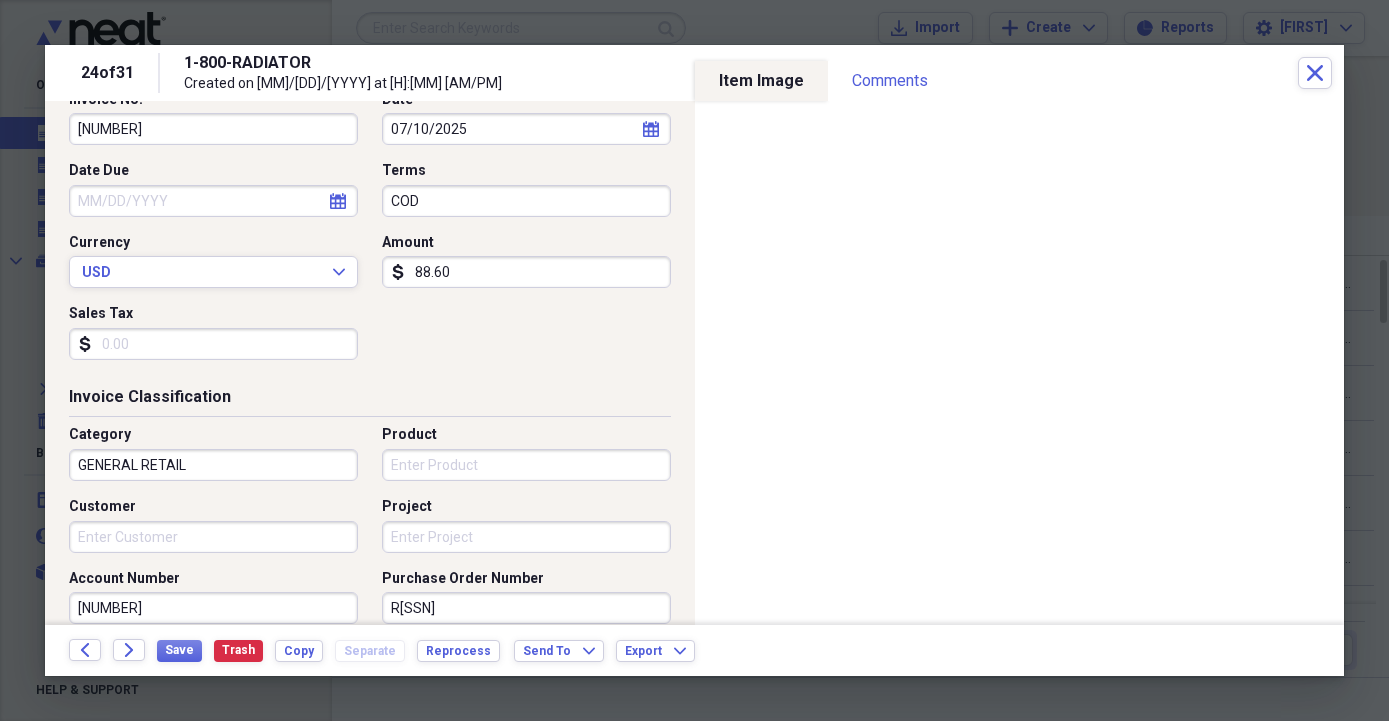 scroll, scrollTop: 342, scrollLeft: 0, axis: vertical 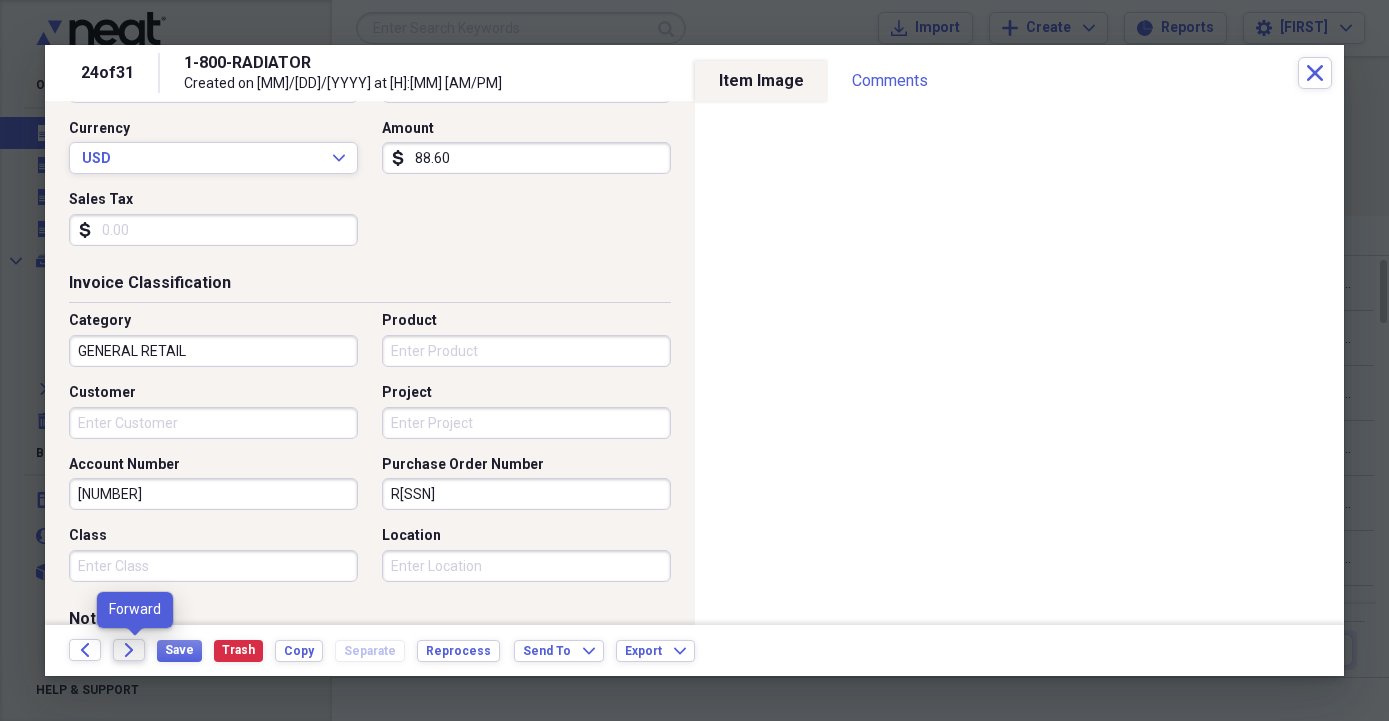 click on "Forward" 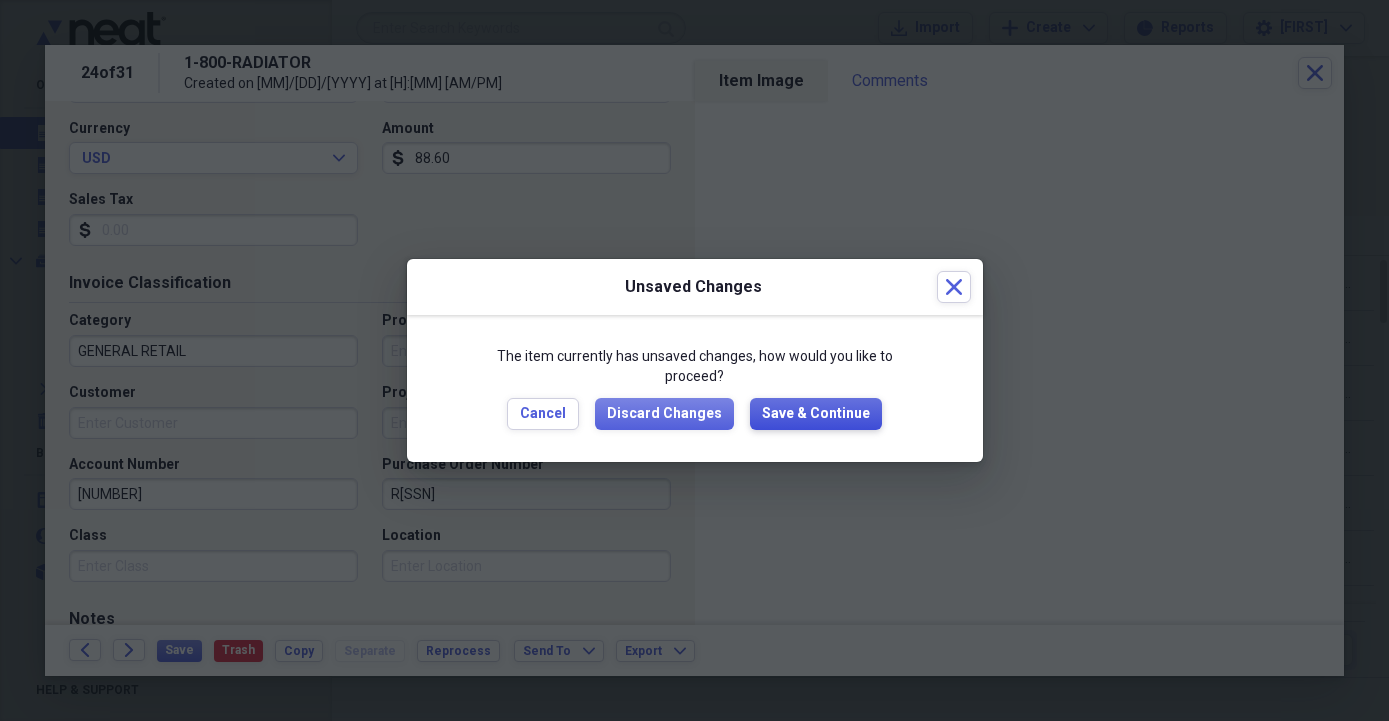 click on "Save & Continue" at bounding box center [816, 414] 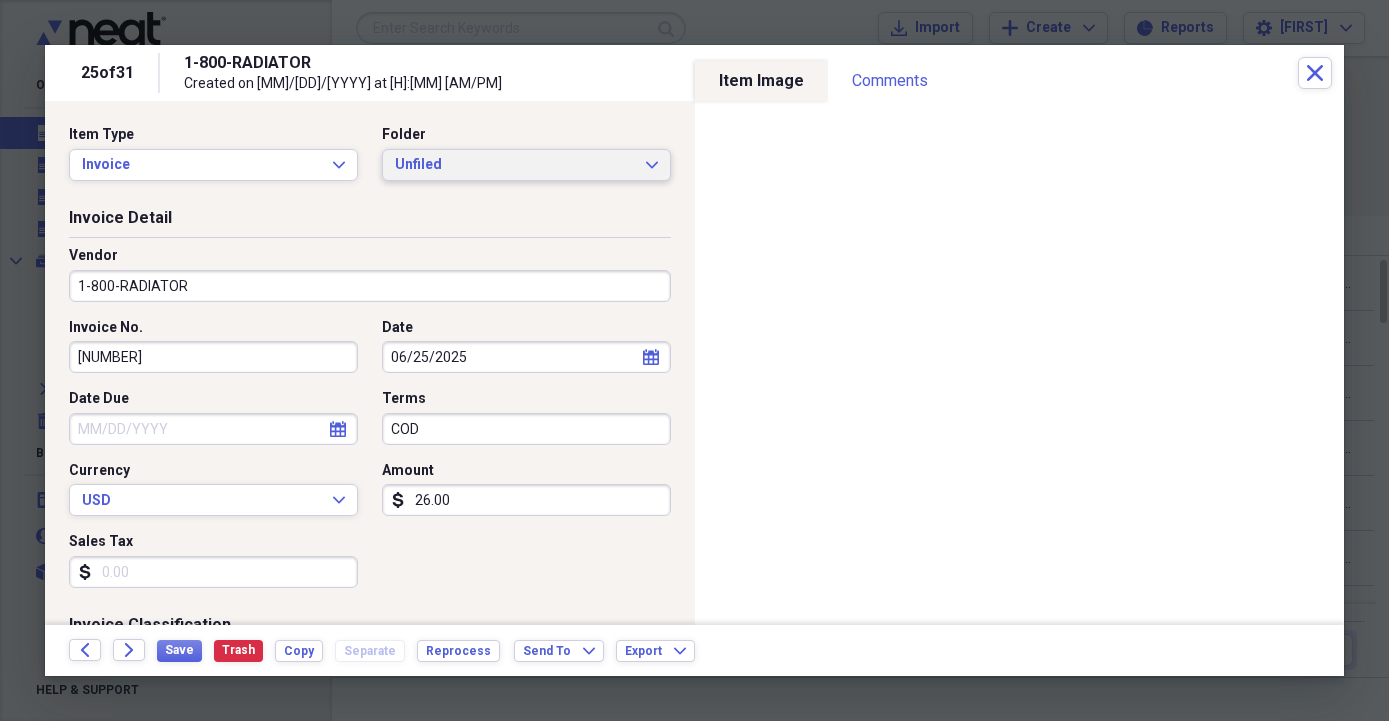 click on "Expand" 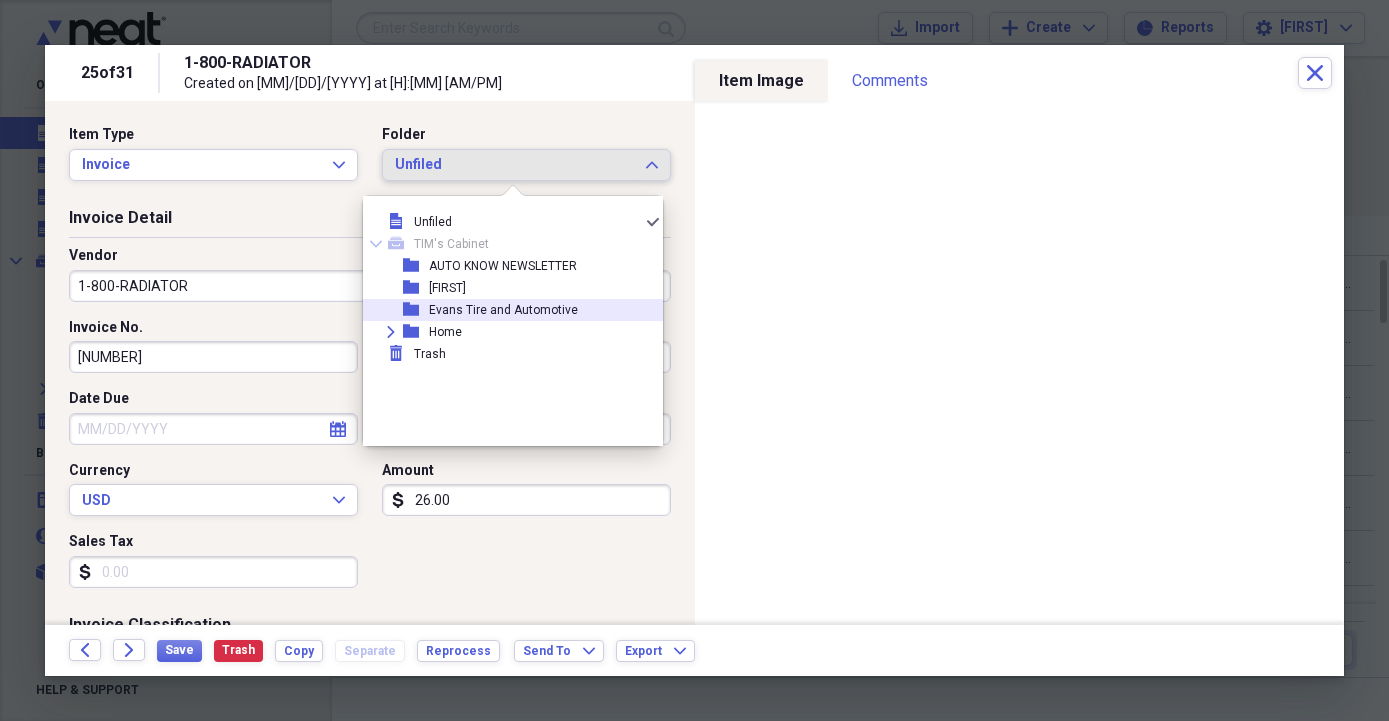 click on "Evans Tire and Automotive" at bounding box center (503, 310) 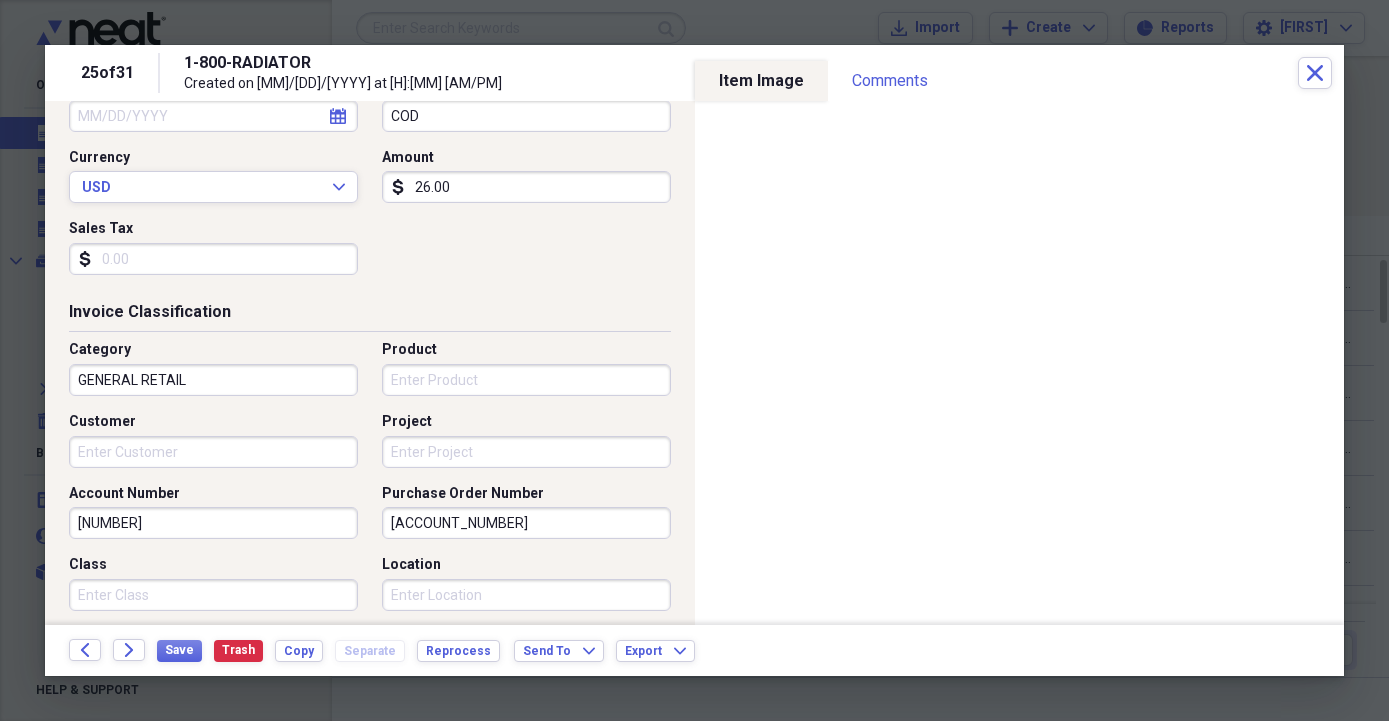 scroll, scrollTop: 342, scrollLeft: 0, axis: vertical 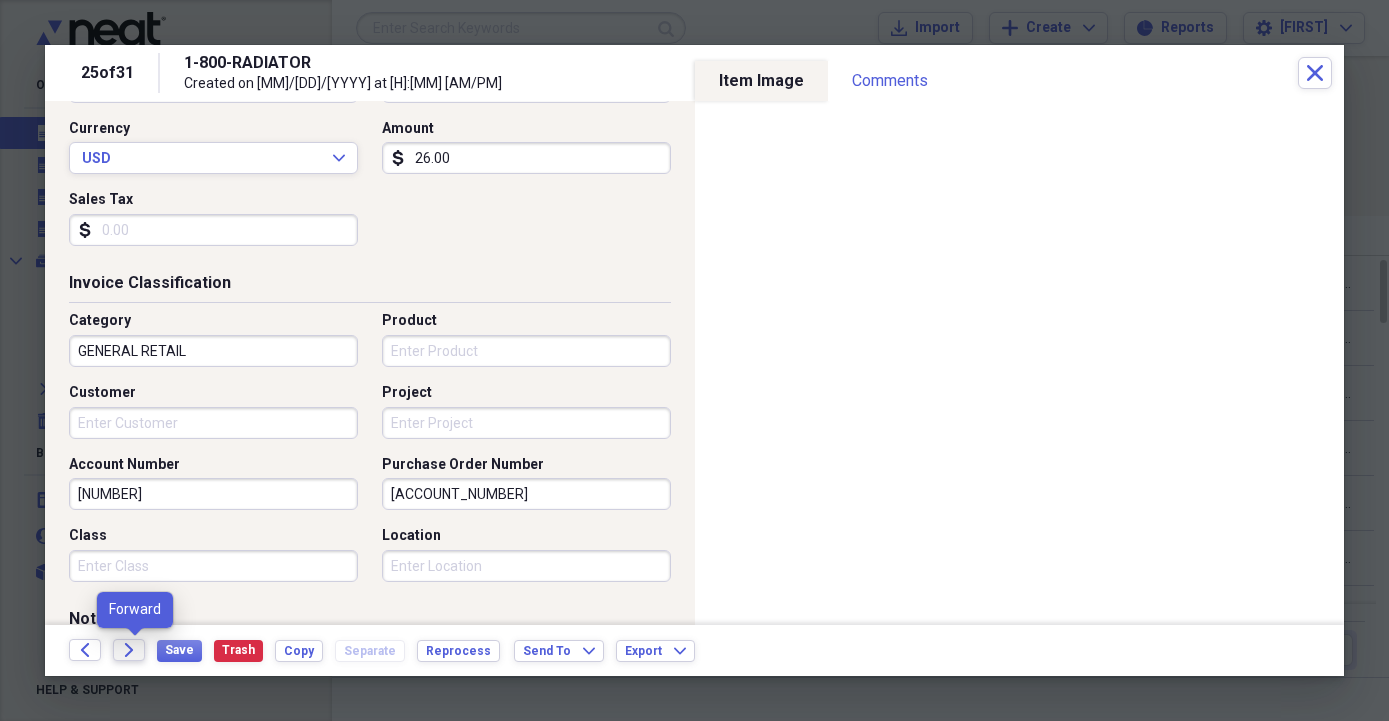 click on "Forward" 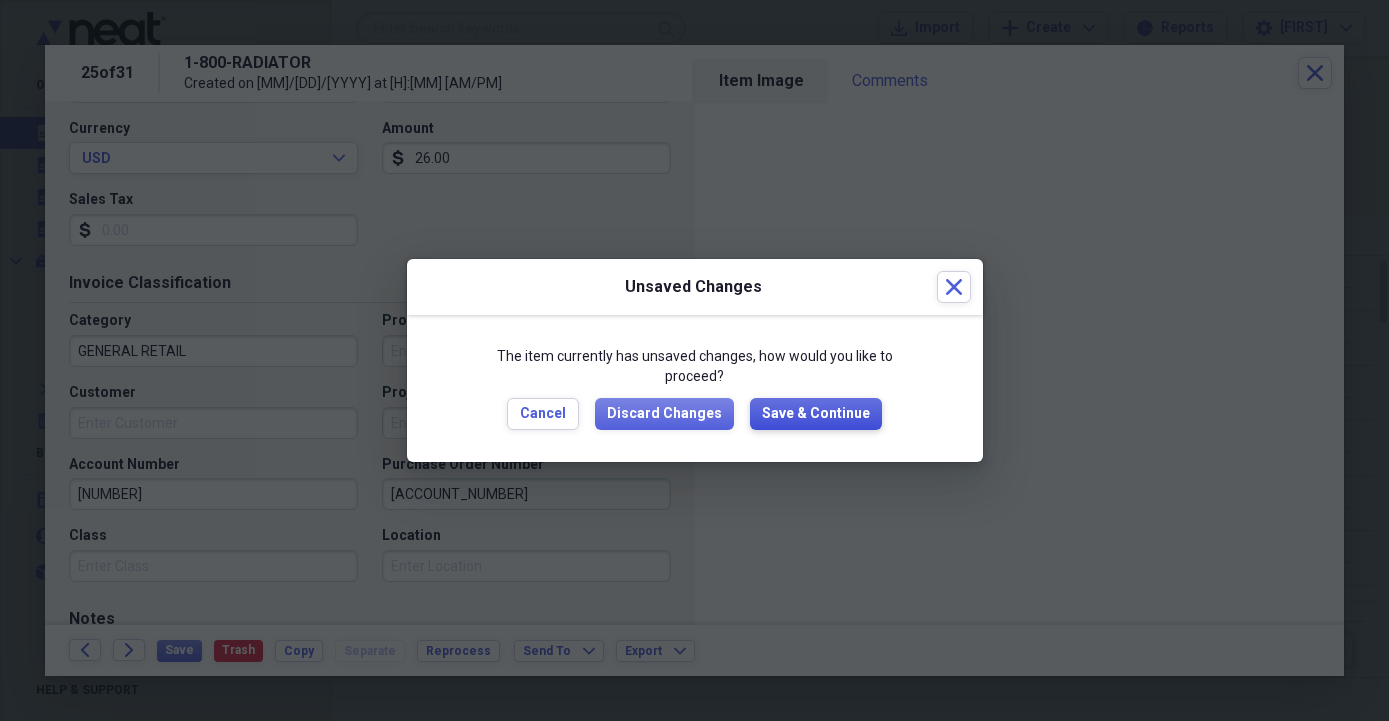 click on "Save & Continue" at bounding box center [816, 414] 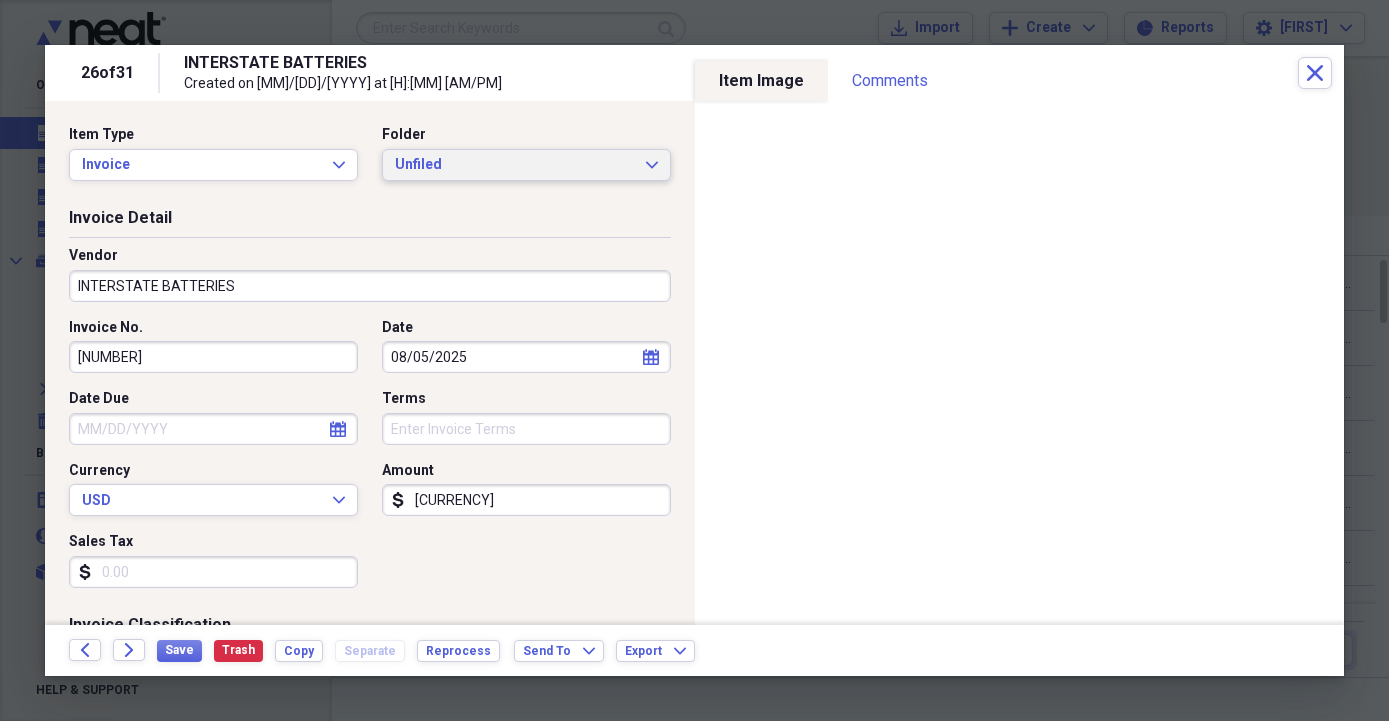 click on "Expand" 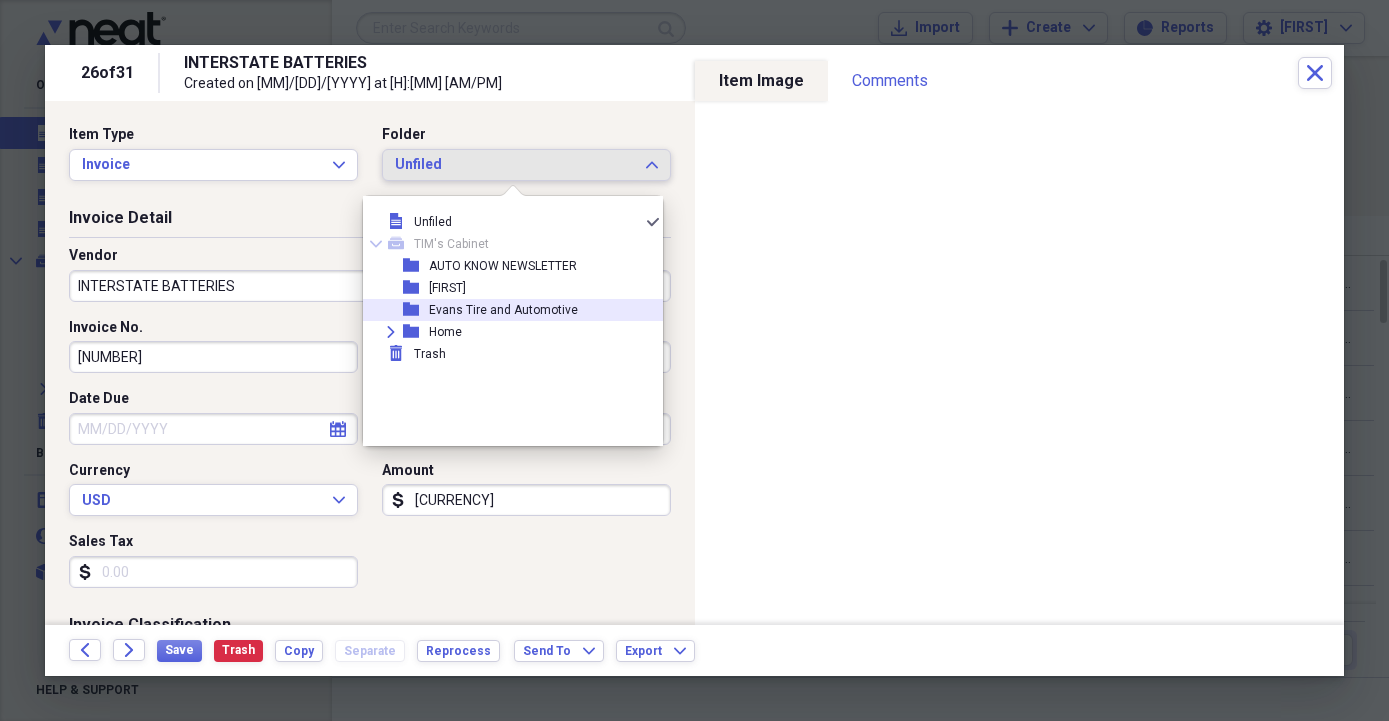 click on "Evans Tire and Automotive" at bounding box center (503, 310) 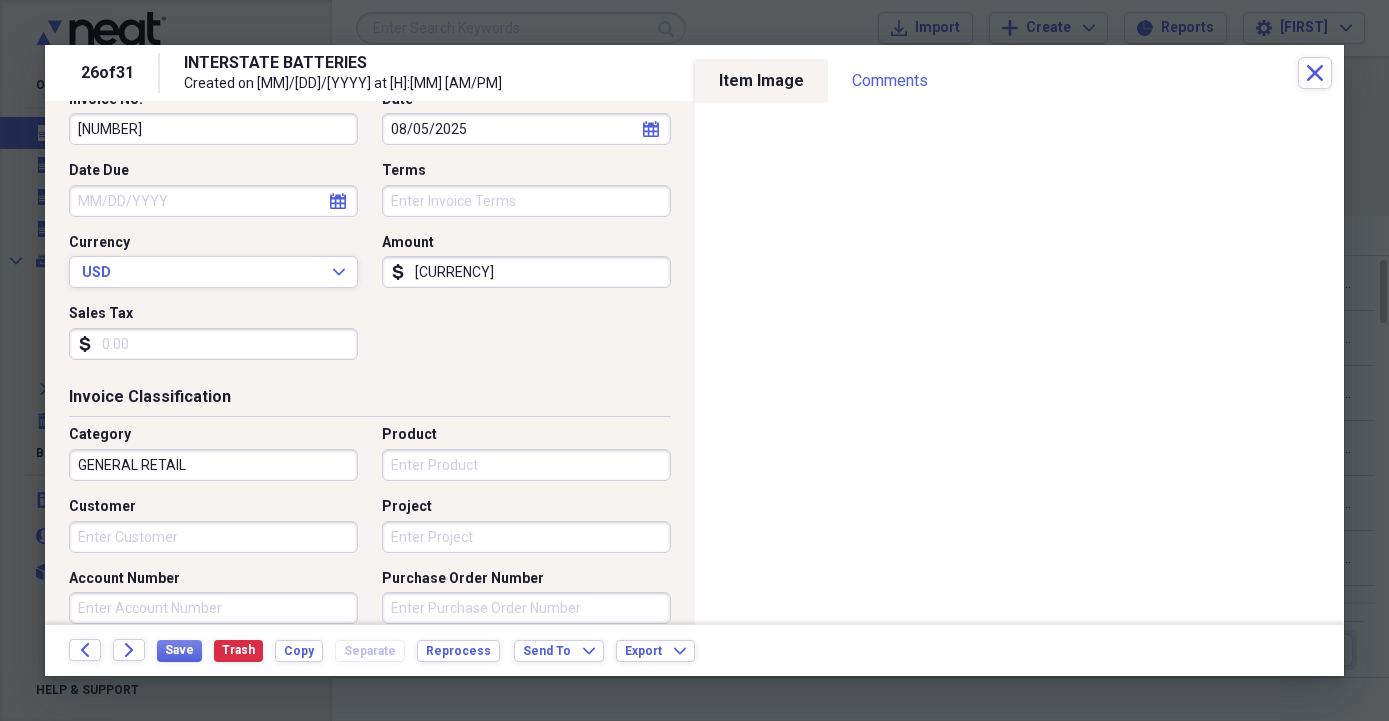 scroll, scrollTop: 342, scrollLeft: 0, axis: vertical 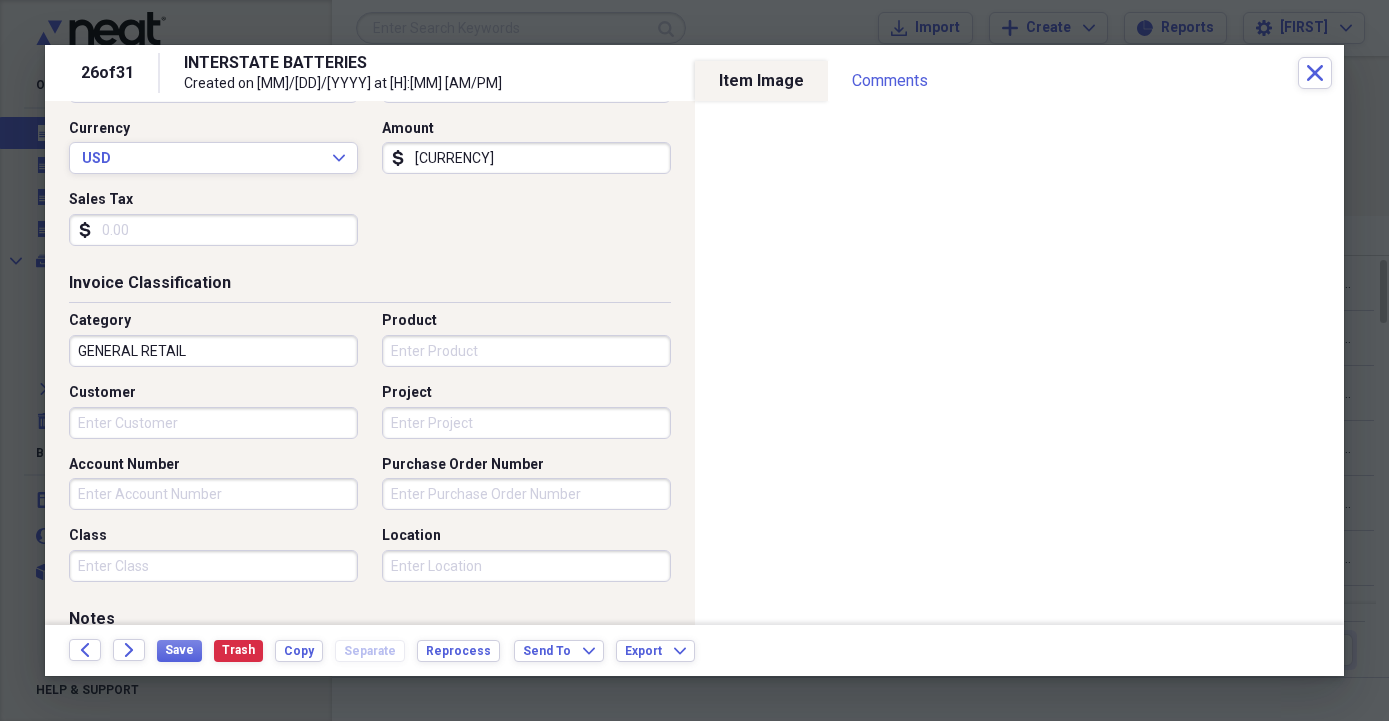 click on "Account Number" at bounding box center [213, 494] 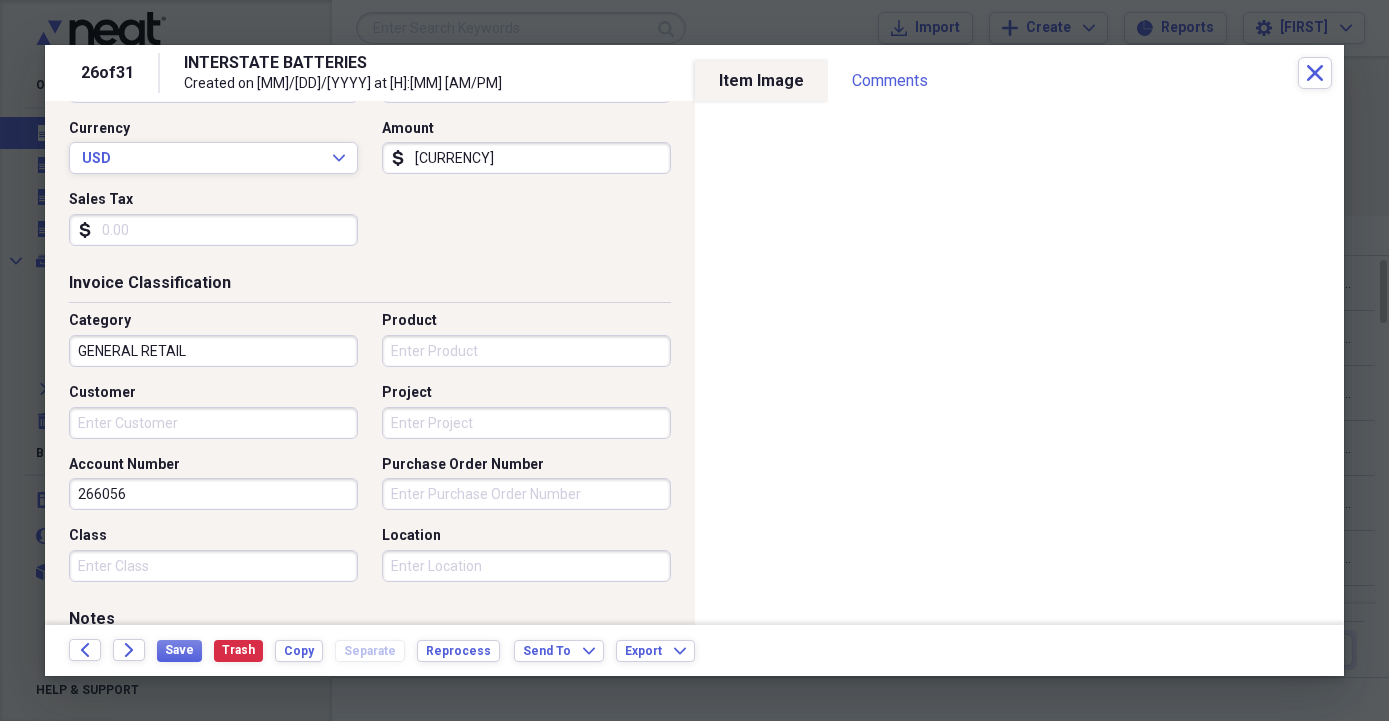 type on "266056" 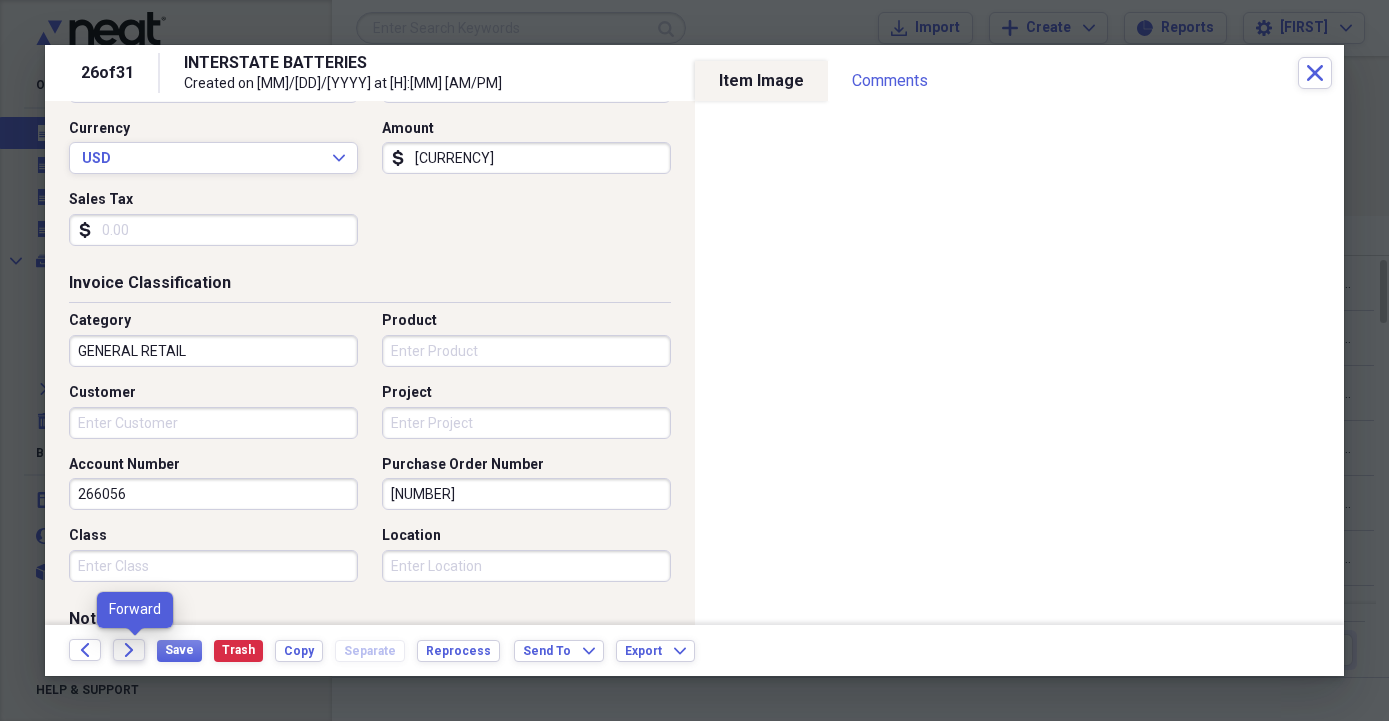 type on "[NUMBER]" 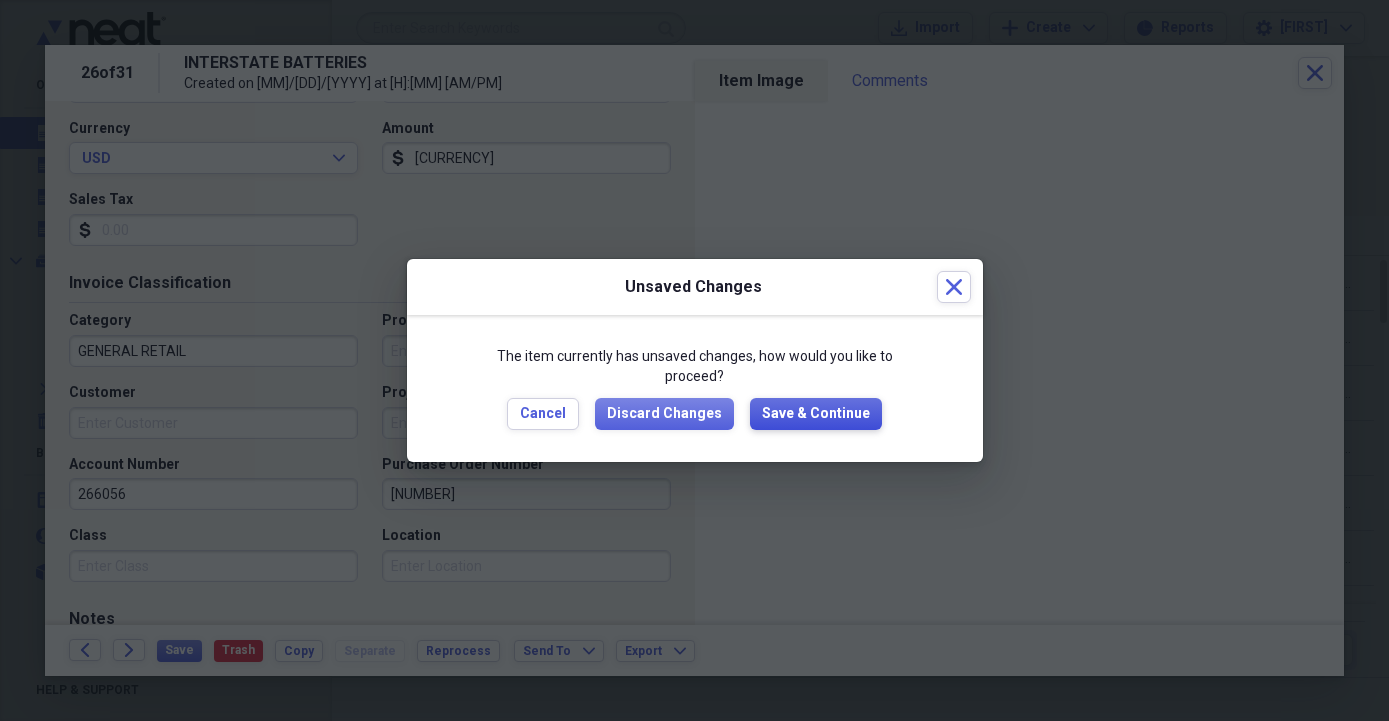 click on "Save & Continue" at bounding box center (816, 414) 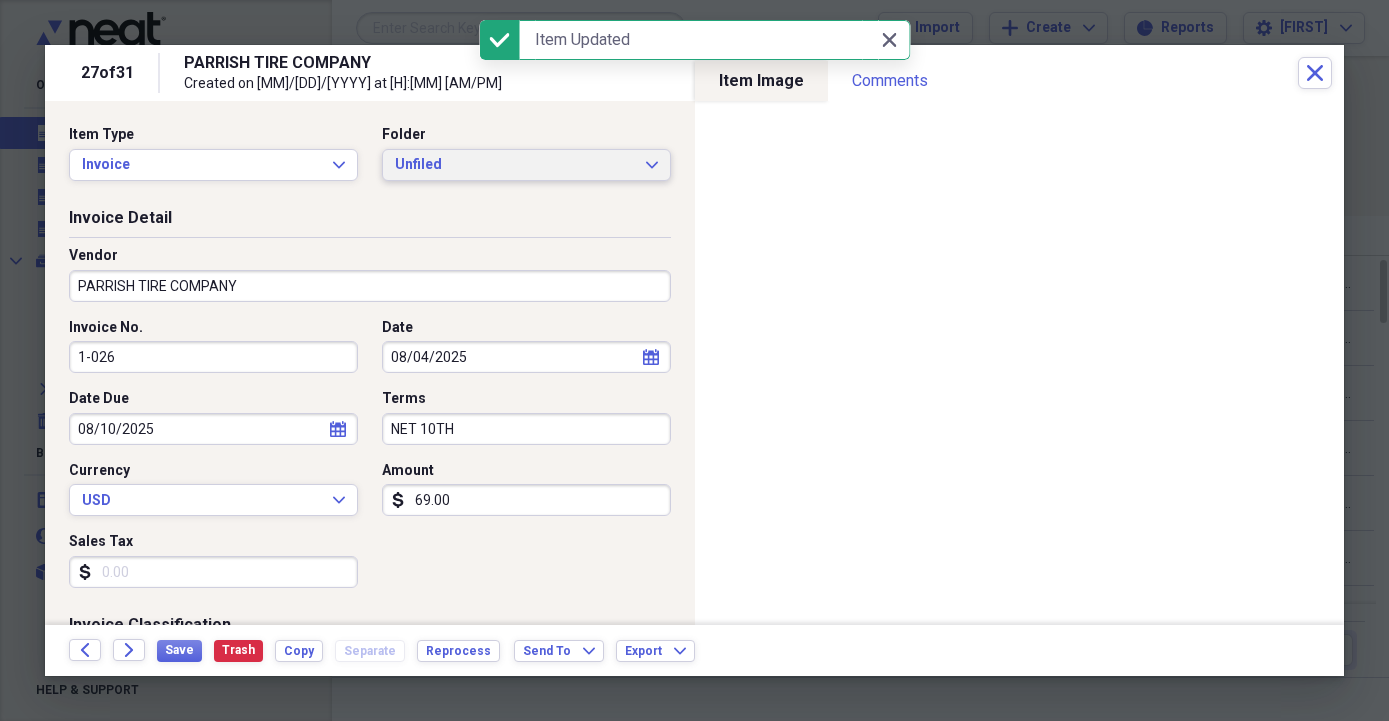 click on "Expand" 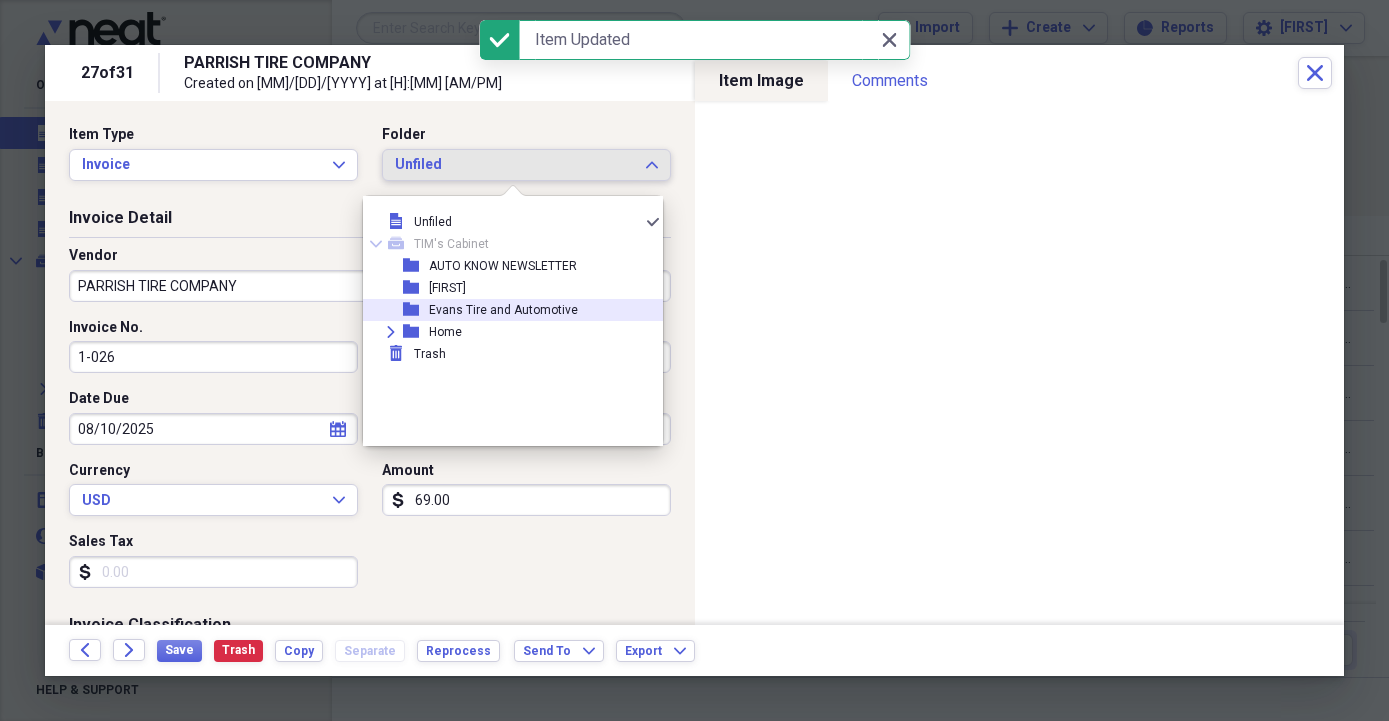 click on "Evans Tire and Automotive" at bounding box center (503, 310) 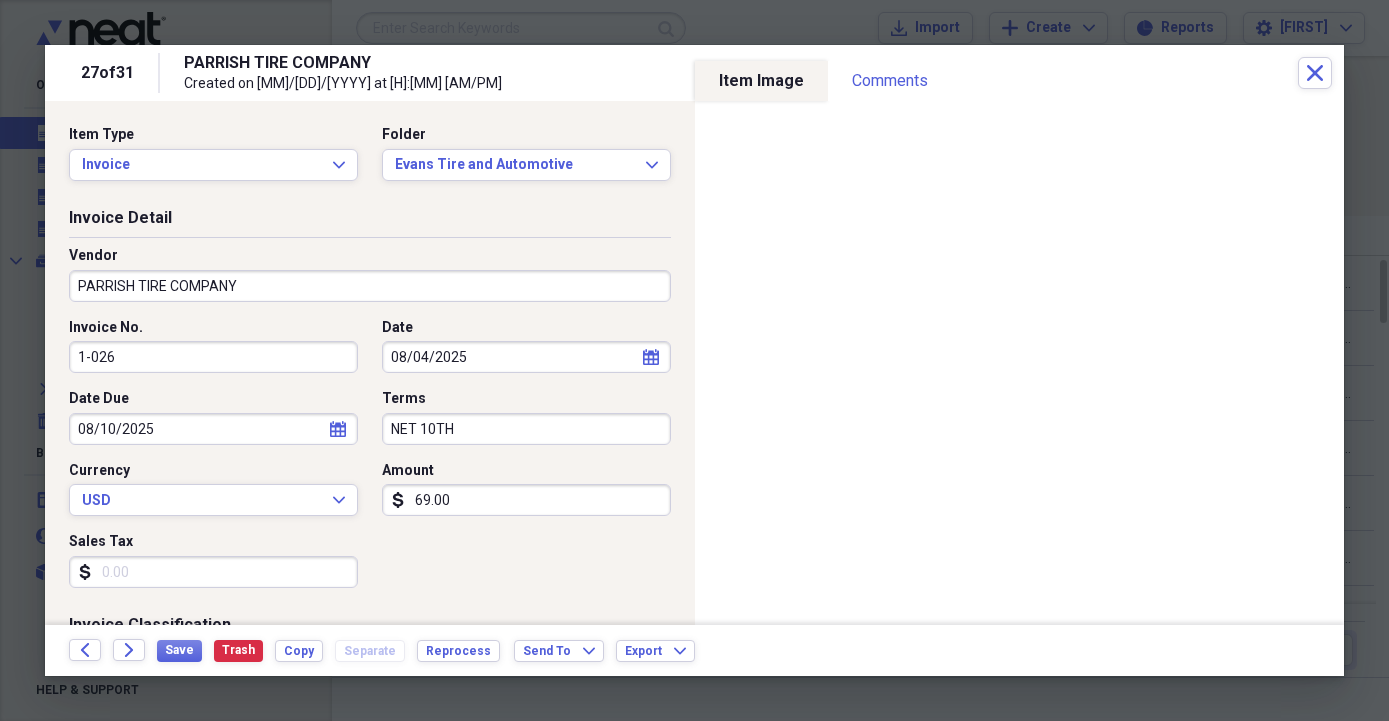 click on "1-026" at bounding box center [213, 357] 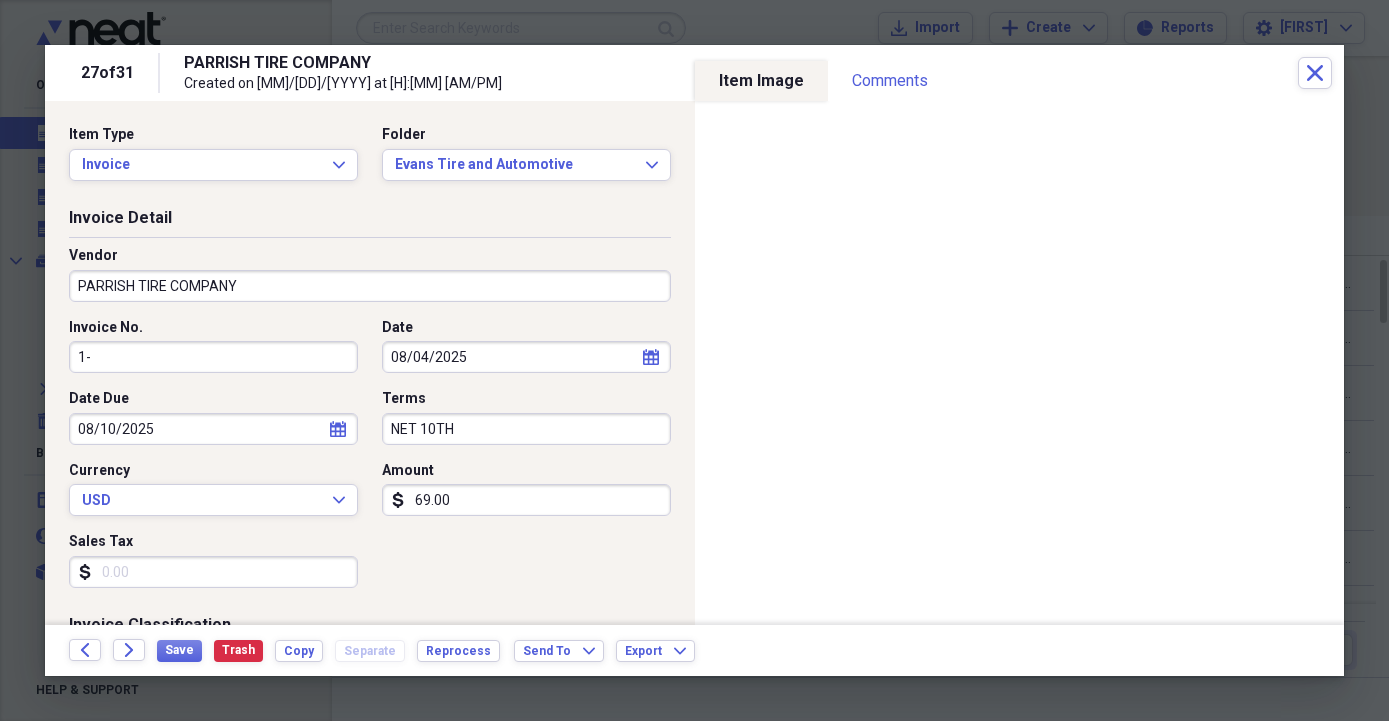 type on "1" 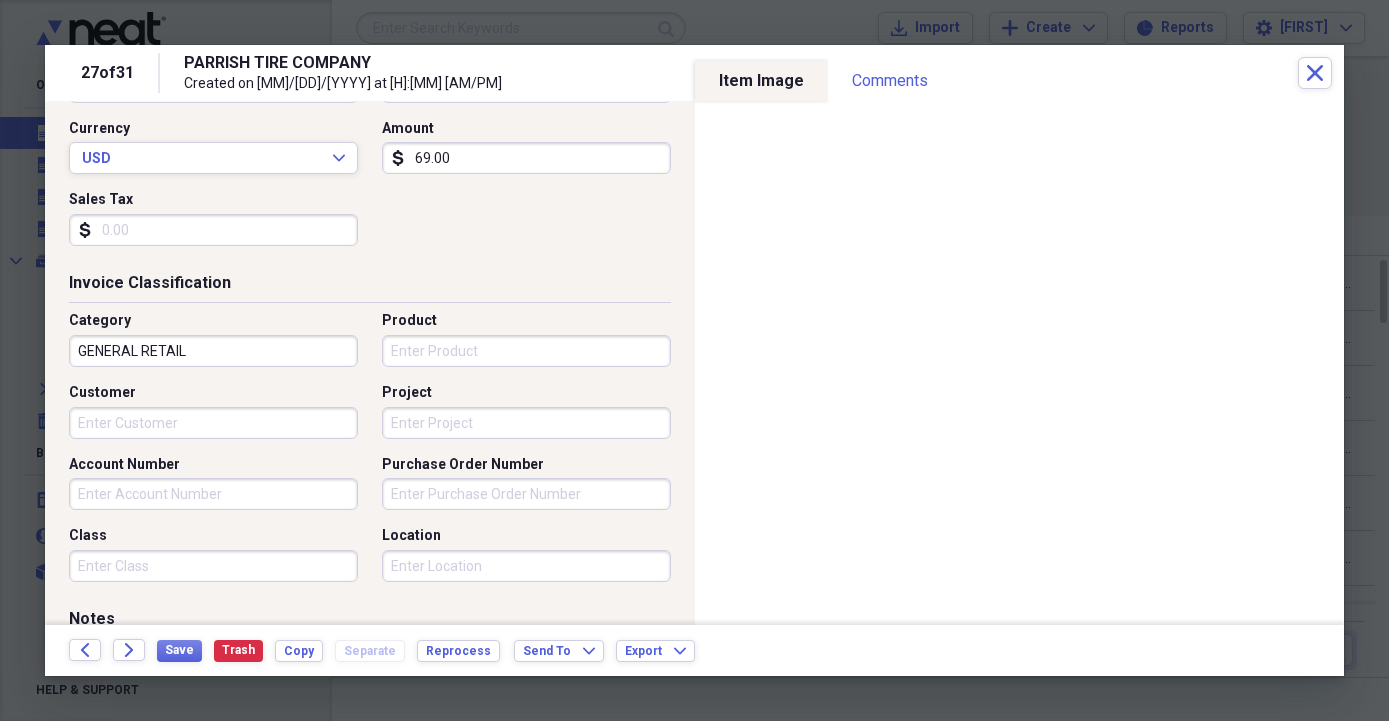 scroll, scrollTop: 456, scrollLeft: 0, axis: vertical 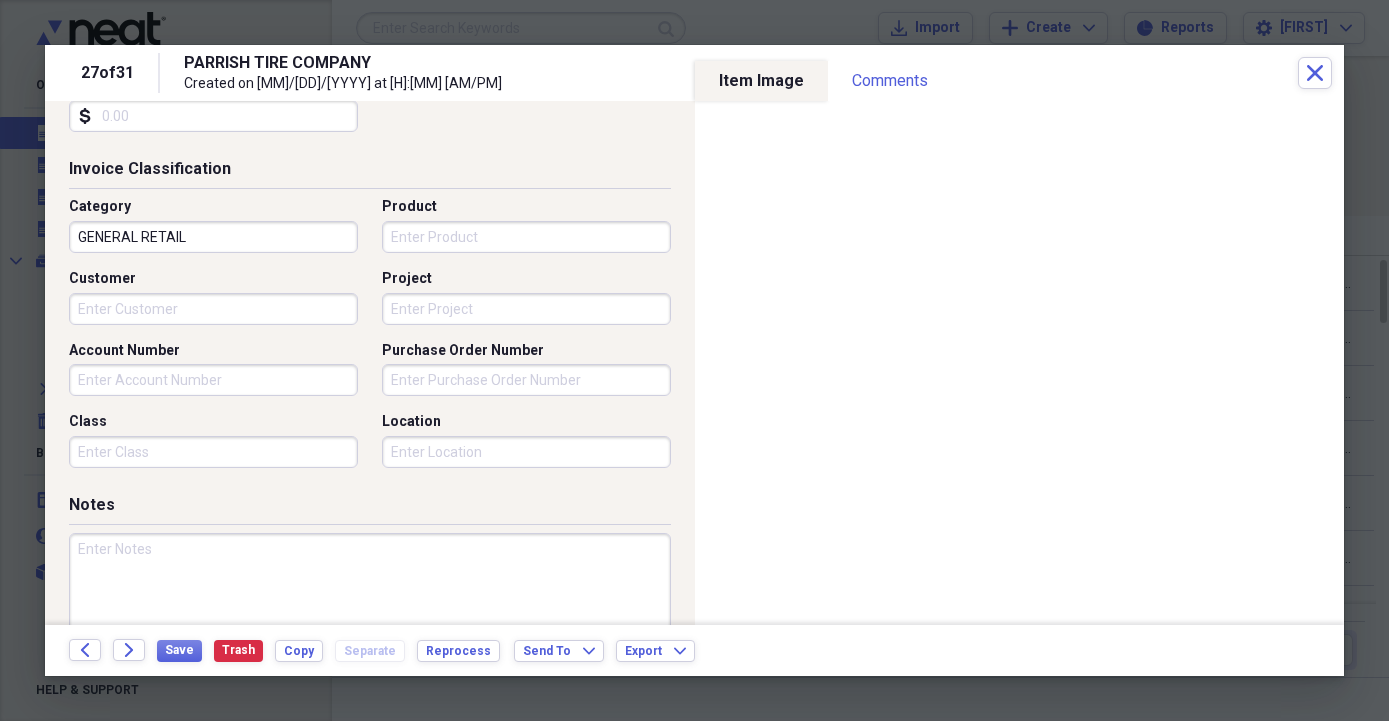 type on "100308" 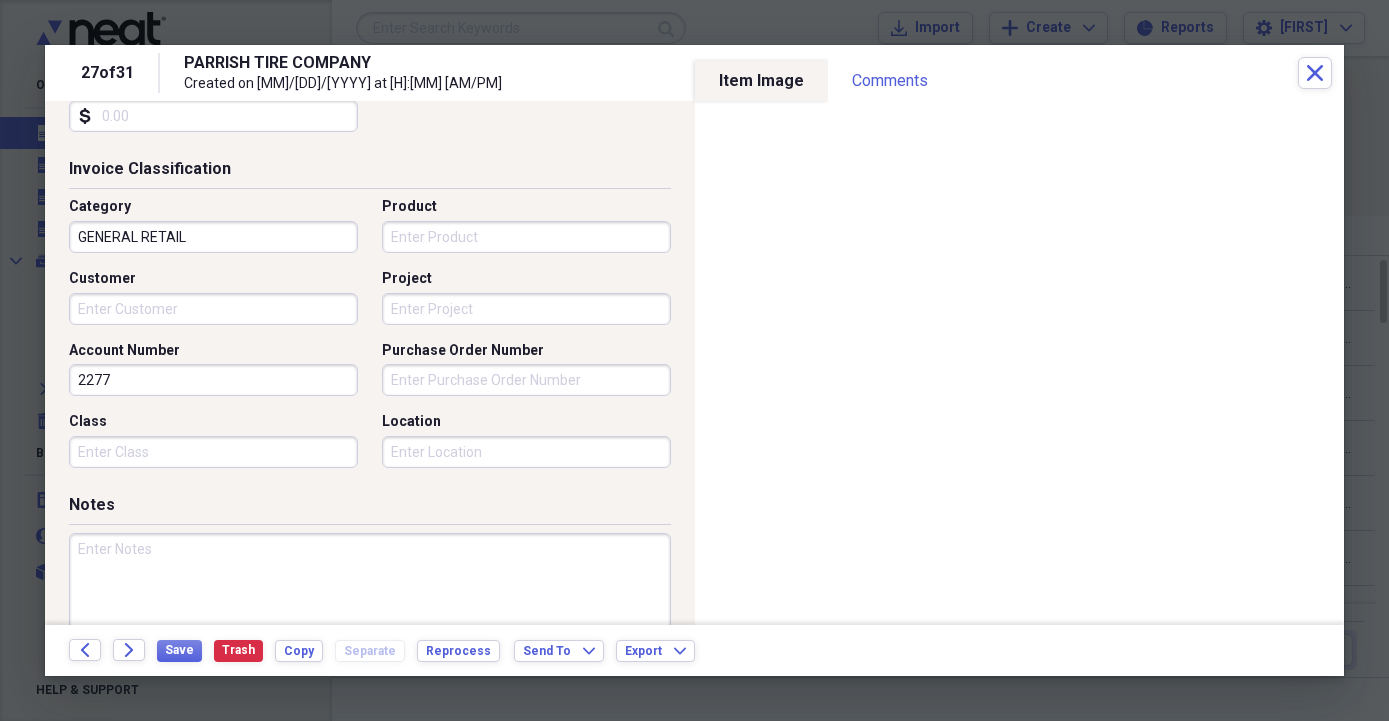 type on "2277" 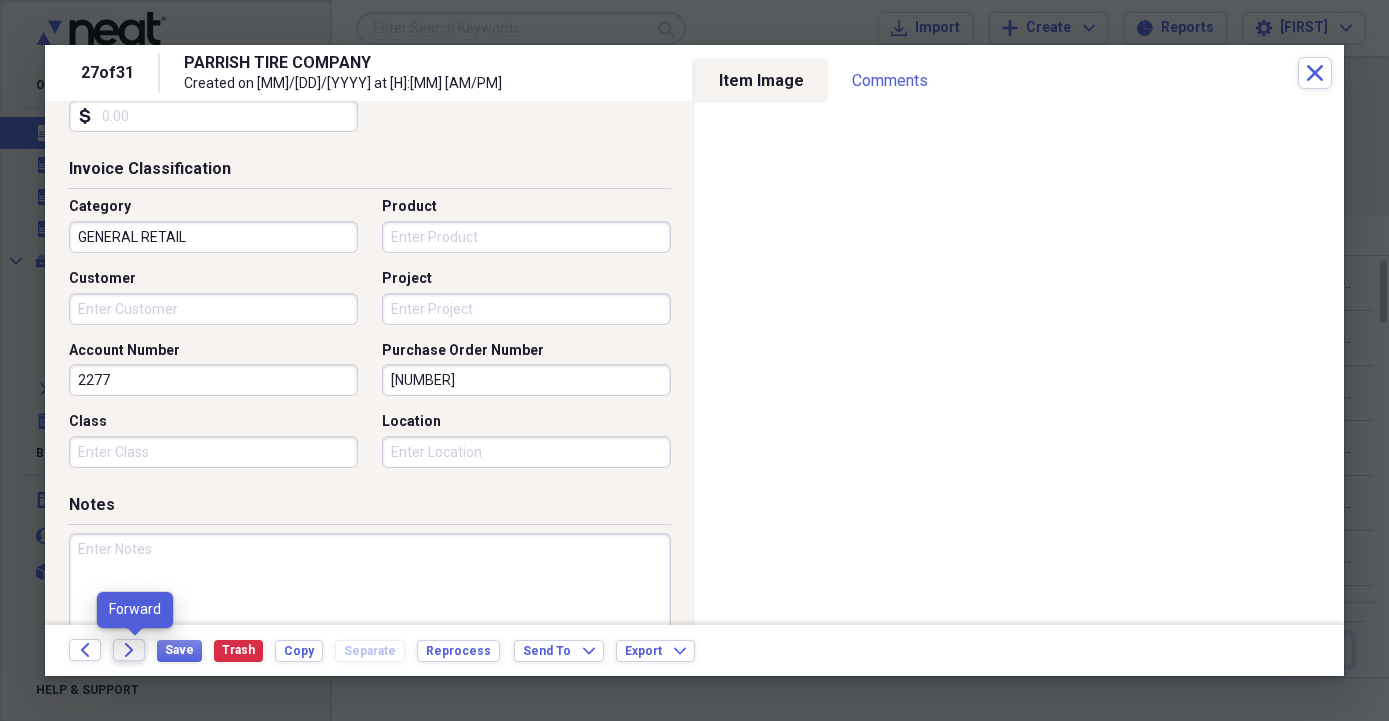 type on "[NUMBER]" 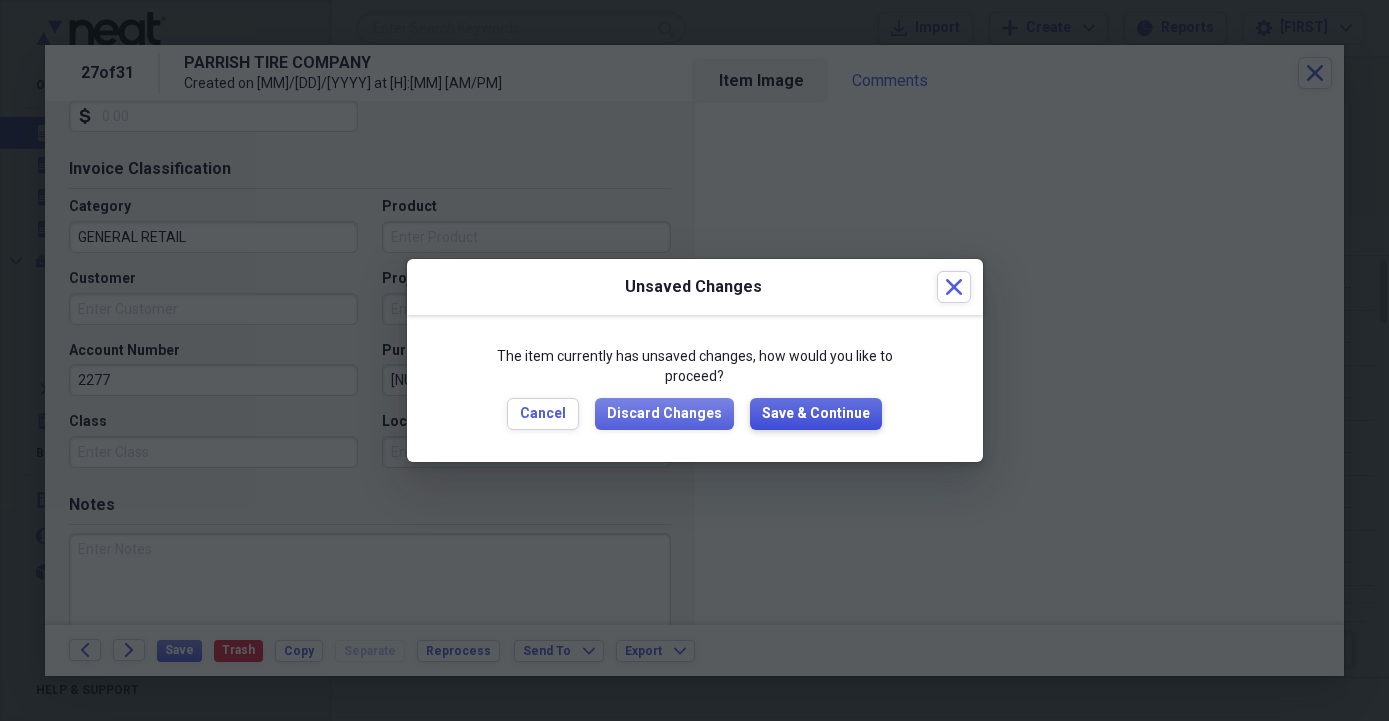 click on "Save & Continue" at bounding box center (816, 414) 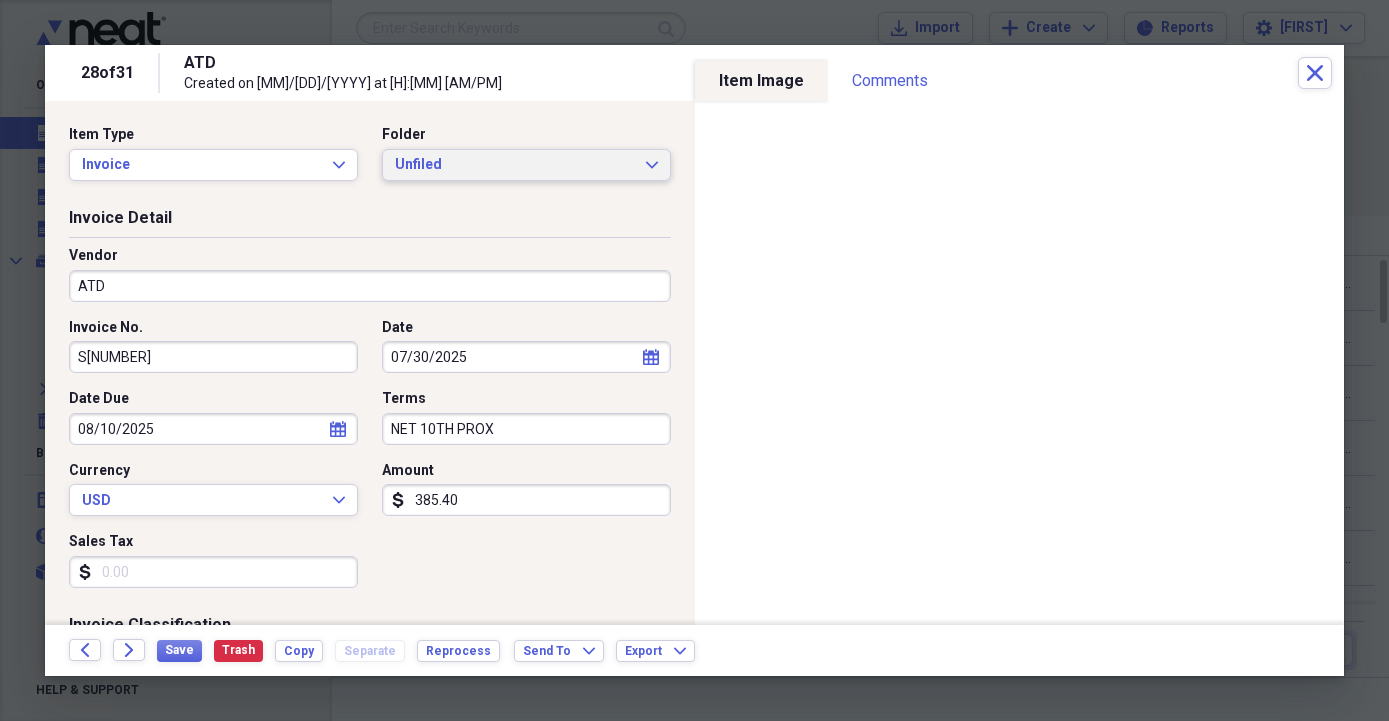 click on "Unfiled Expand" at bounding box center (526, 165) 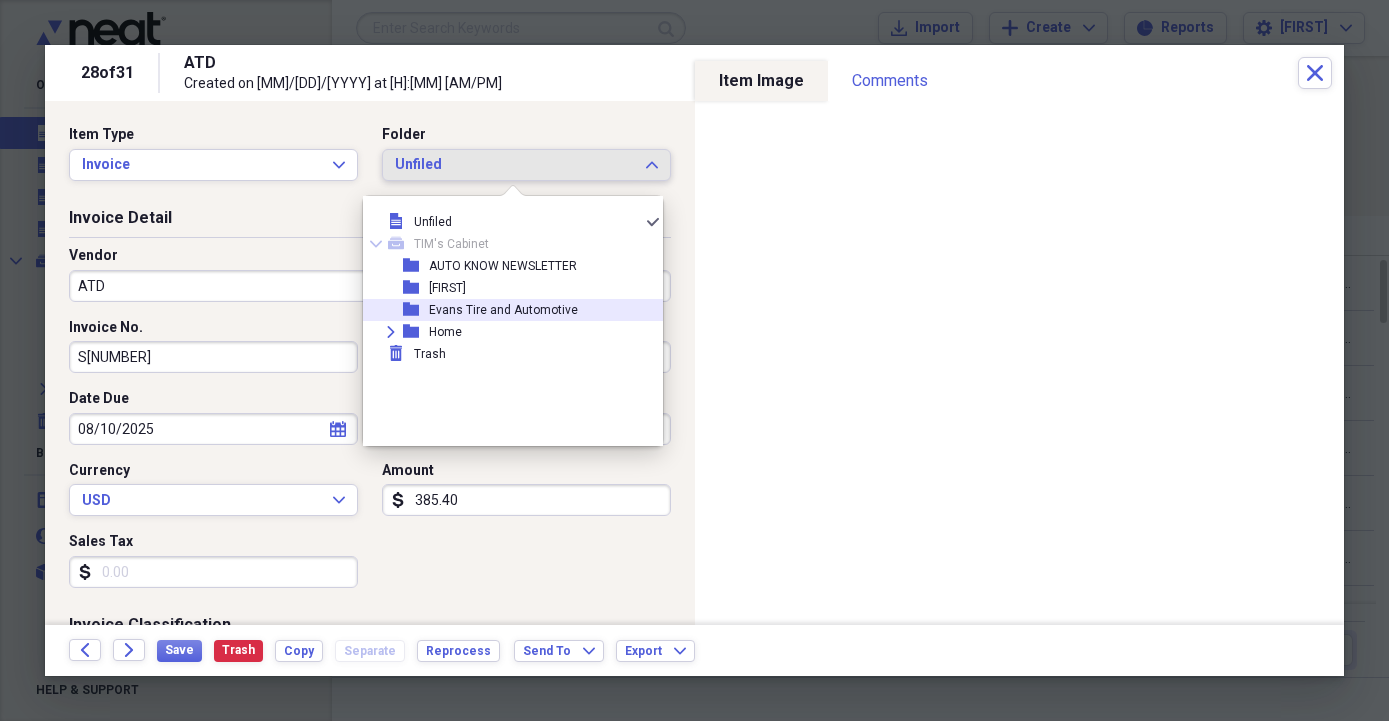 click on "Evans Tire and Automotive" at bounding box center [503, 310] 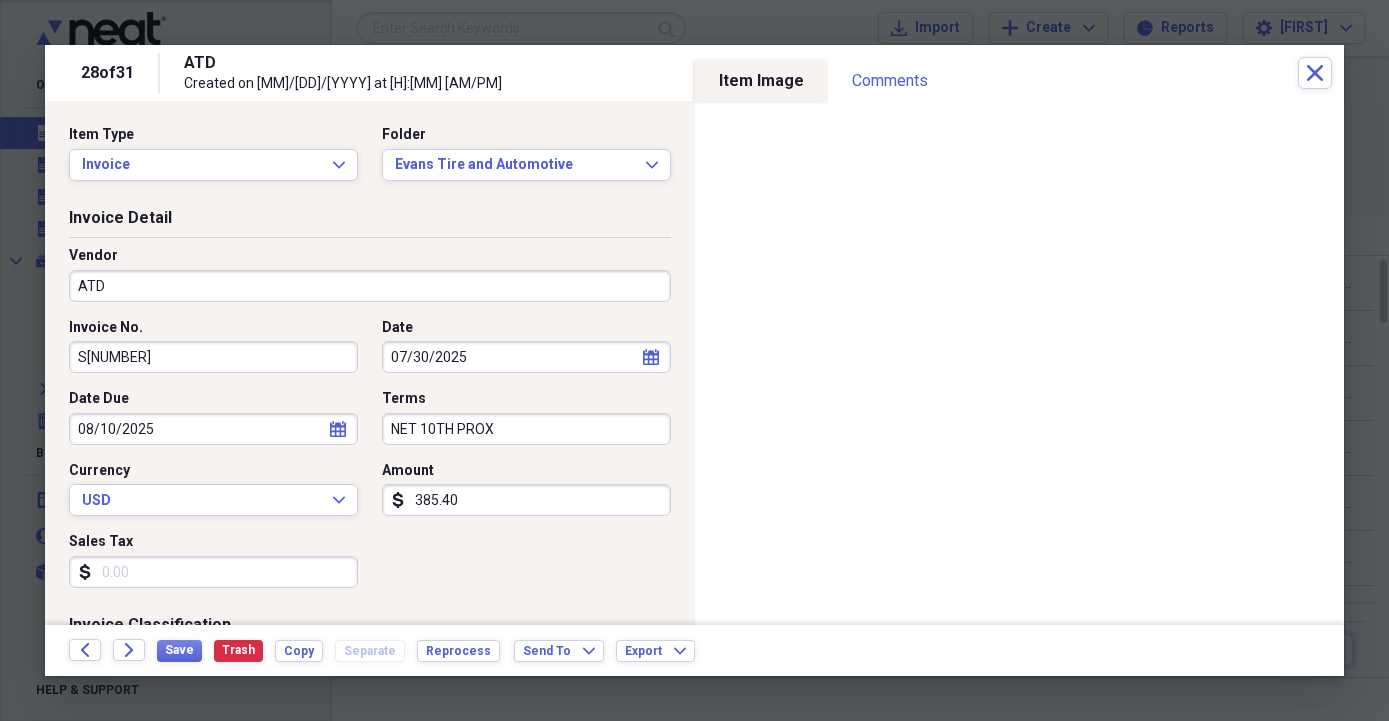 click on "ATD" at bounding box center (370, 286) 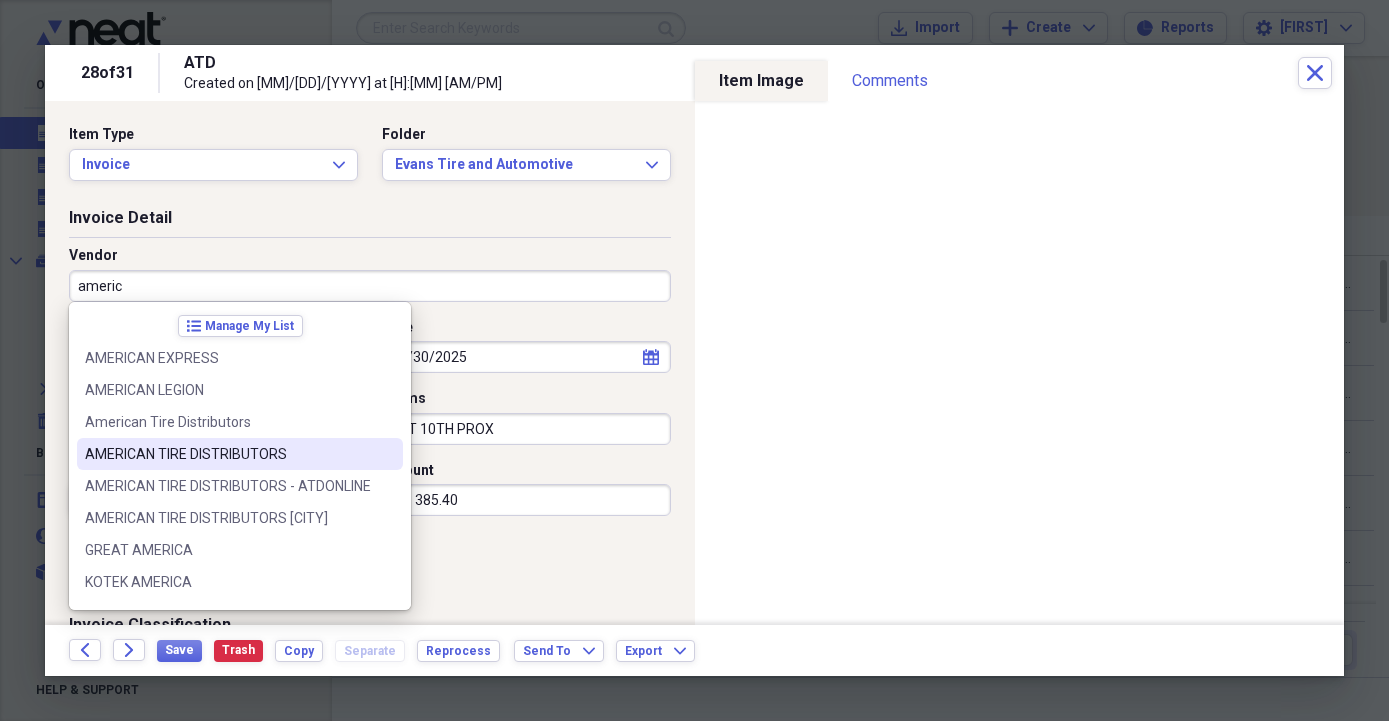 click on "AMERICAN TIRE DISTRIBUTORS" at bounding box center (228, 454) 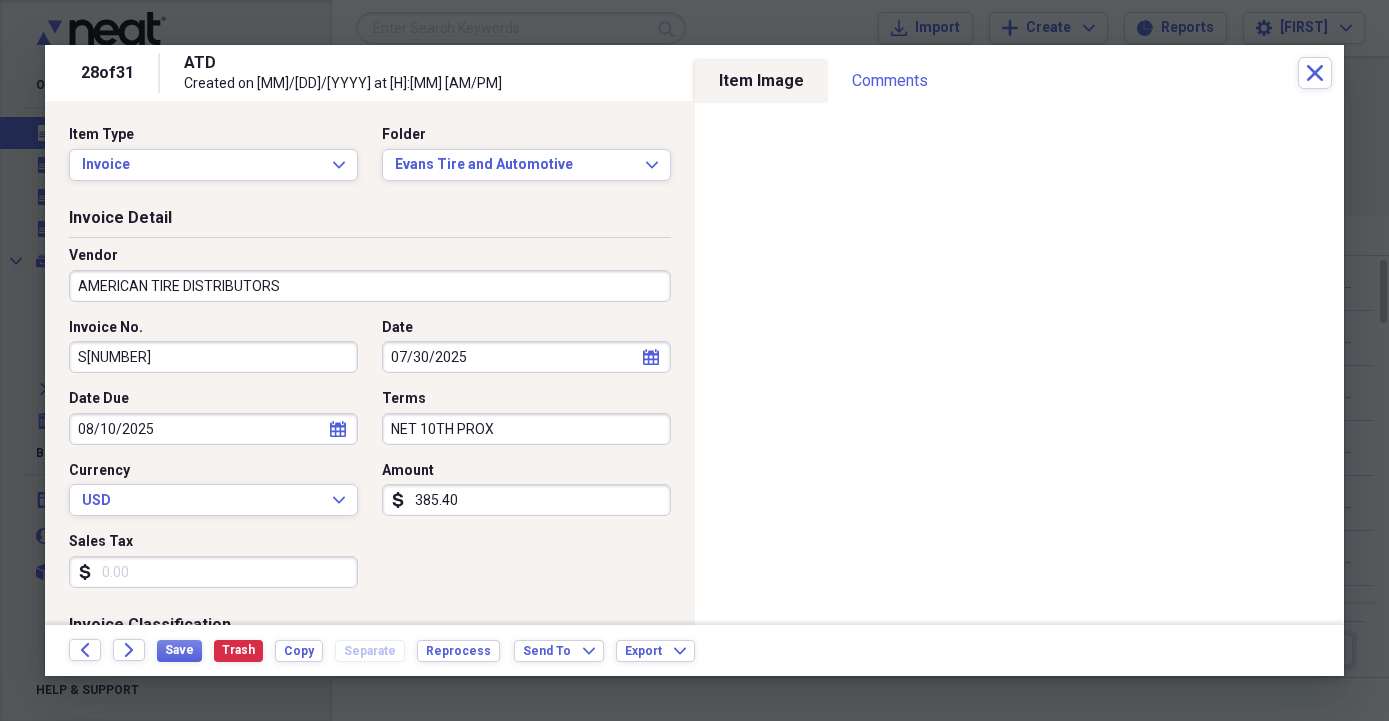 click on "S[NUMBER]" at bounding box center (213, 357) 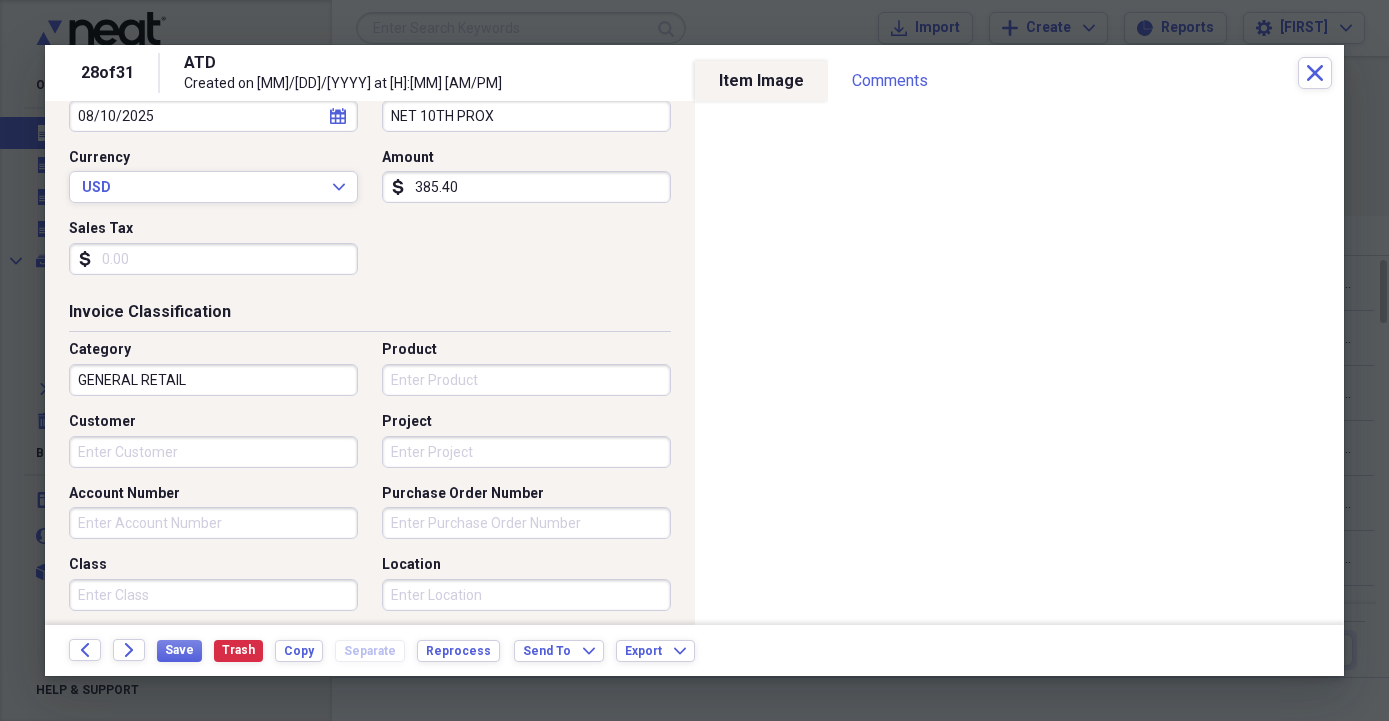 scroll, scrollTop: 342, scrollLeft: 0, axis: vertical 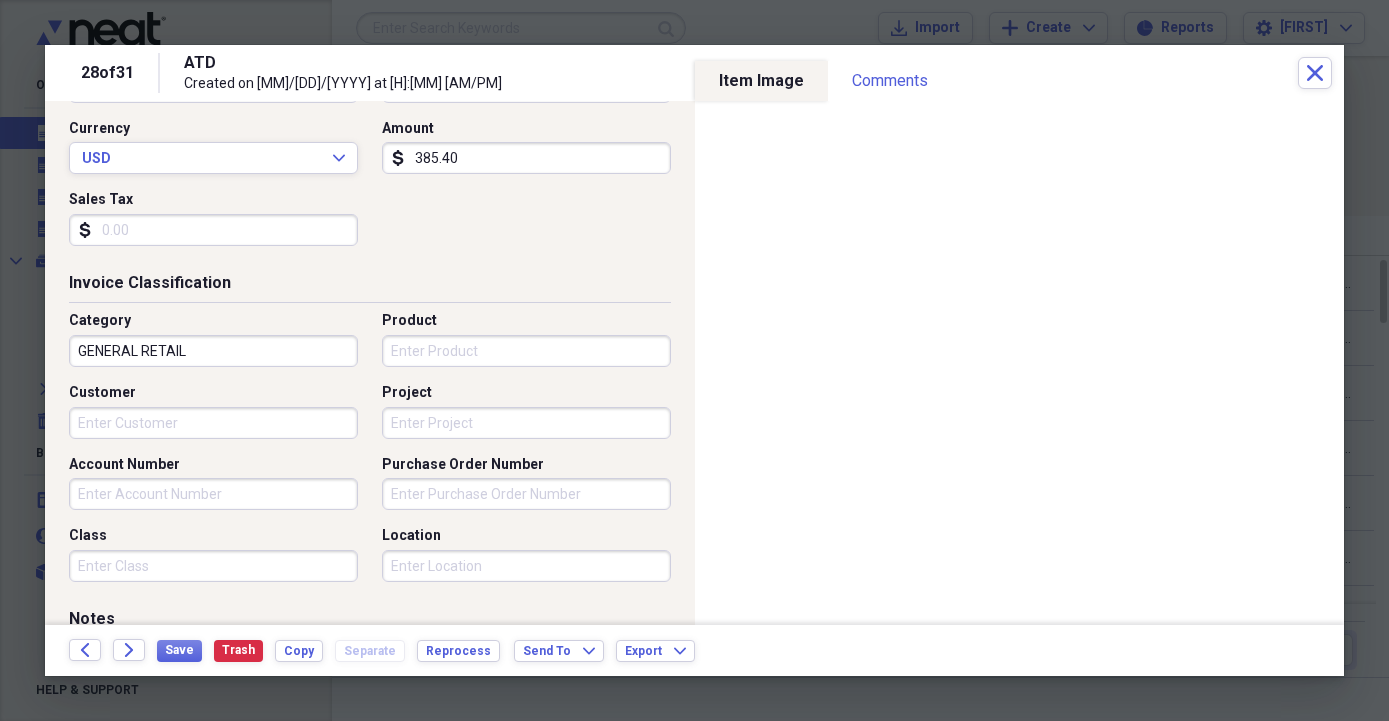 type on "S[SSN]" 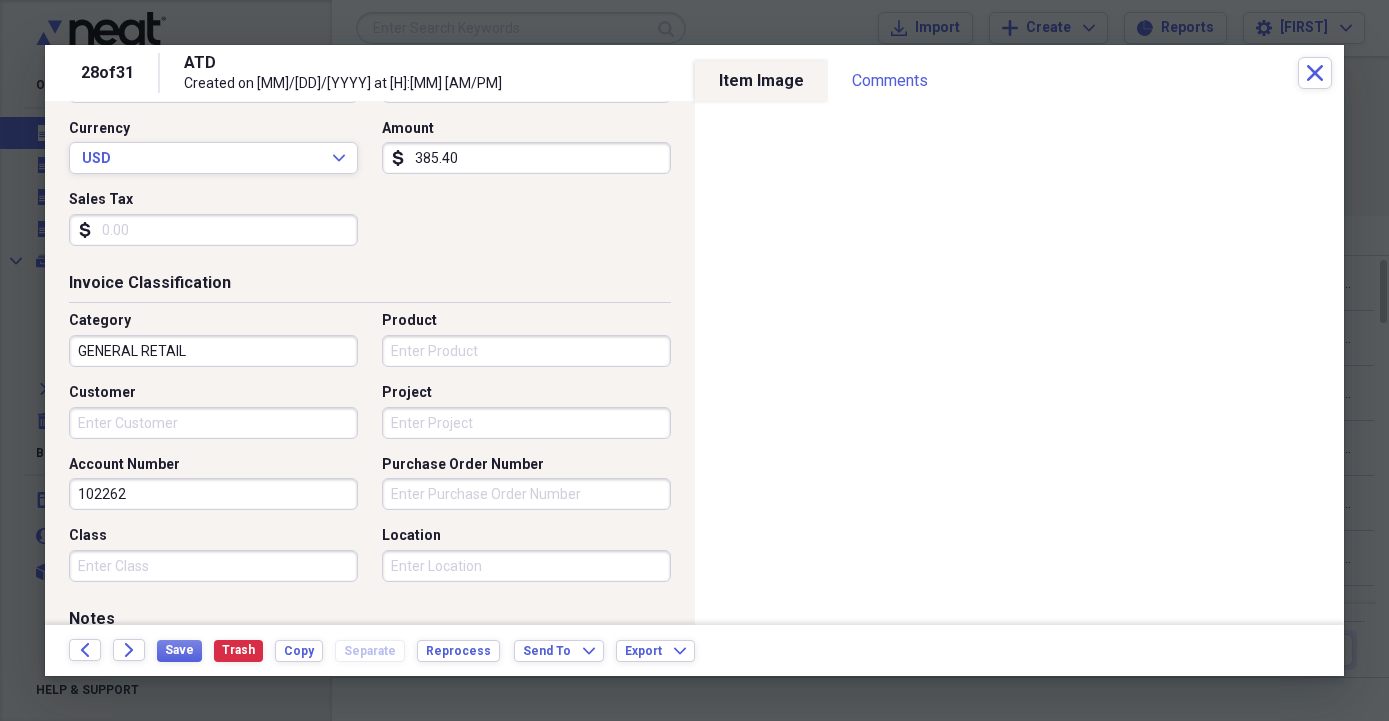 type on "102262" 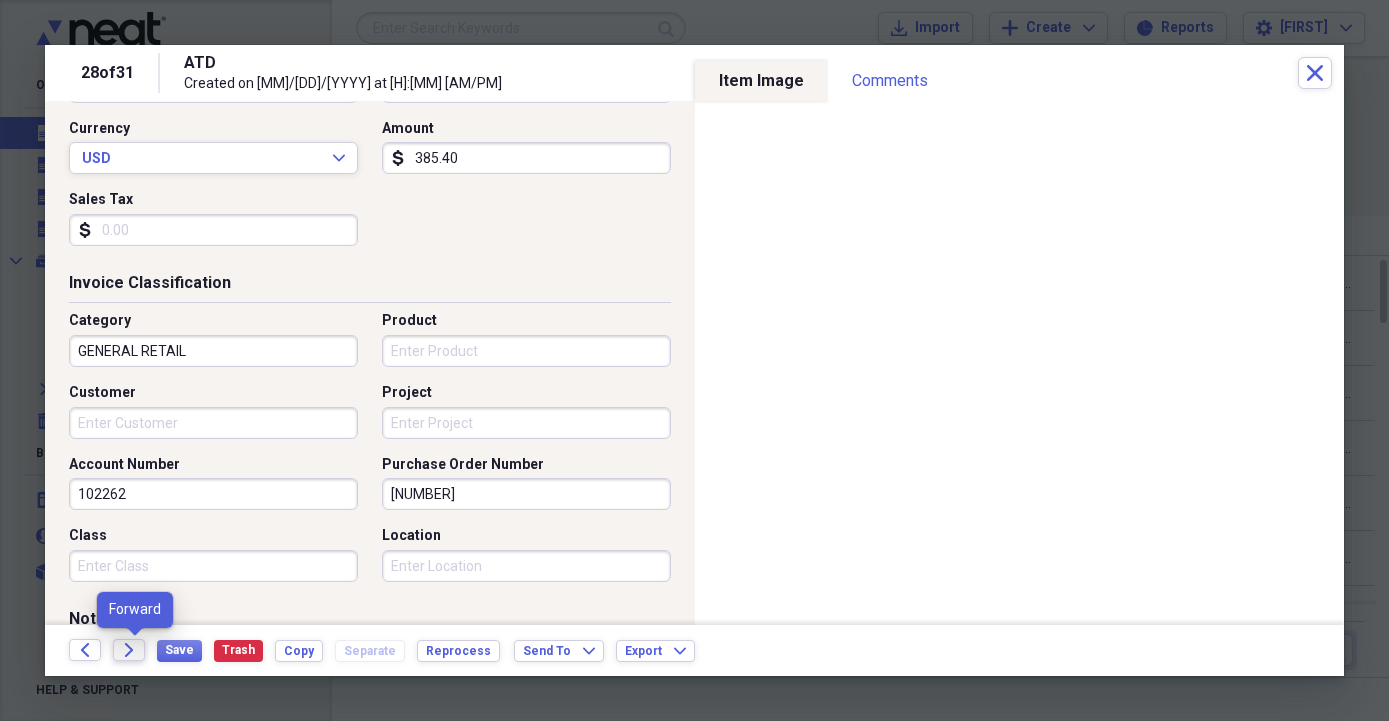 type on "[NUMBER]" 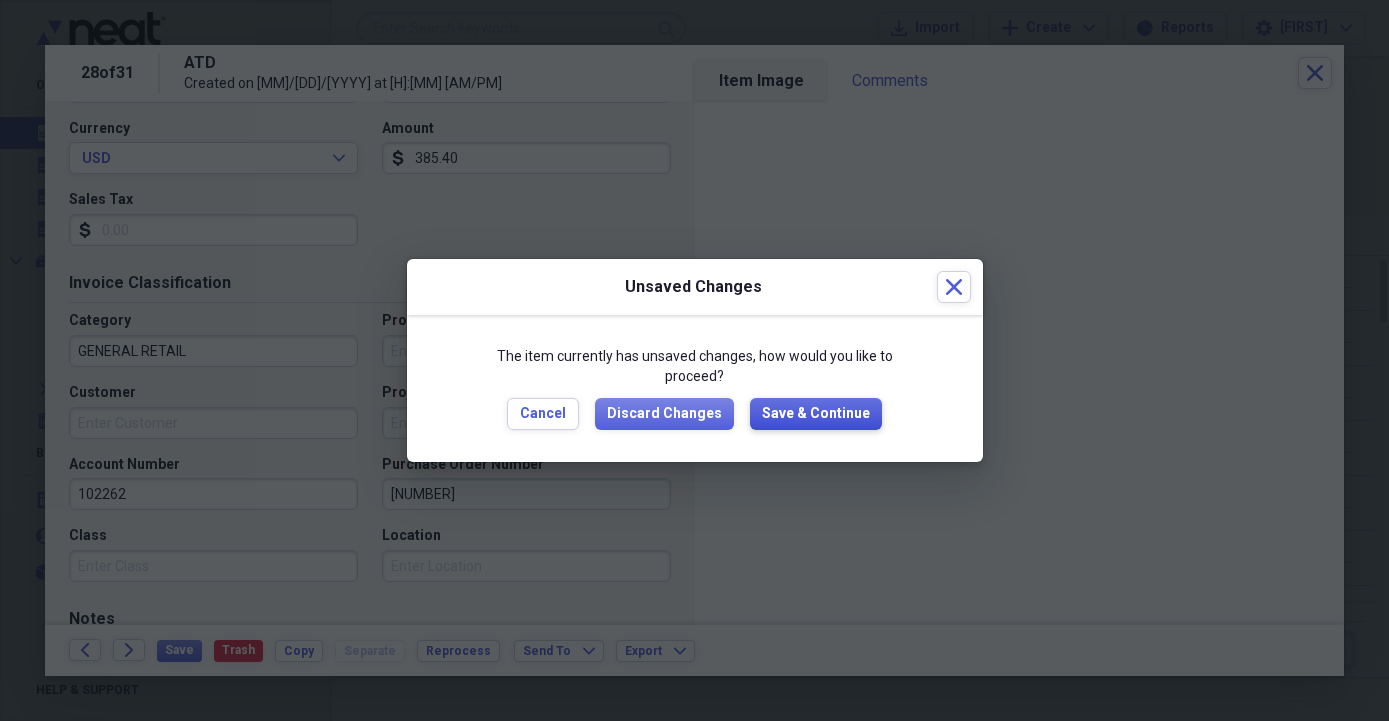 click on "Save & Continue" at bounding box center (816, 414) 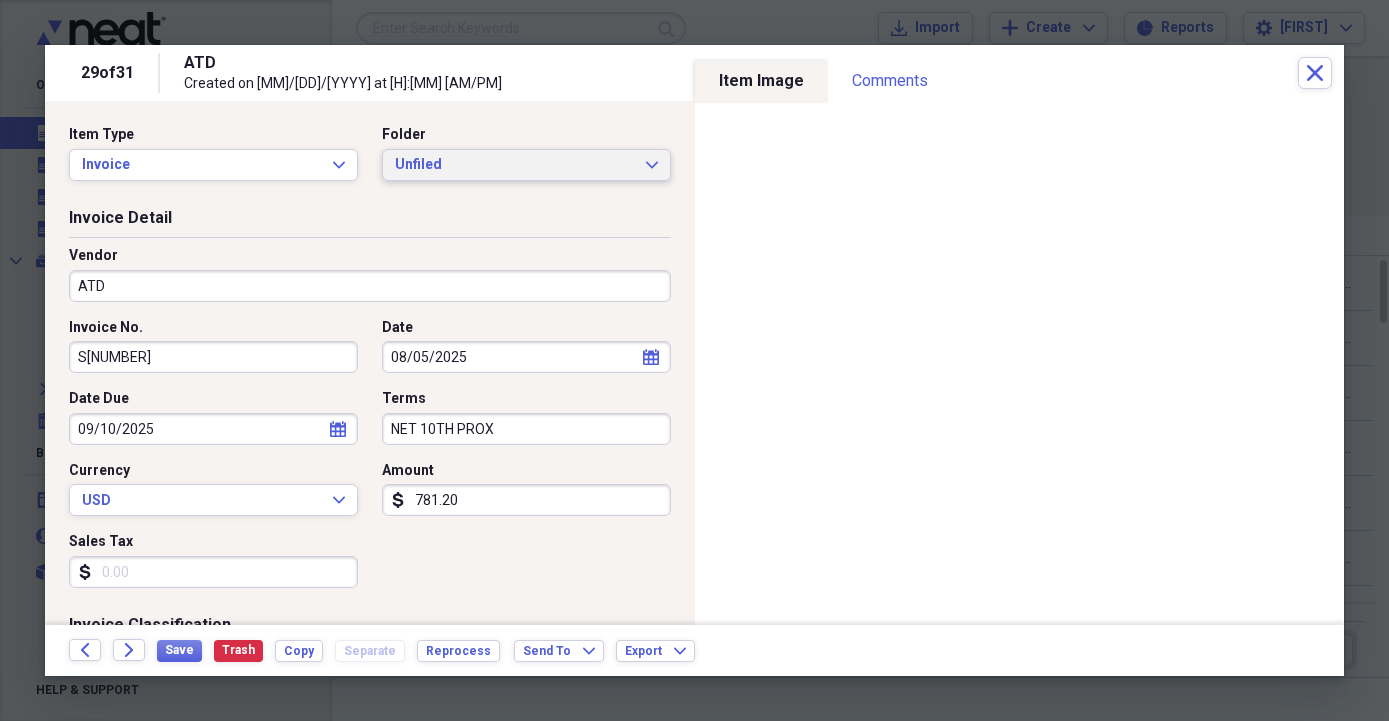 click on "Expand" 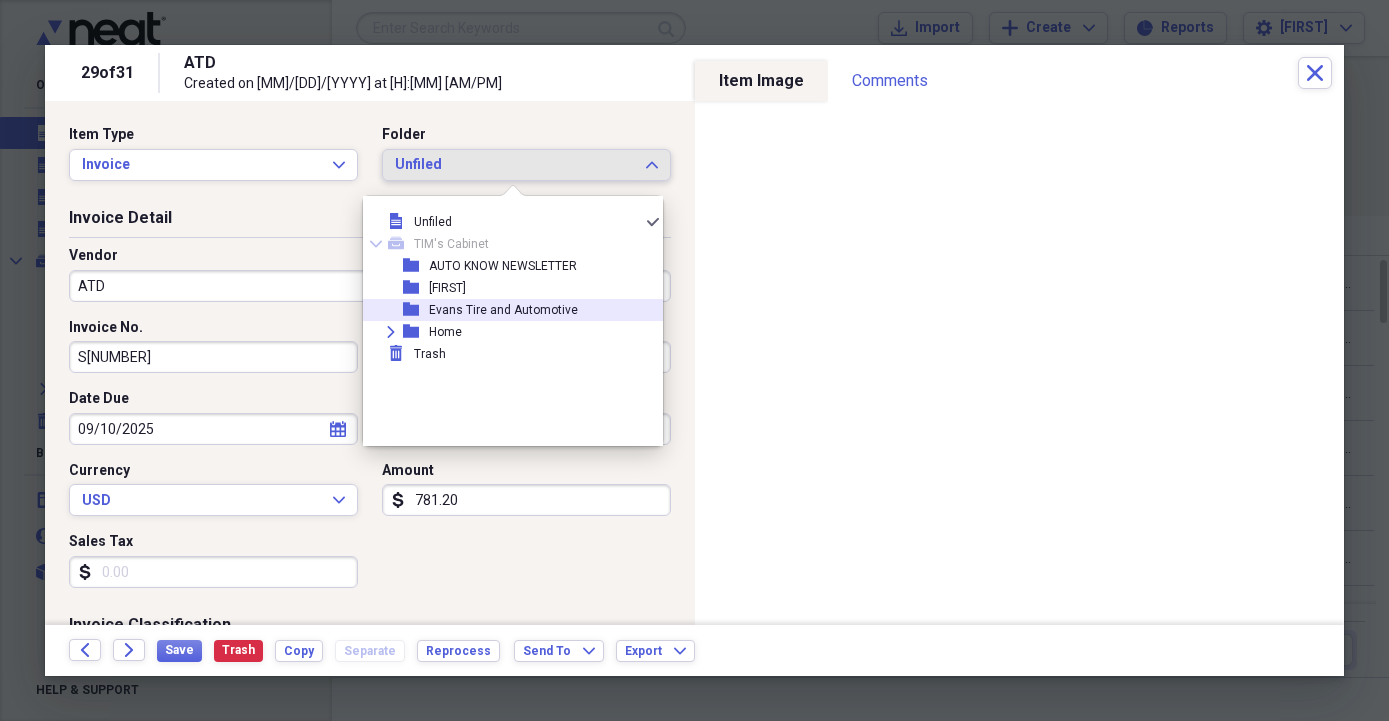 click on "Evans Tire and Automotive" at bounding box center [503, 310] 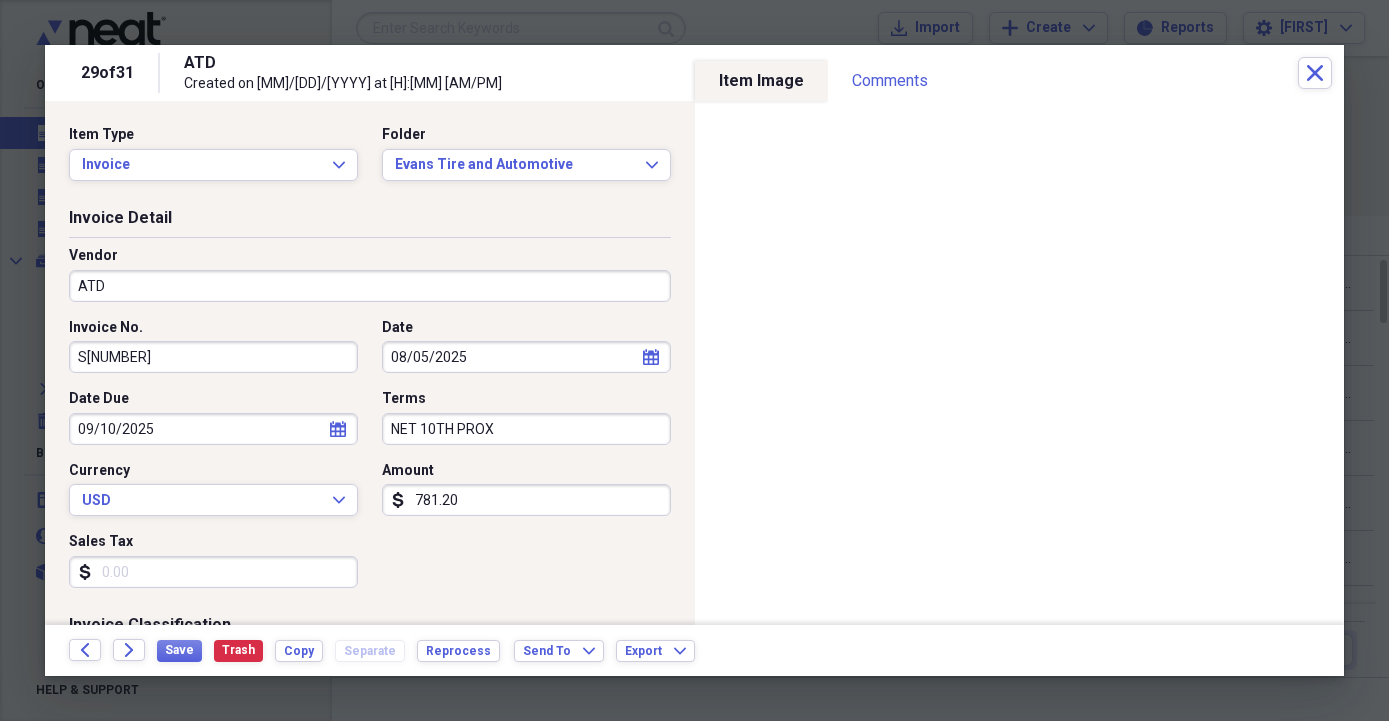click on "ATD" at bounding box center (370, 286) 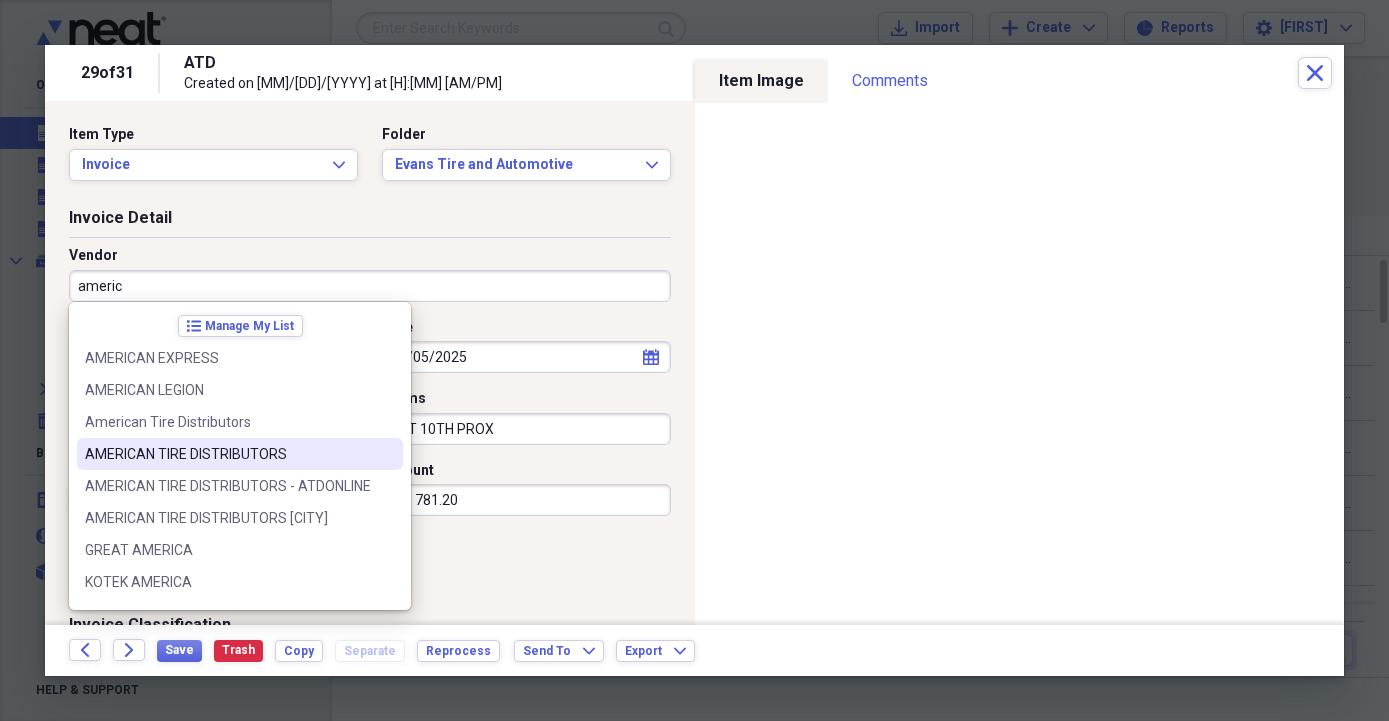 click on "AMERICAN TIRE DISTRIBUTORS" at bounding box center [228, 454] 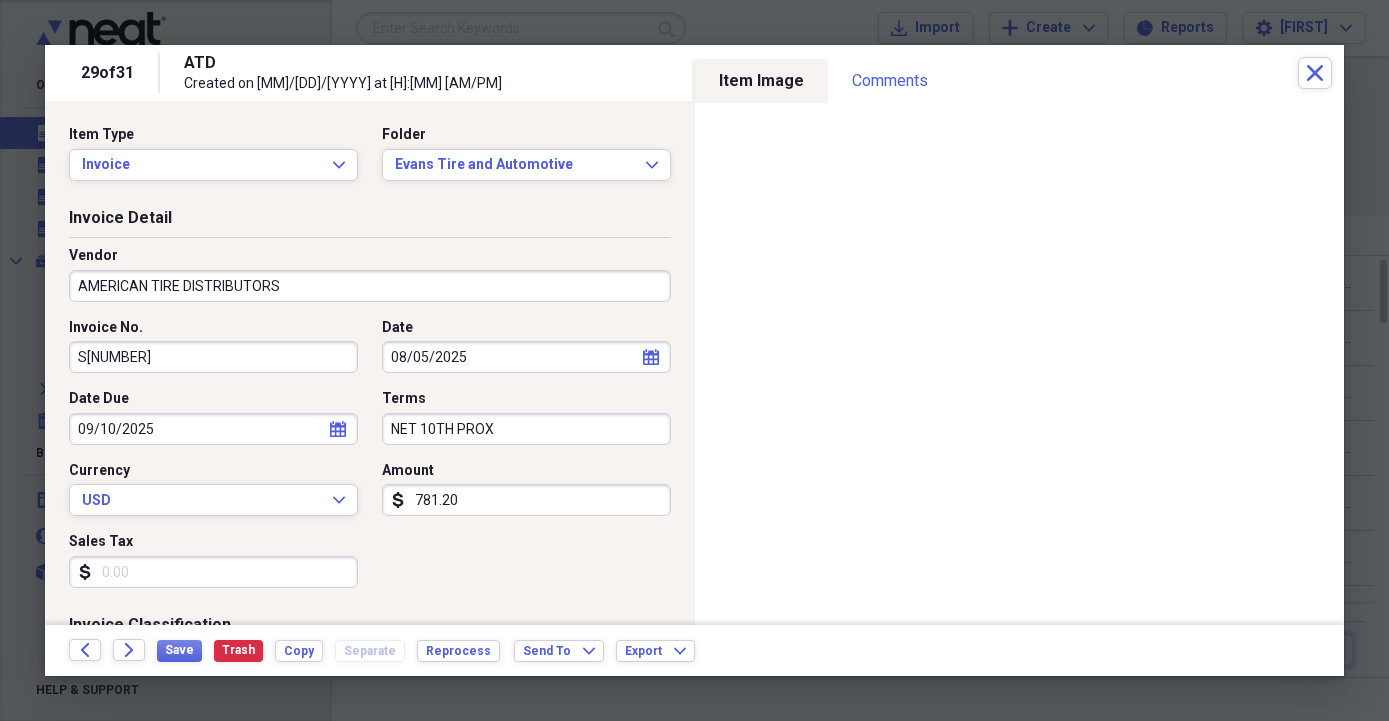 click on "S[NUMBER]" at bounding box center (213, 357) 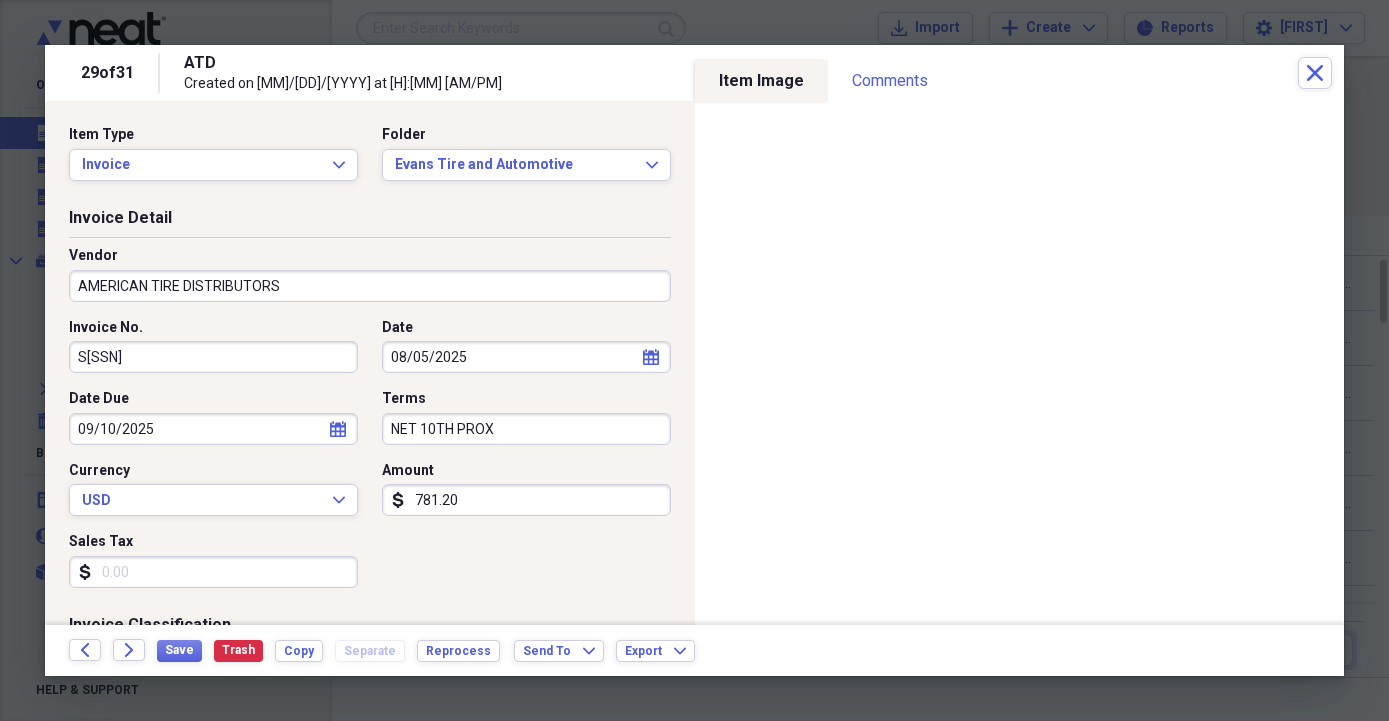 scroll, scrollTop: 342, scrollLeft: 0, axis: vertical 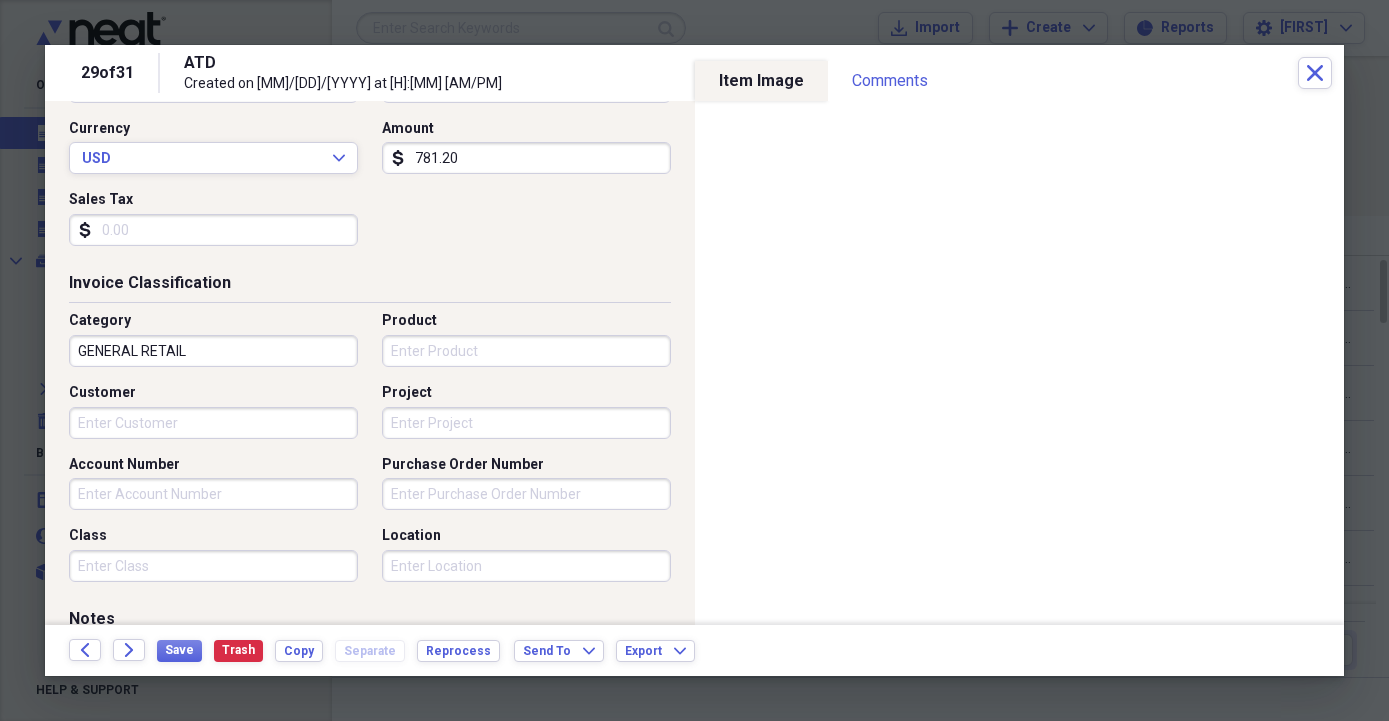 type on "S[SSN]" 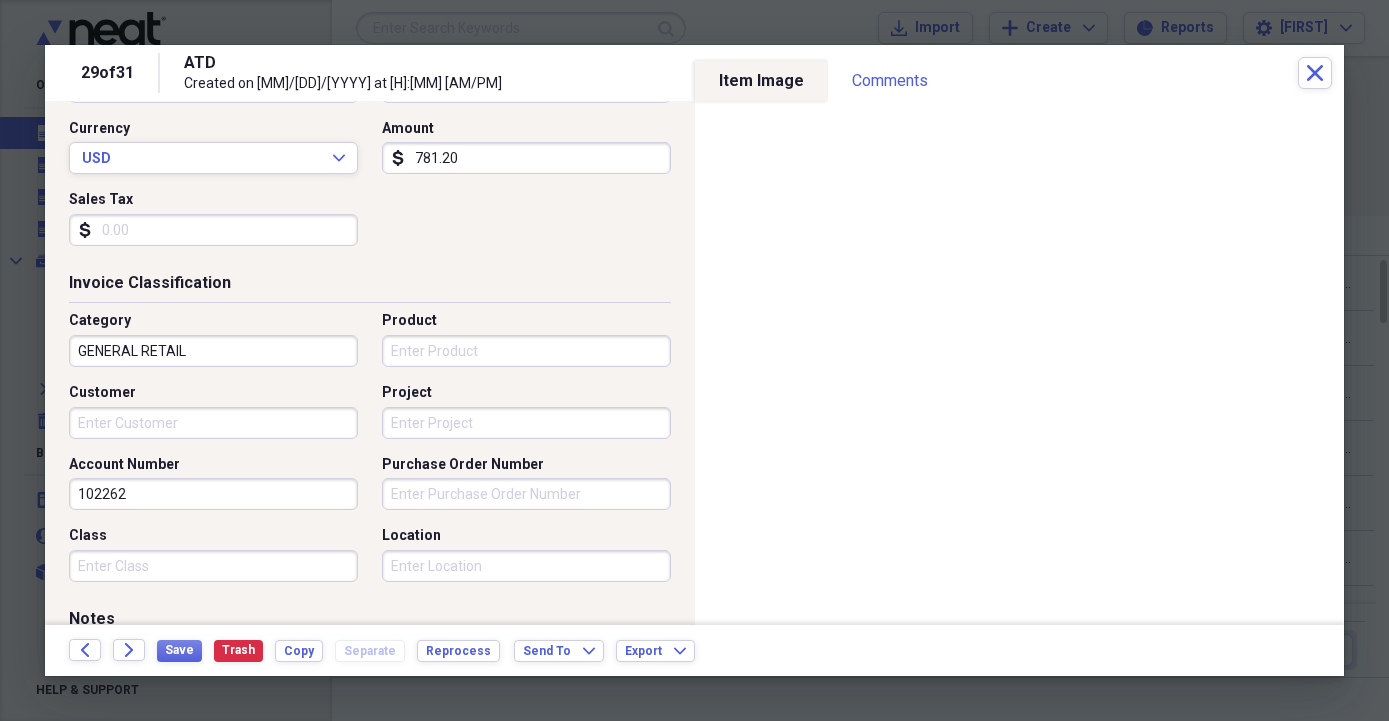 type on "102262" 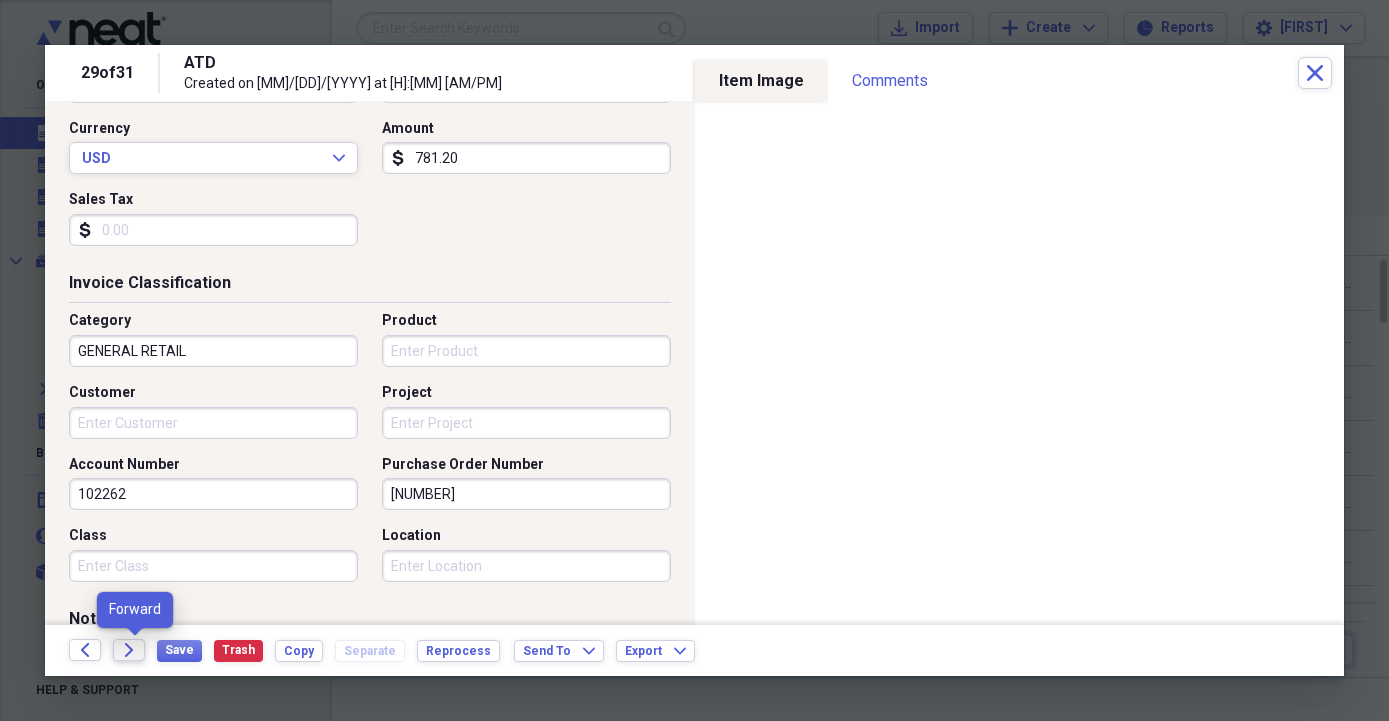 type on "[NUMBER]" 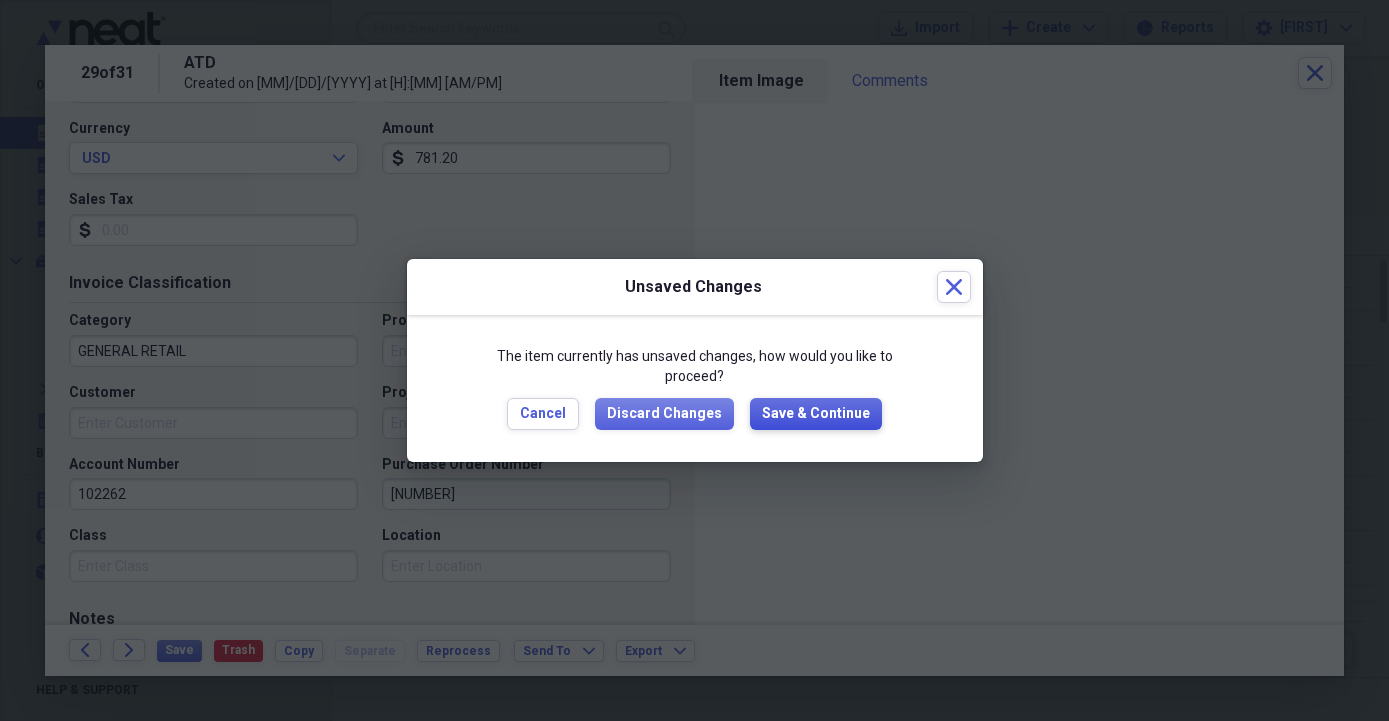 click on "Save & Continue" at bounding box center (816, 414) 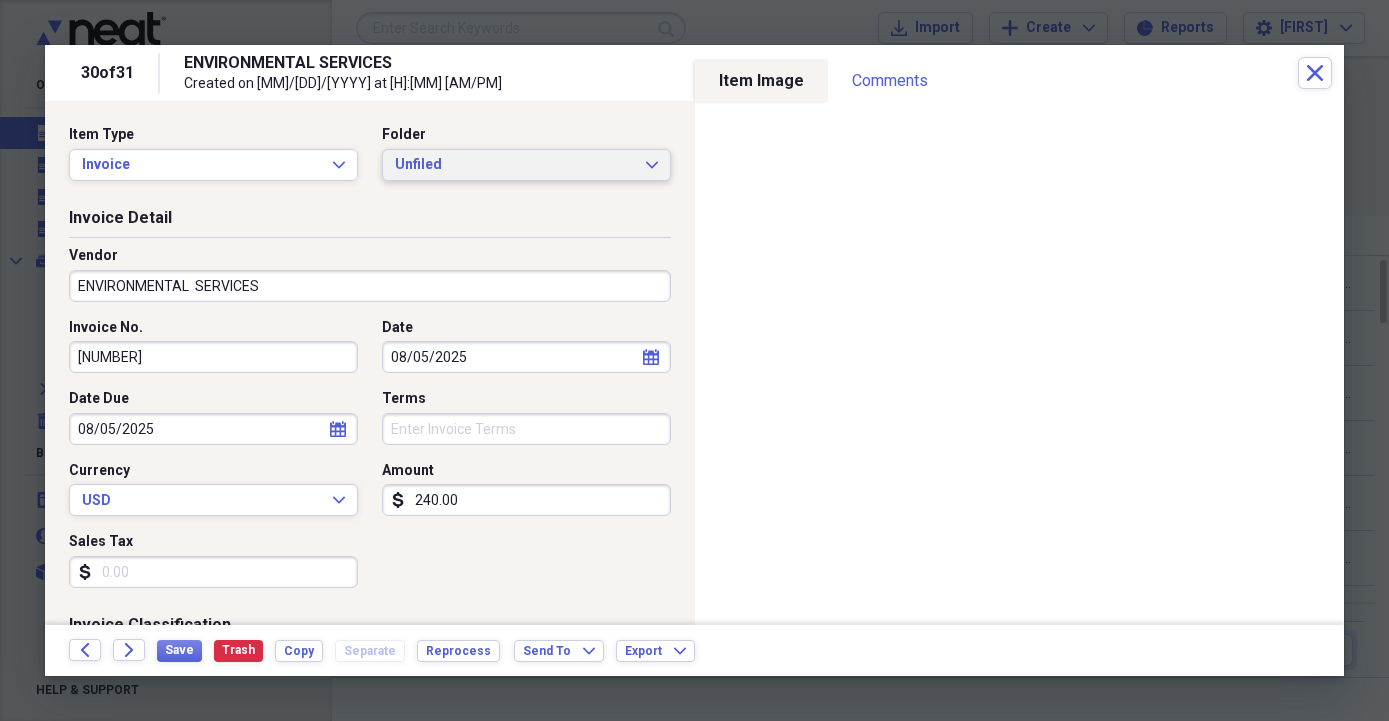 click on "Expand" 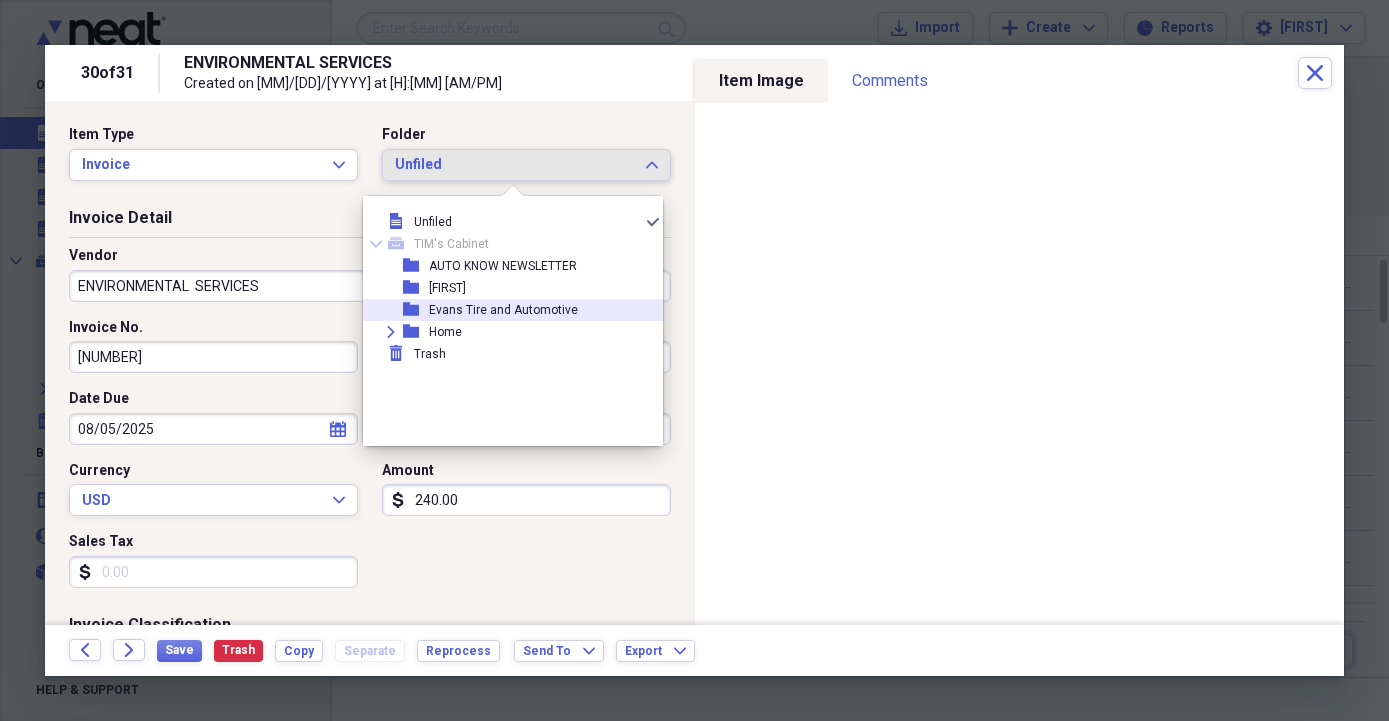 click on "Evans Tire and Automotive" at bounding box center [503, 310] 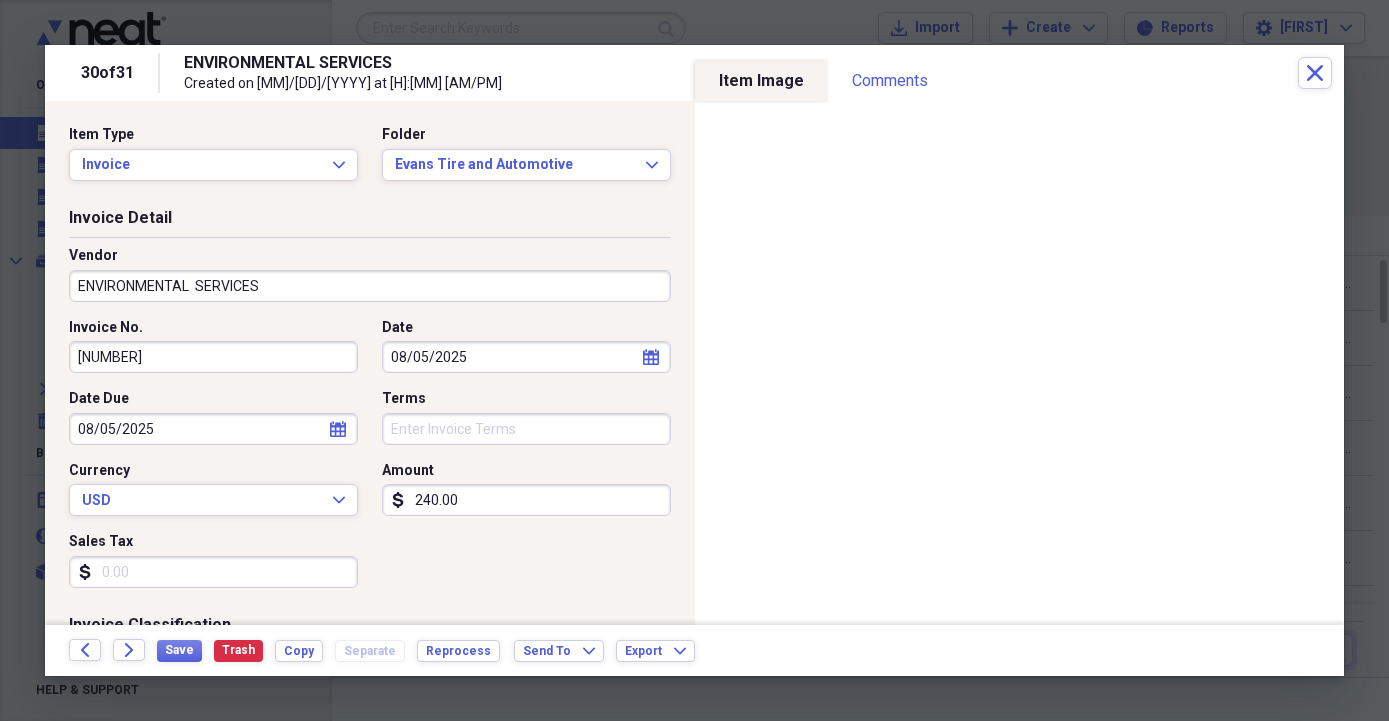 click on "ENVIRONMENTAL  SERVICES" at bounding box center [370, 286] 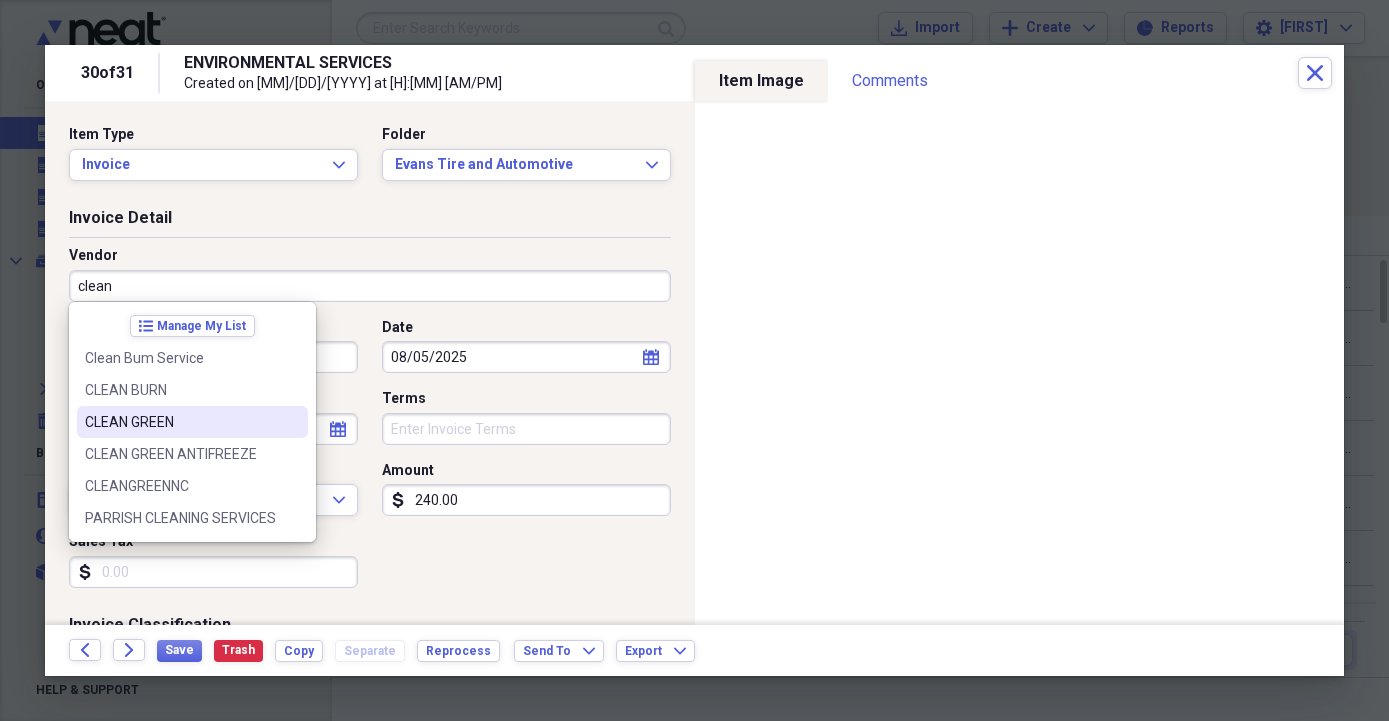 click on "CLEAN GREEN" at bounding box center (180, 422) 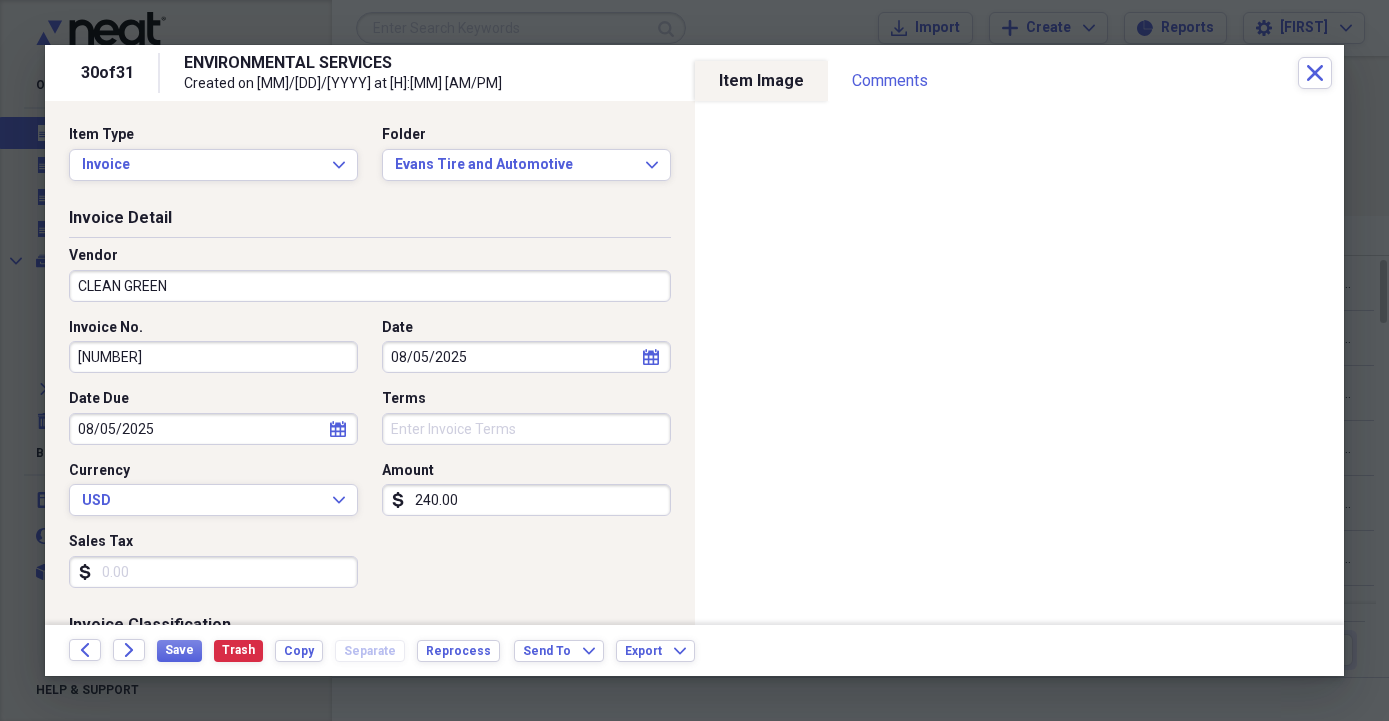 type on "GENERAL RETAIL" 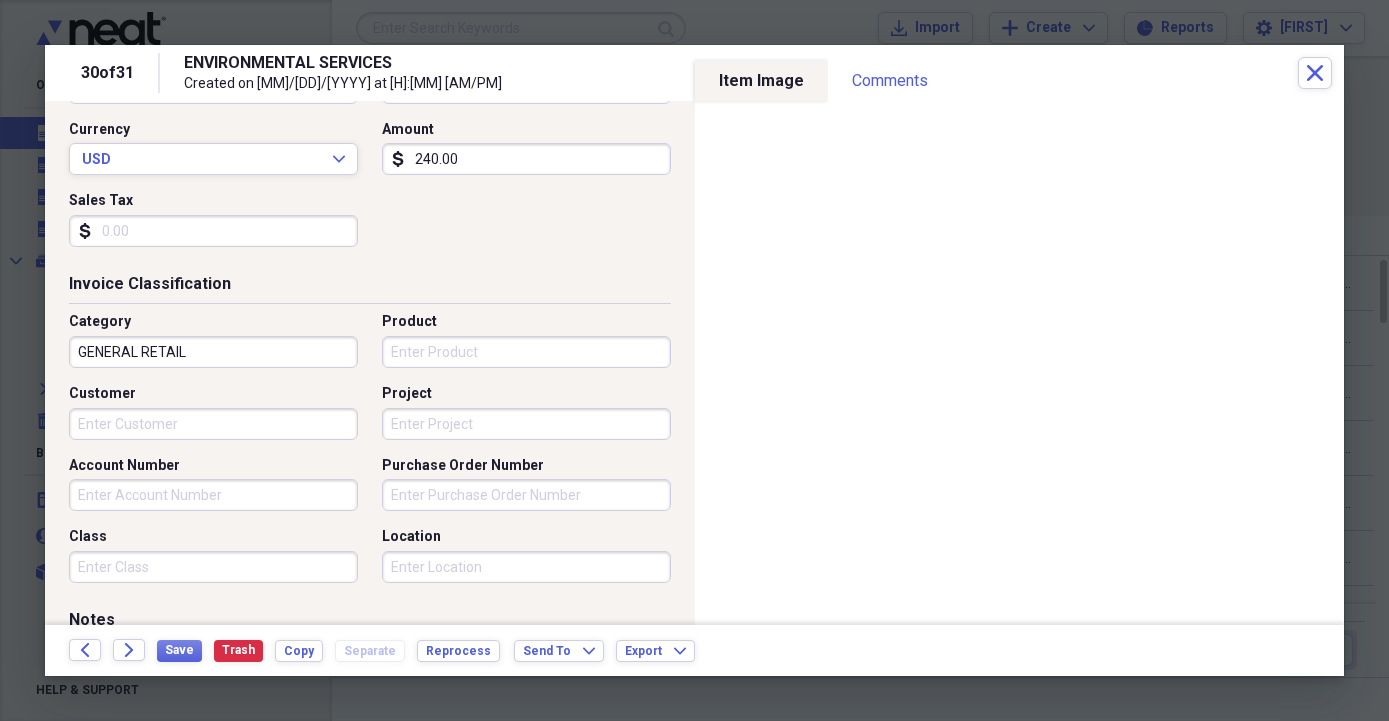 scroll, scrollTop: 342, scrollLeft: 0, axis: vertical 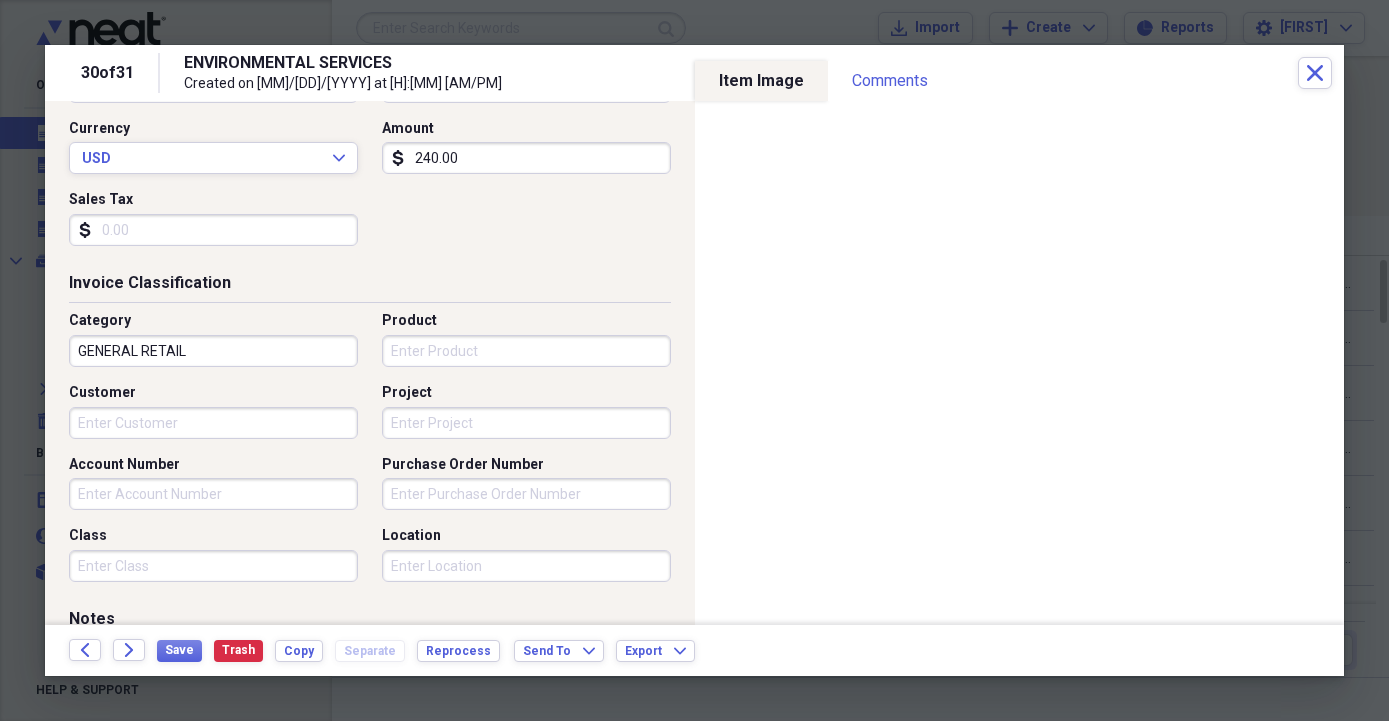 click on "Purchase Order Number" at bounding box center (526, 494) 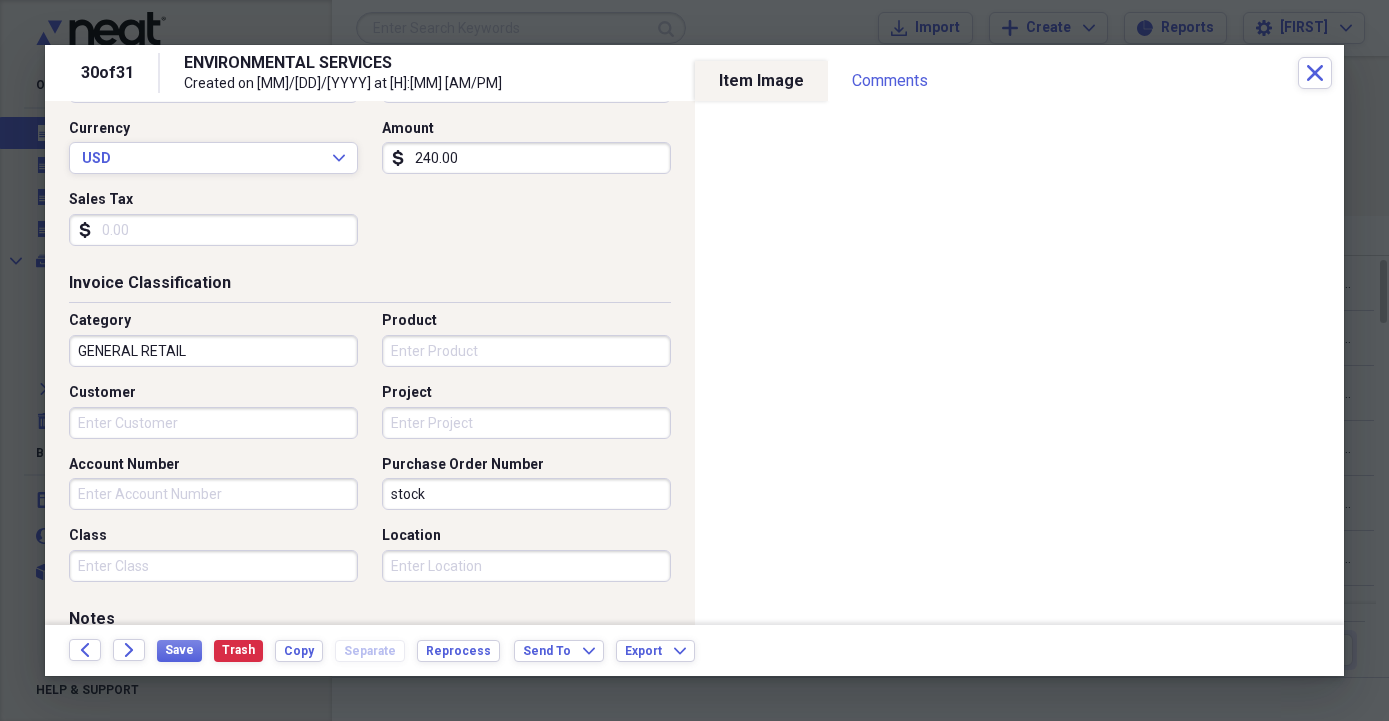 type on "stock" 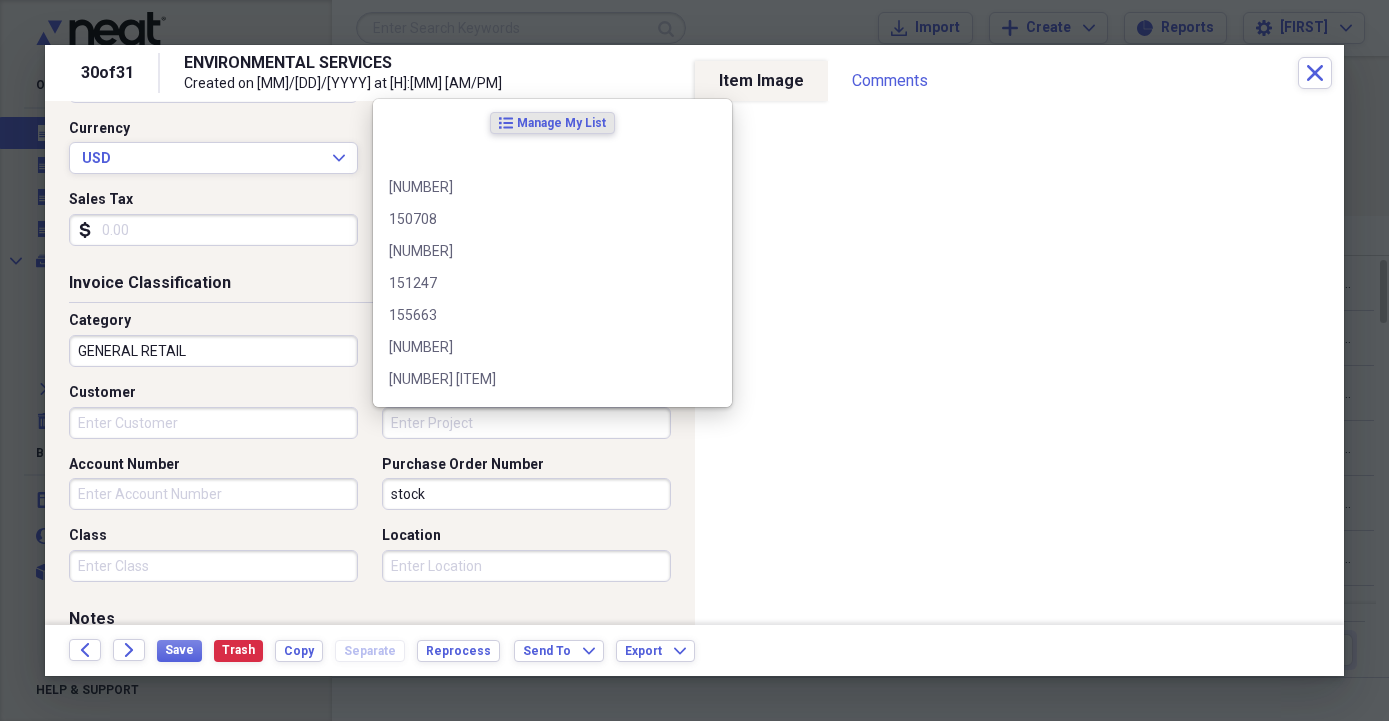 click on "Project" at bounding box center [526, 423] 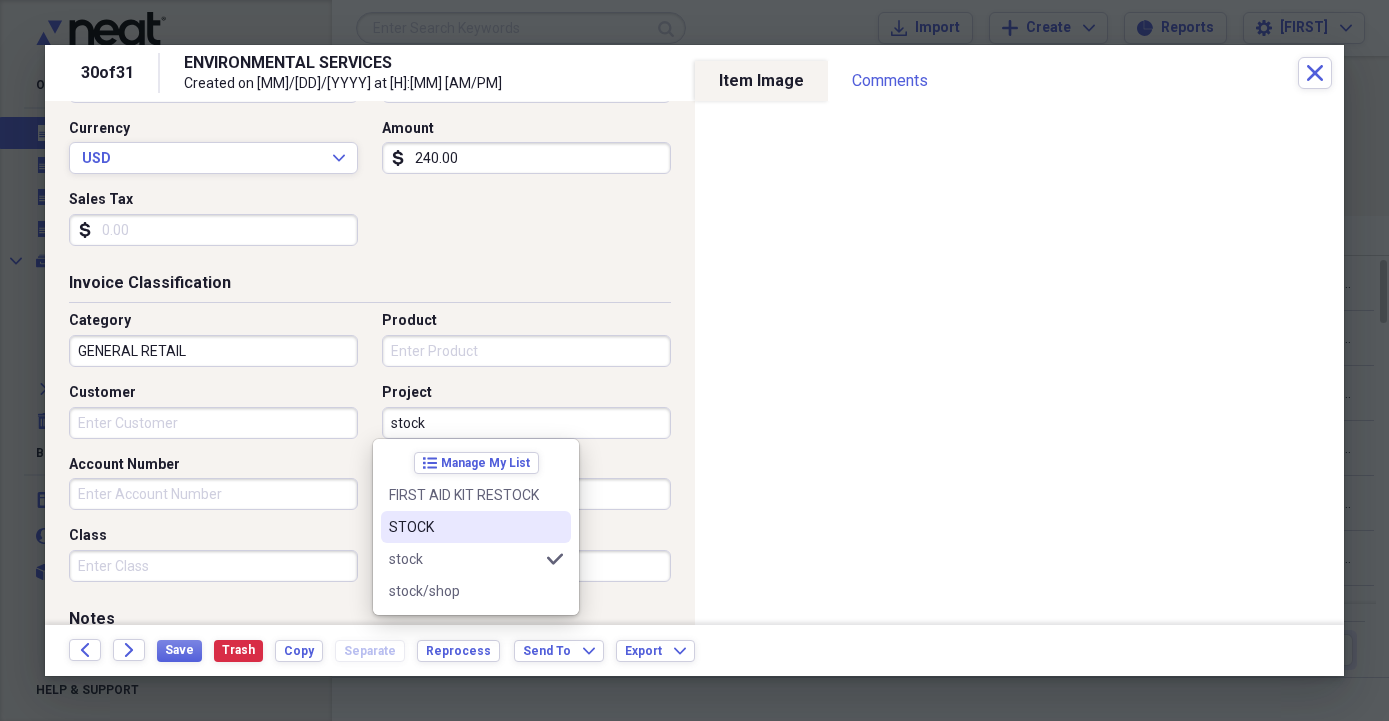 click on "STOCK" at bounding box center (464, 527) 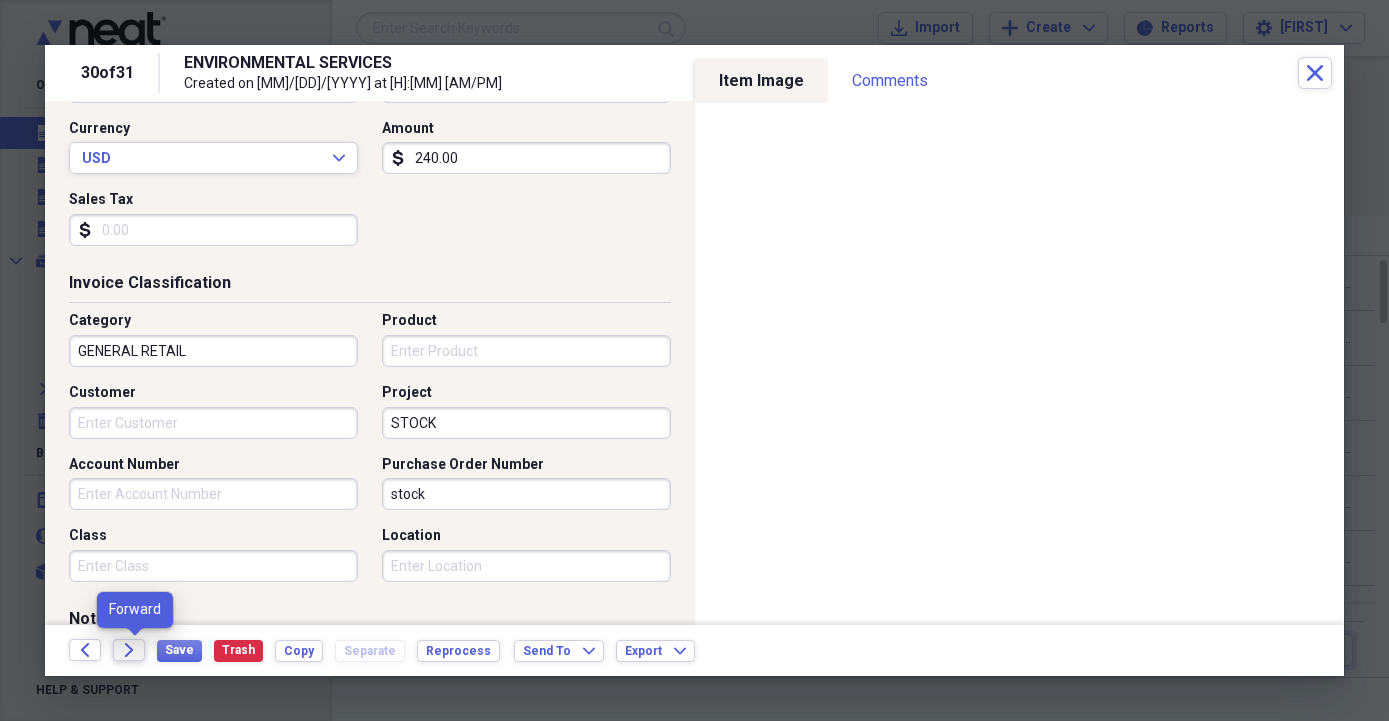click on "Forward" 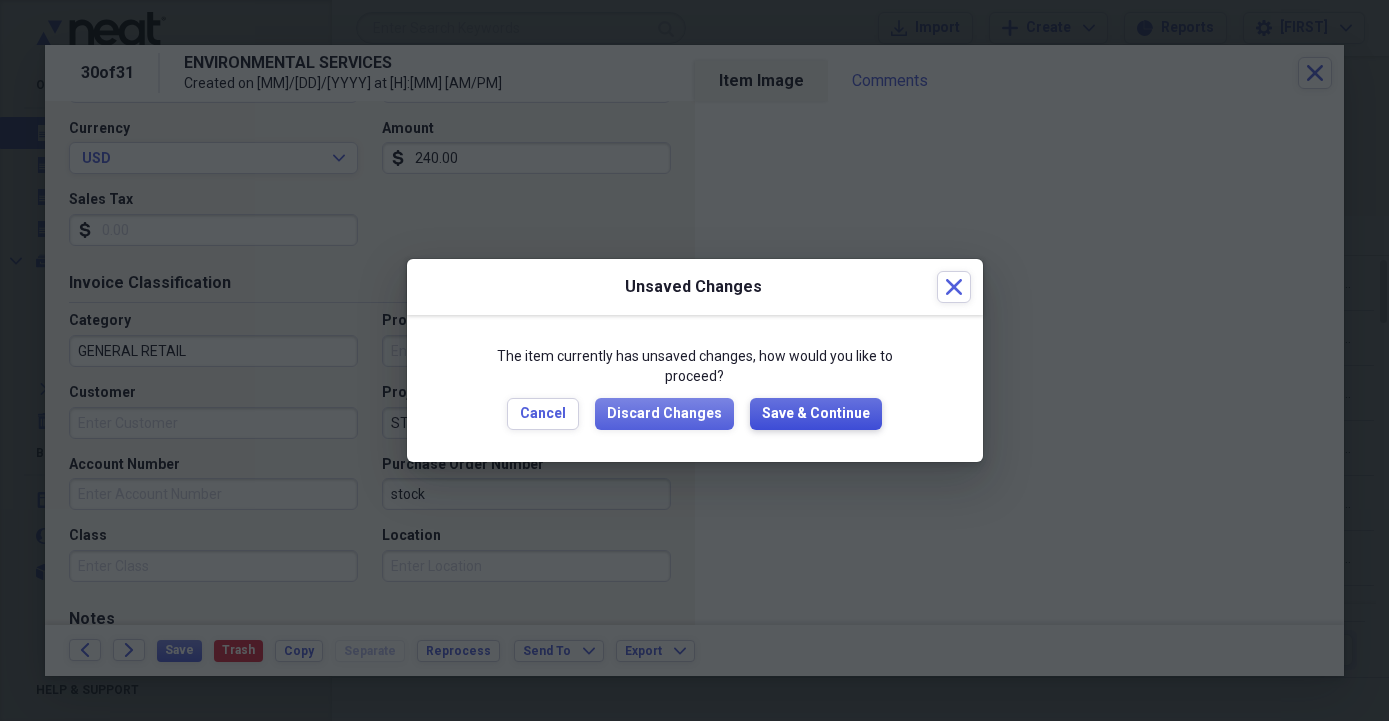 click on "Save & Continue" at bounding box center (816, 414) 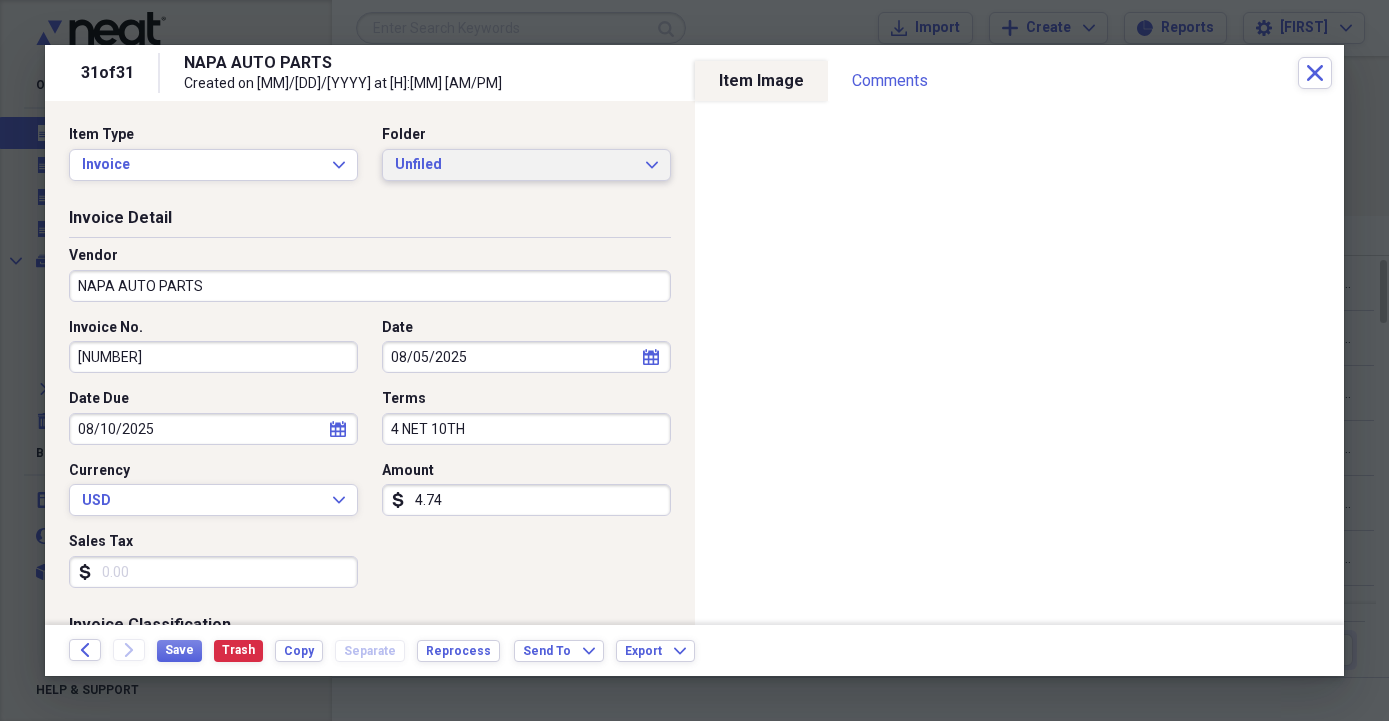 click on "Expand" 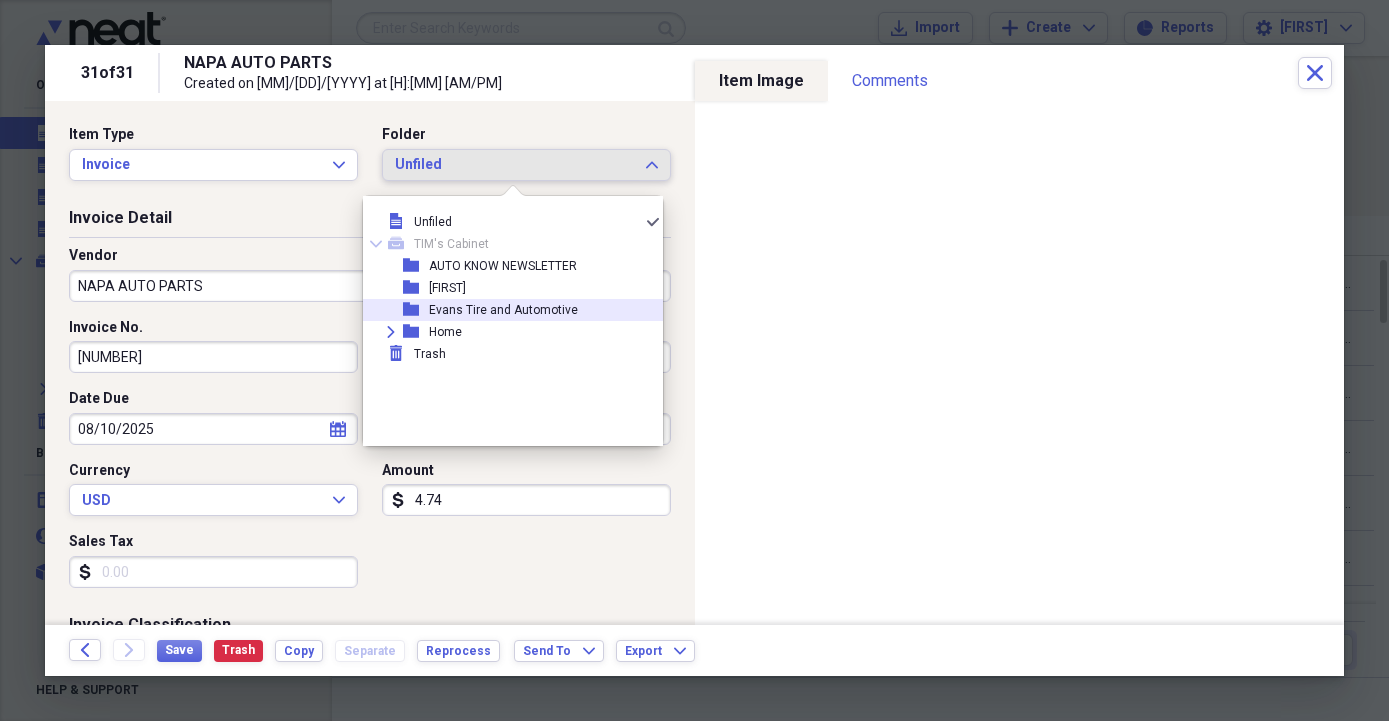 click on "Evans Tire and Automotive" at bounding box center [503, 310] 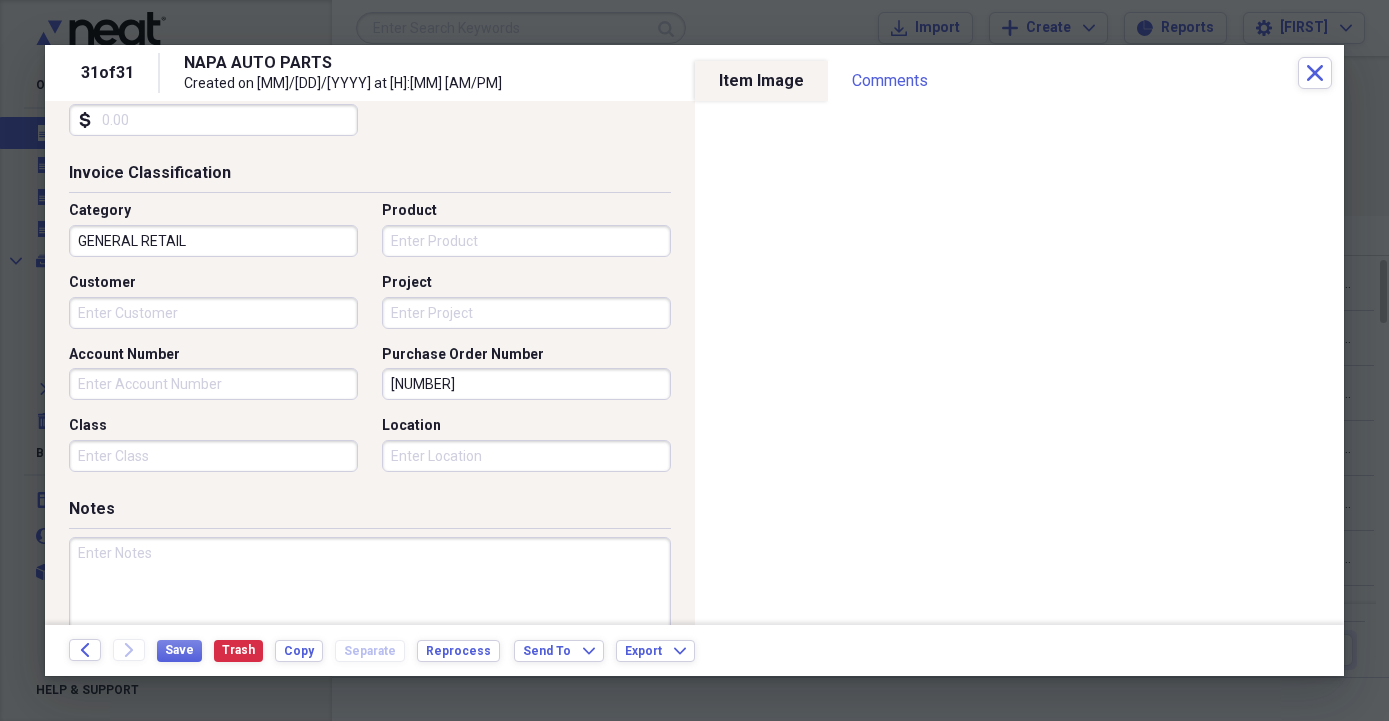 scroll, scrollTop: 456, scrollLeft: 0, axis: vertical 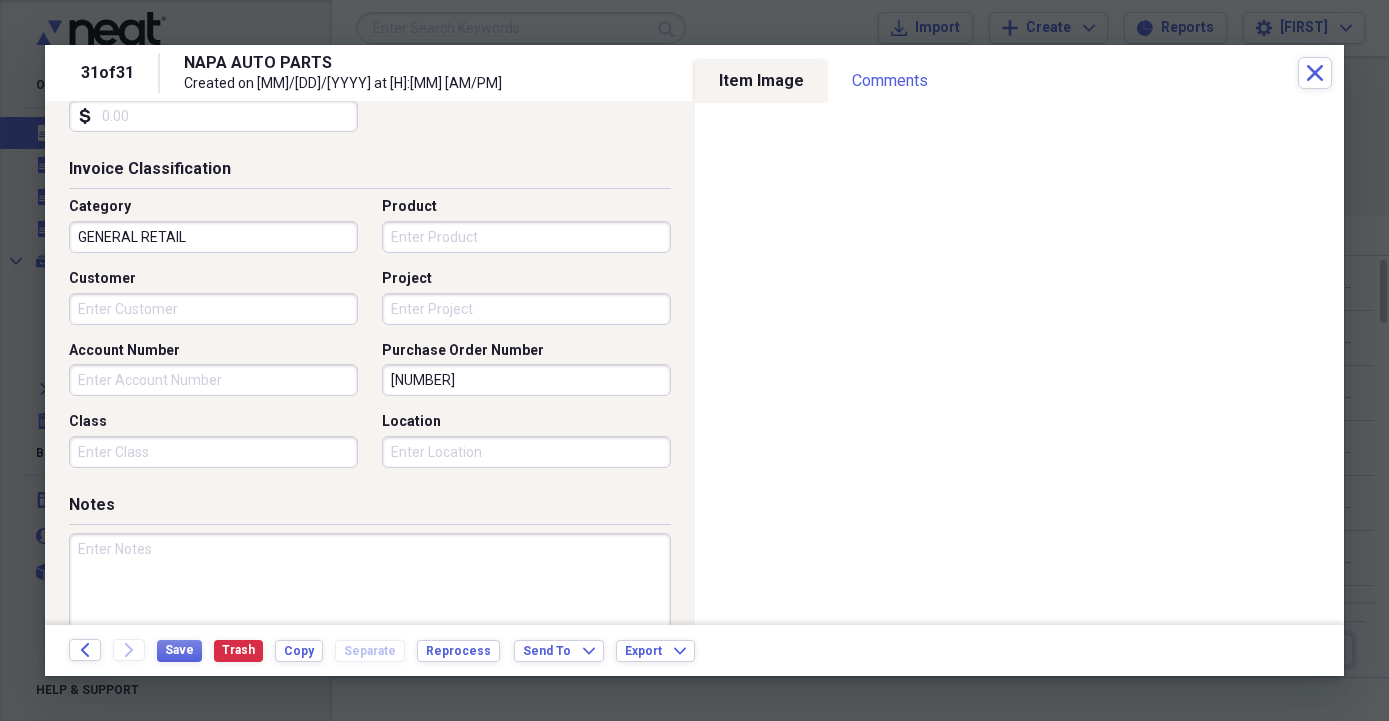 click on "Account Number" at bounding box center (213, 380) 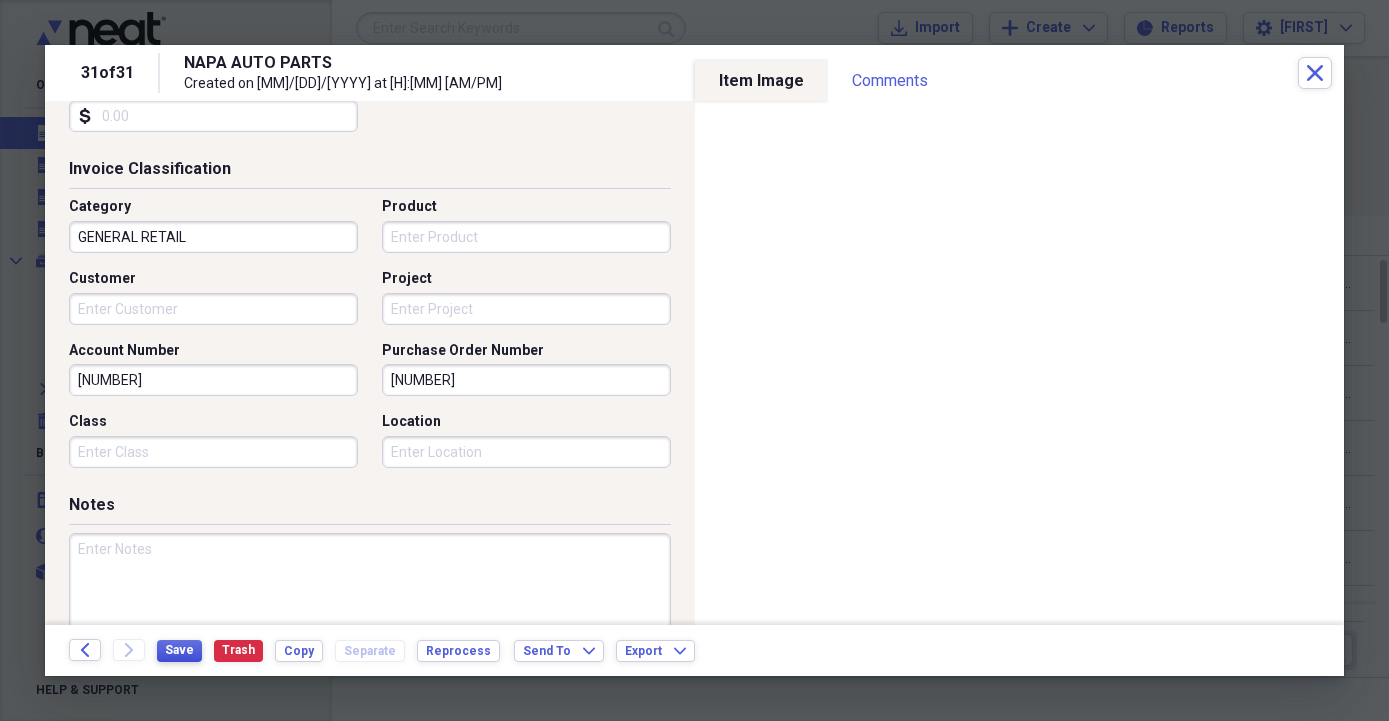 type on "[NUMBER]" 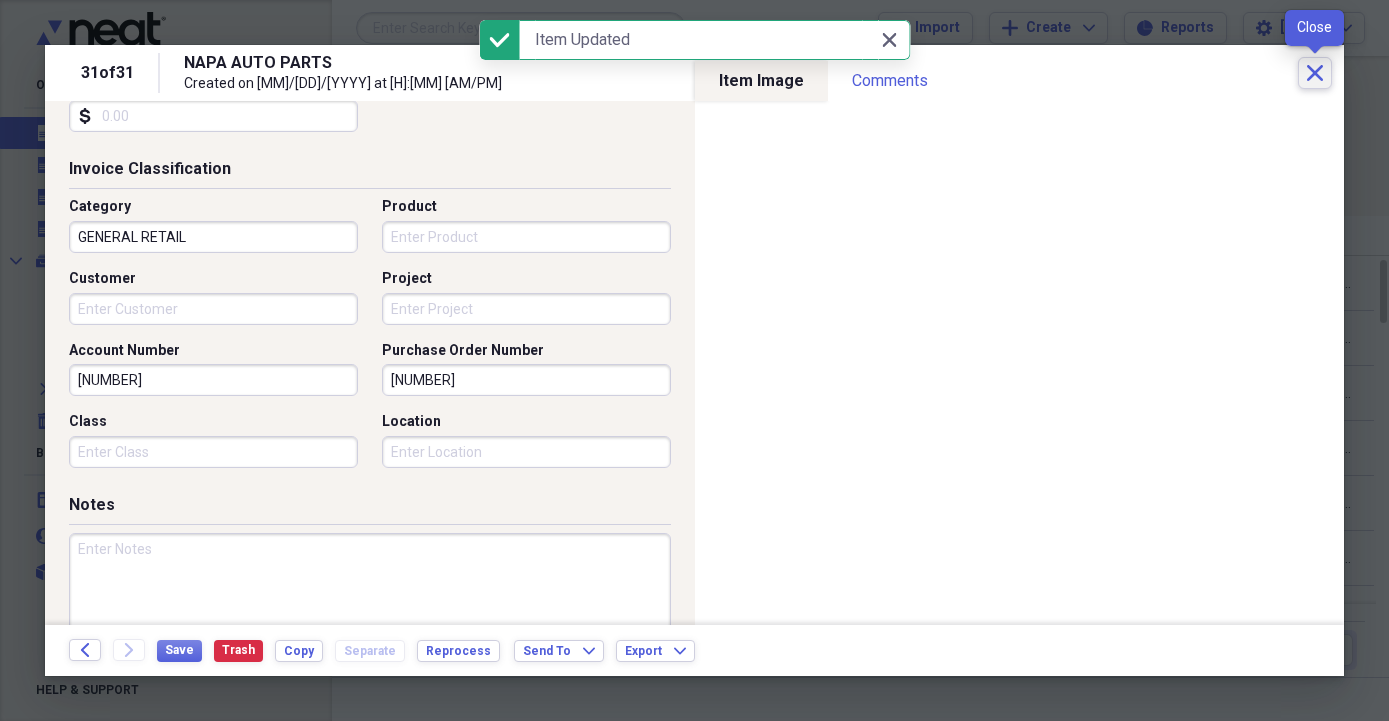 click 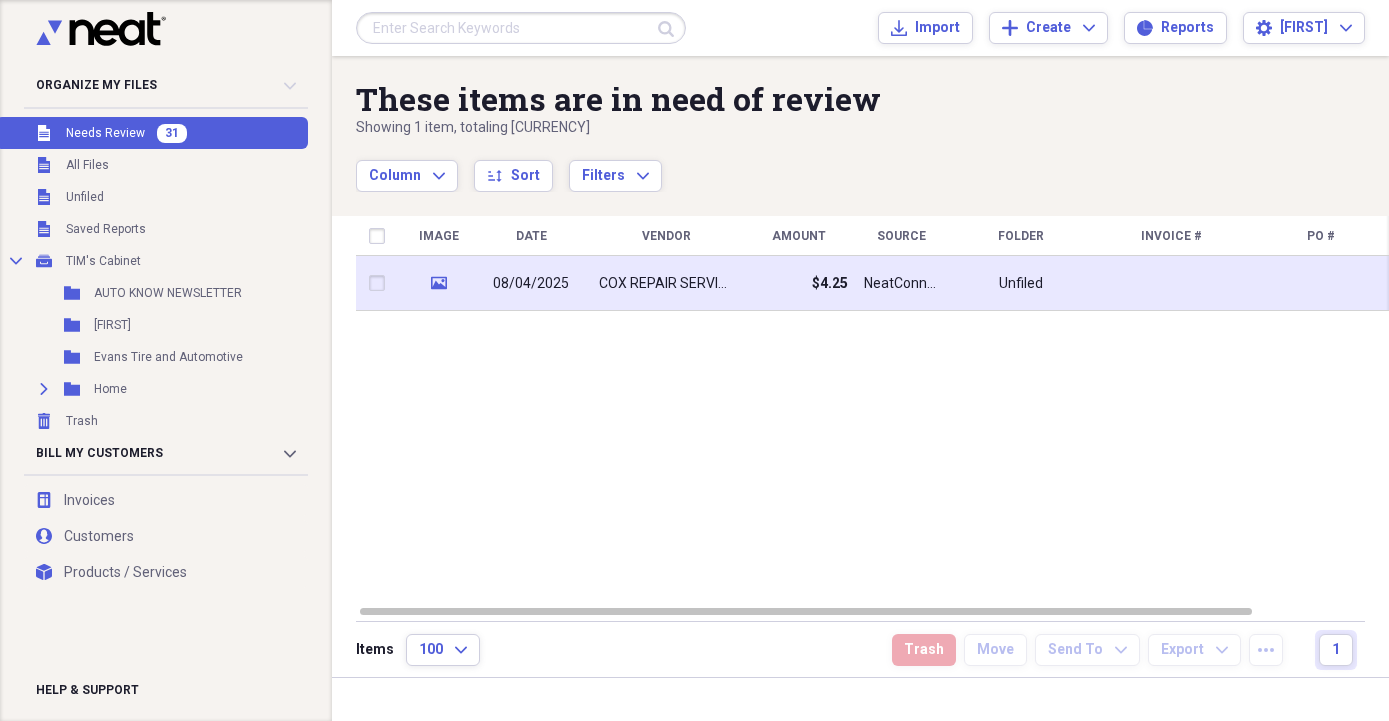 click on "COX REPAIR SERVICE" at bounding box center (666, 283) 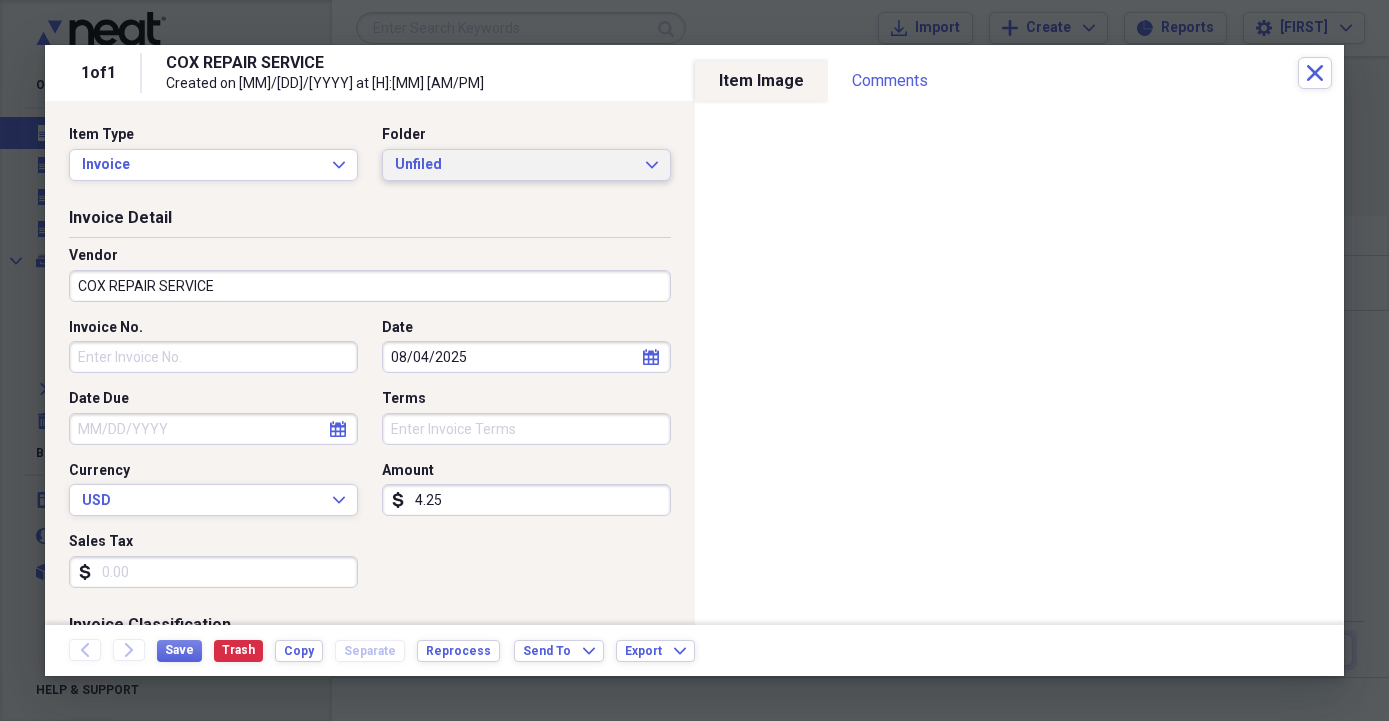 drag, startPoint x: 642, startPoint y: 162, endPoint x: 620, endPoint y: 183, distance: 30.413813 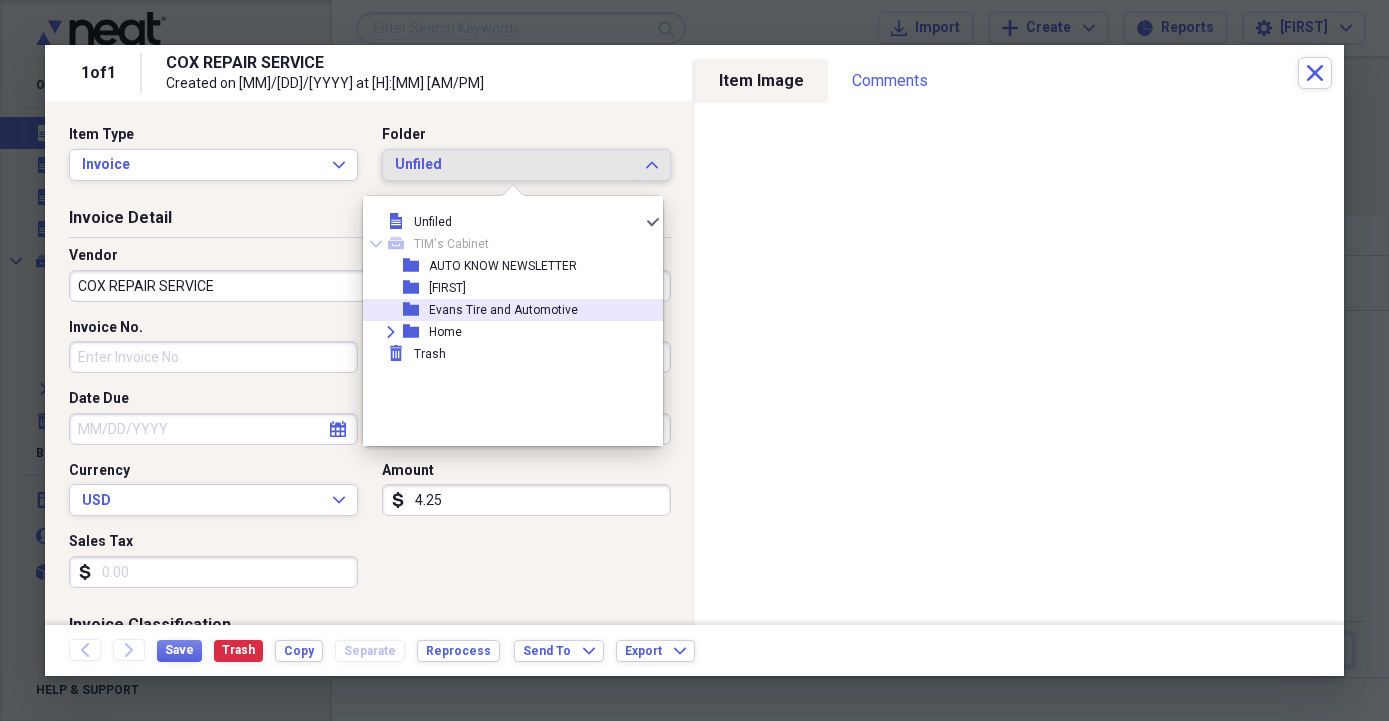 click on "Evans Tire and Automotive" at bounding box center (503, 310) 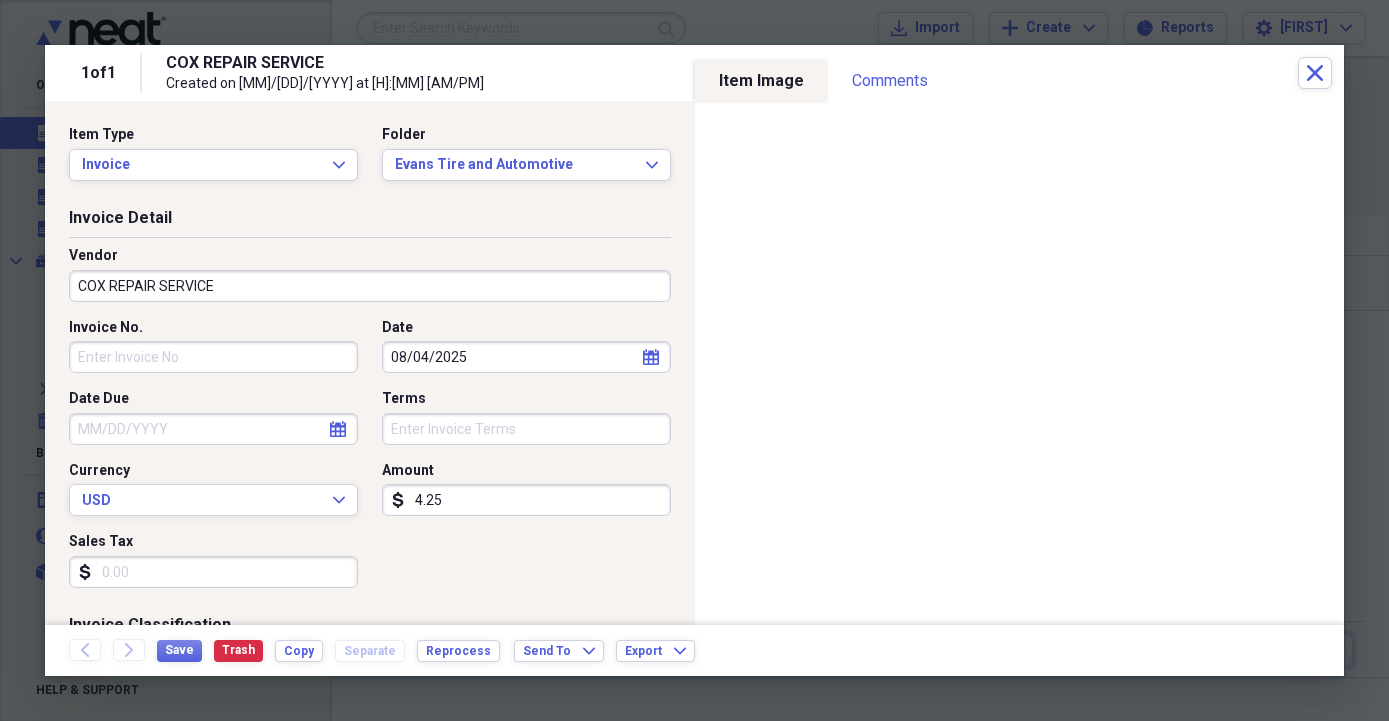 click on "Invoice No." at bounding box center (213, 357) 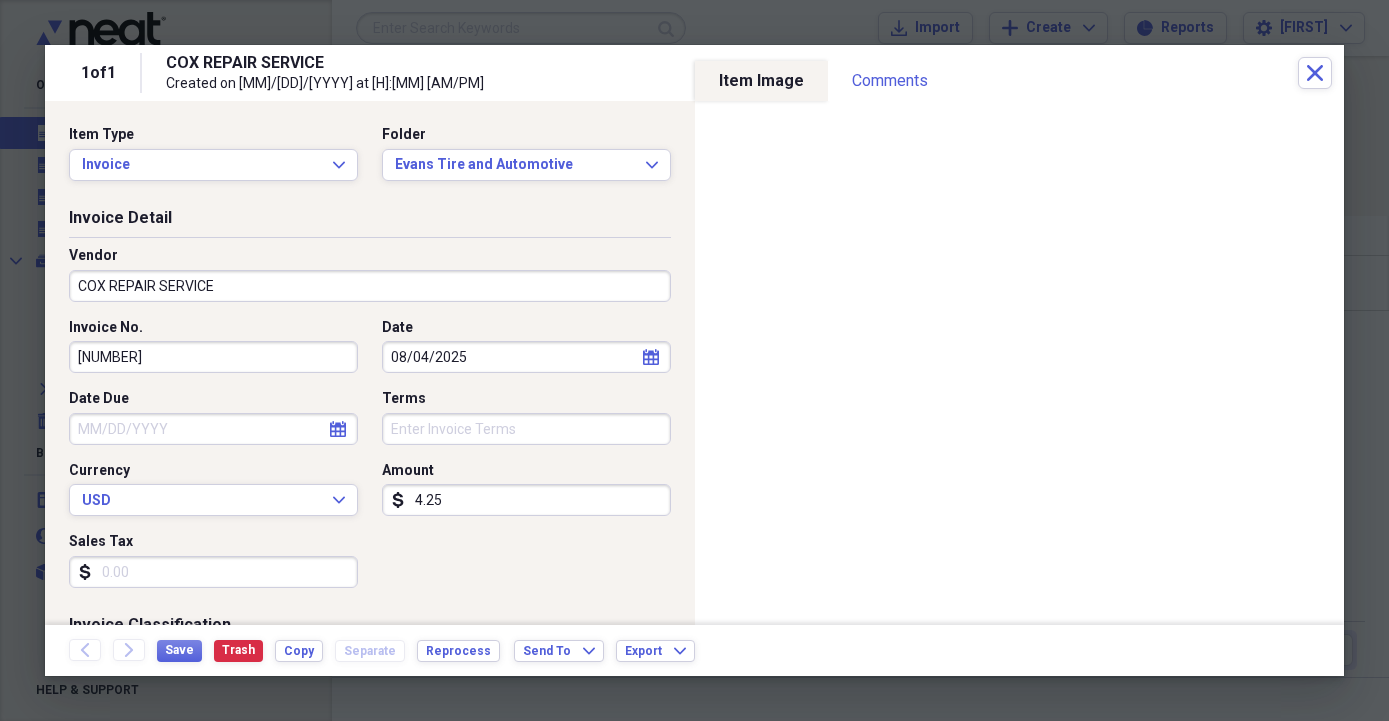 type on "[NUMBER]" 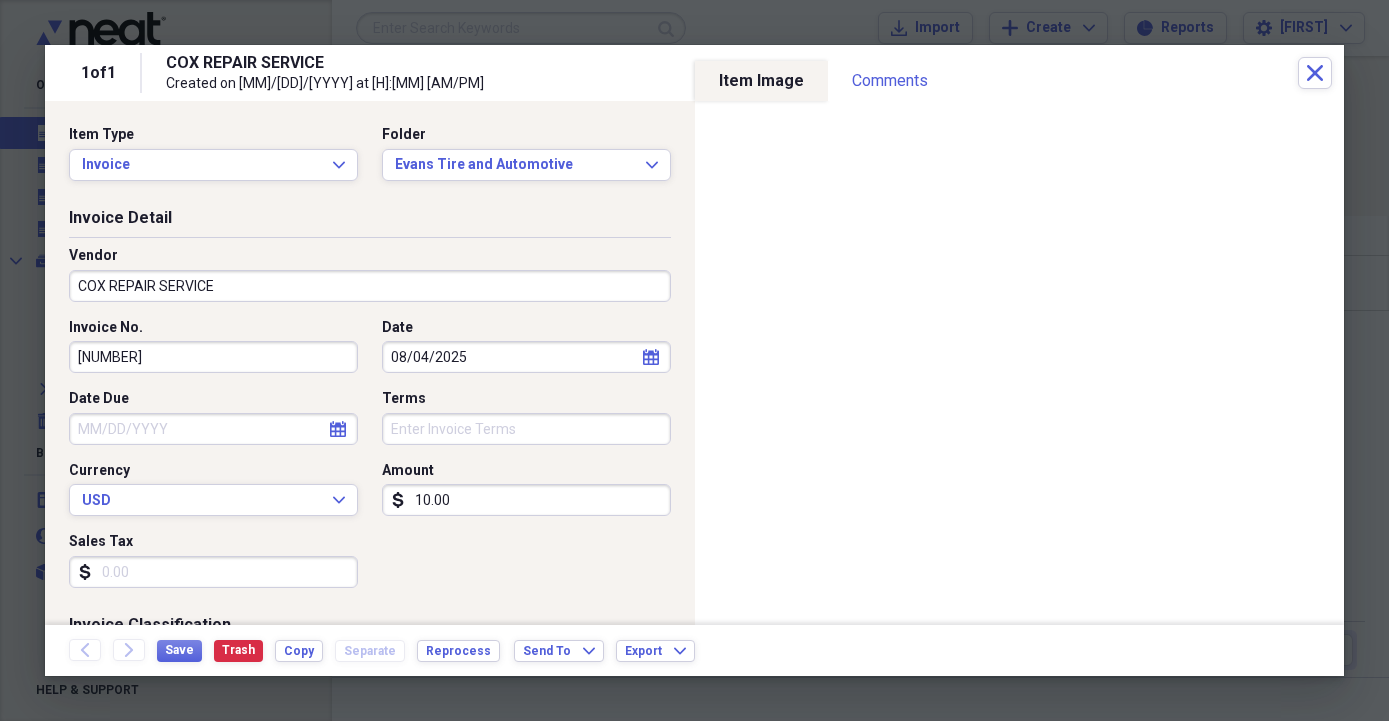 type on "100.00" 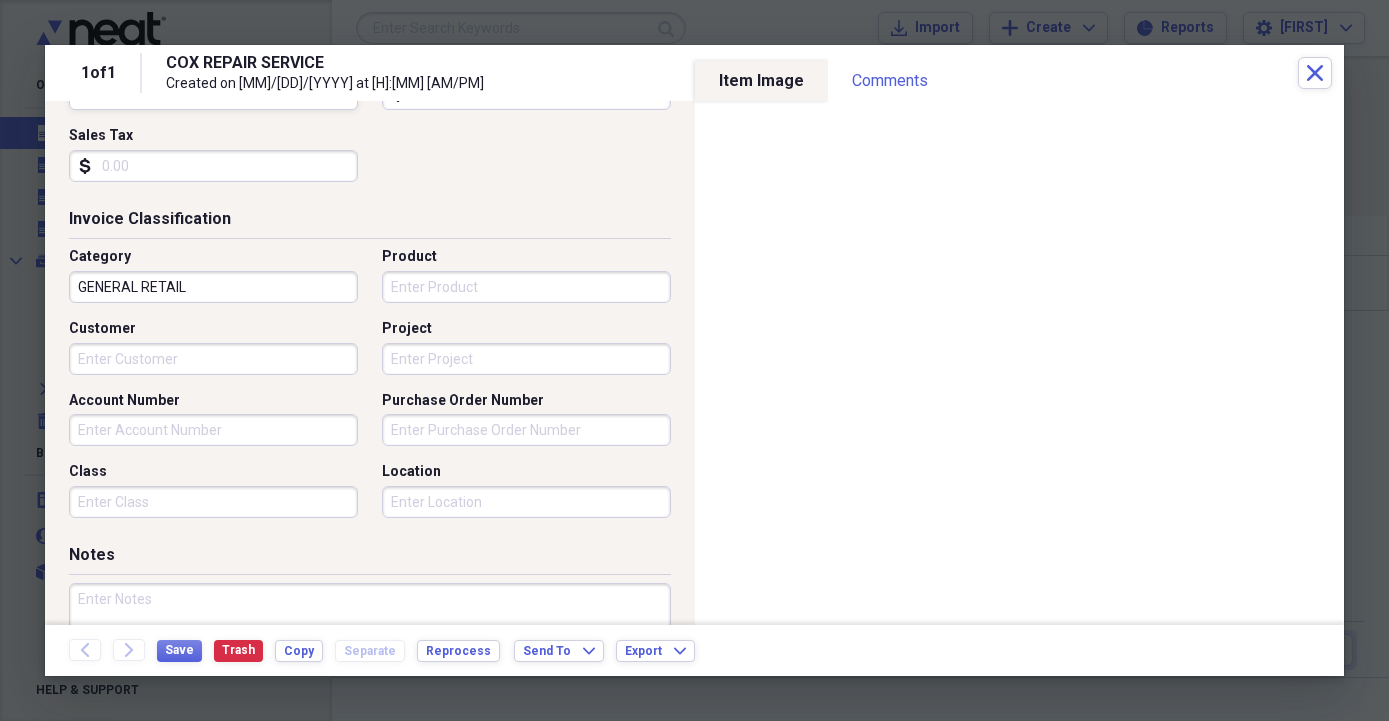 scroll, scrollTop: 456, scrollLeft: 0, axis: vertical 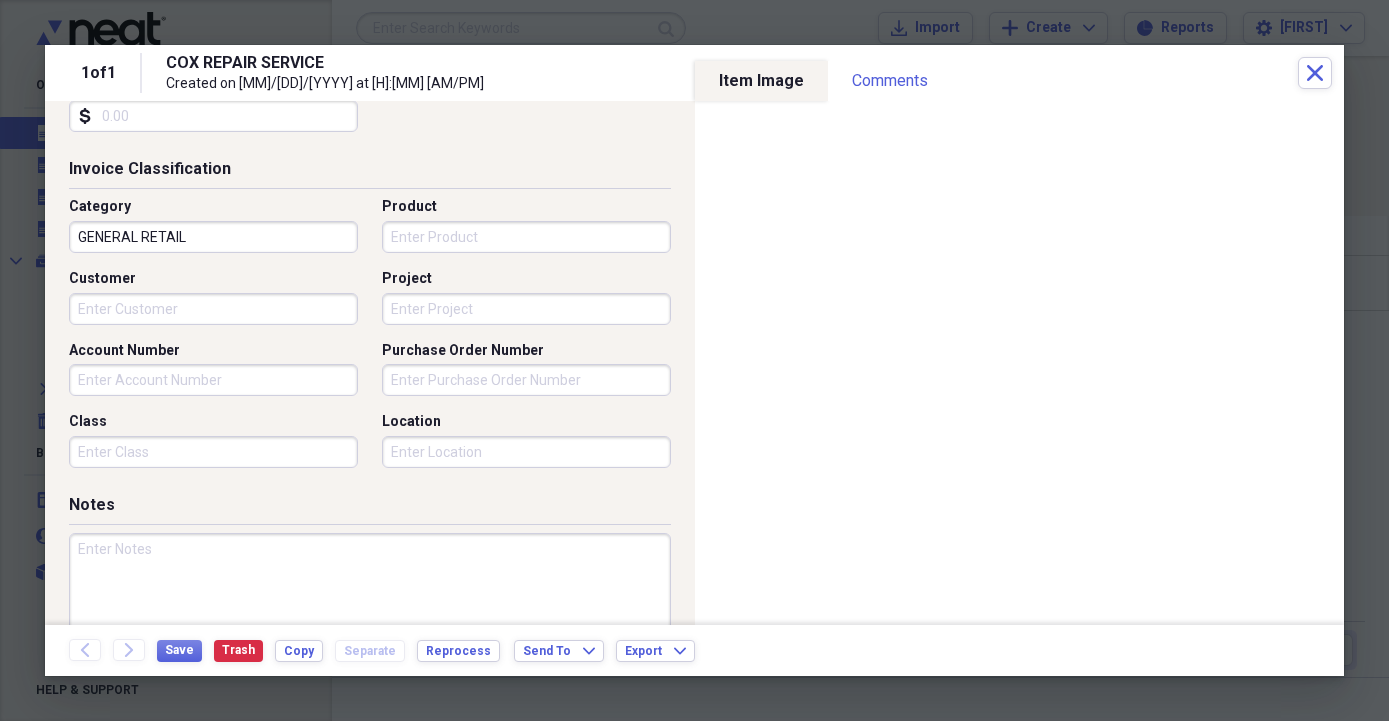click on "Purchase Order Number" at bounding box center [526, 380] 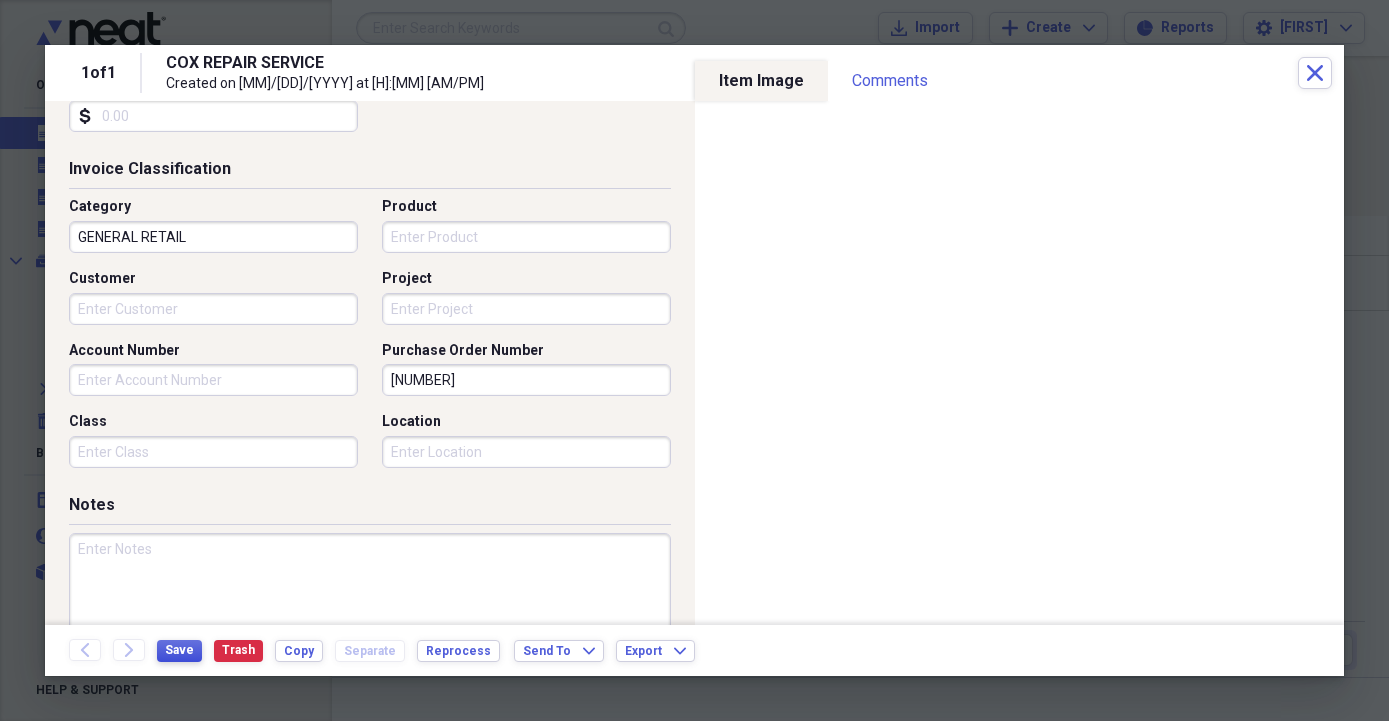 type on "[NUMBER]" 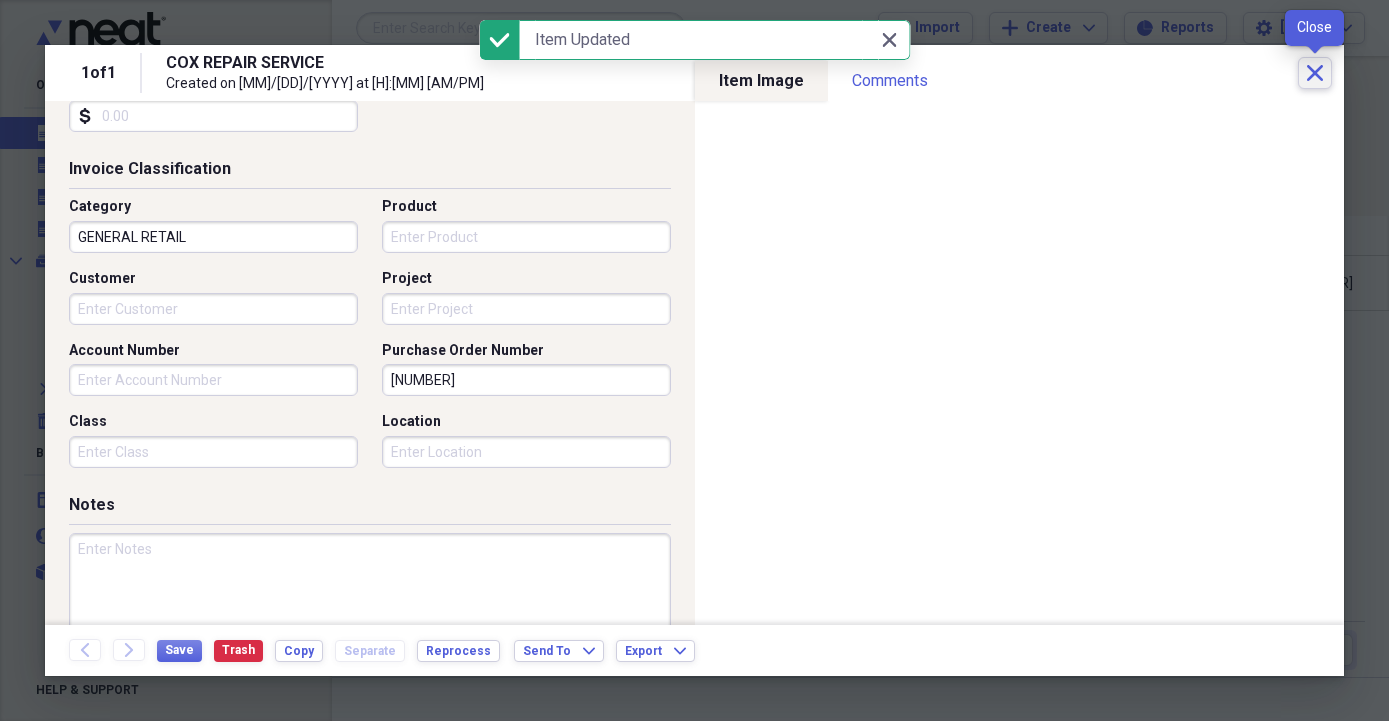click on "Close" 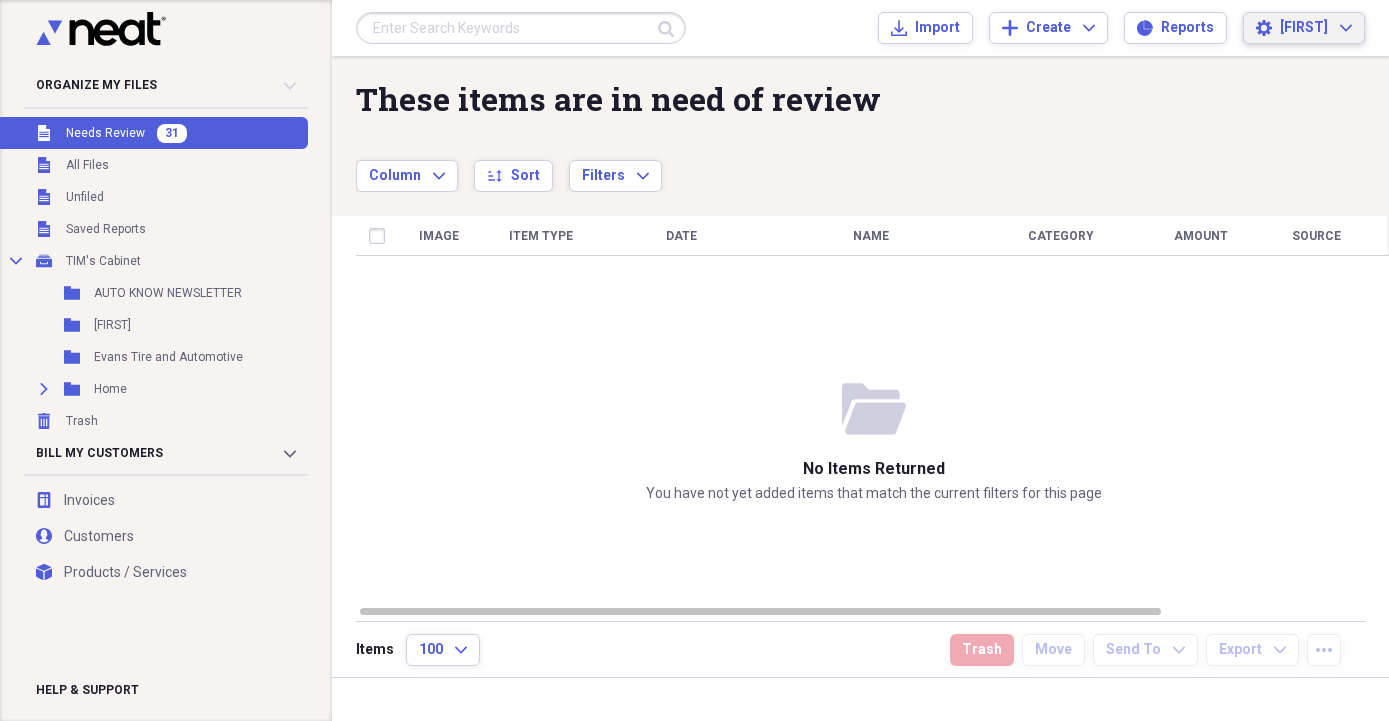 click on "Settings Natalie Expand" at bounding box center (1304, 28) 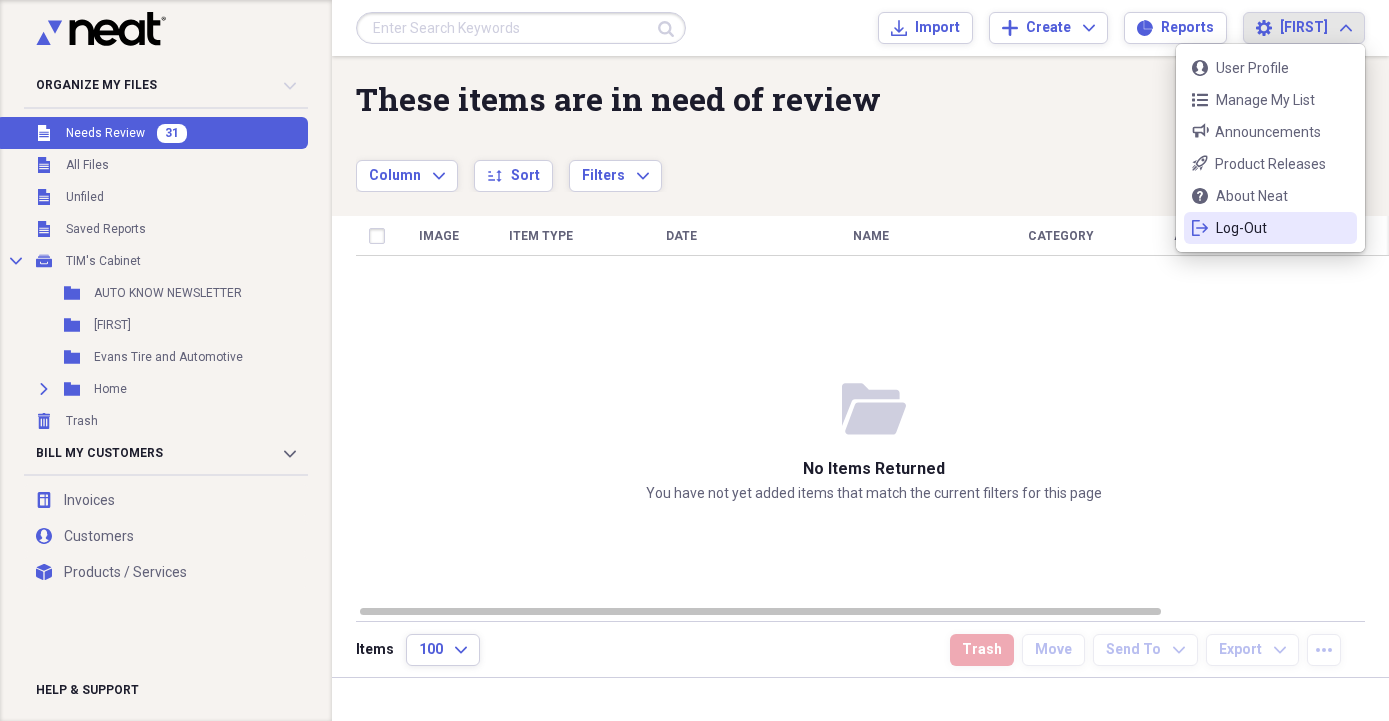click on "Log-Out" at bounding box center (1270, 228) 